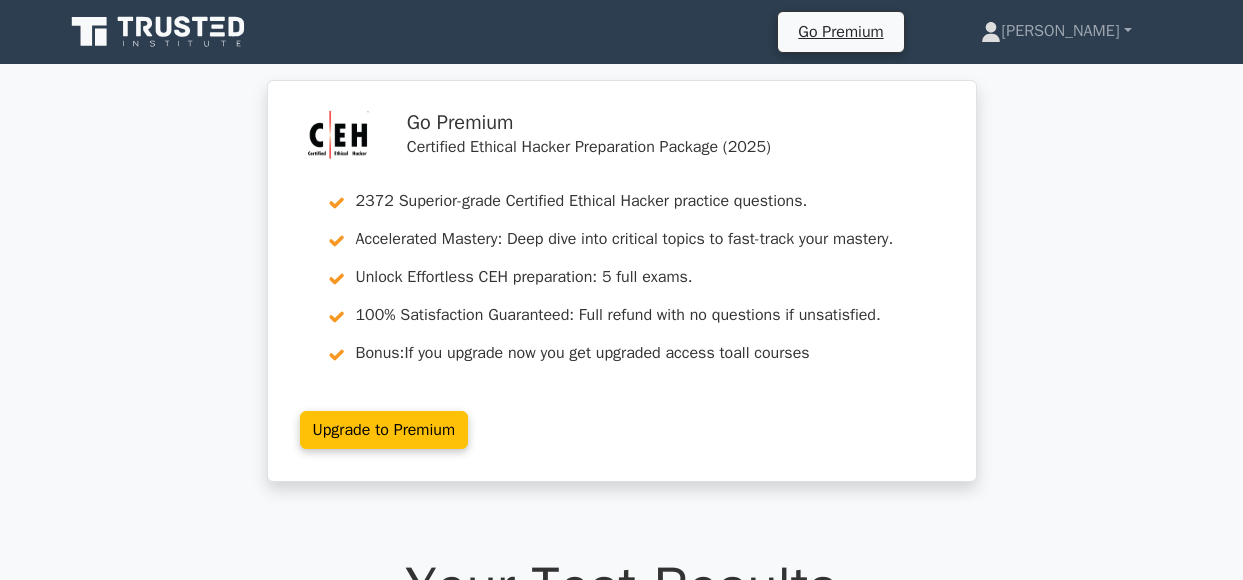 scroll, scrollTop: 0, scrollLeft: 0, axis: both 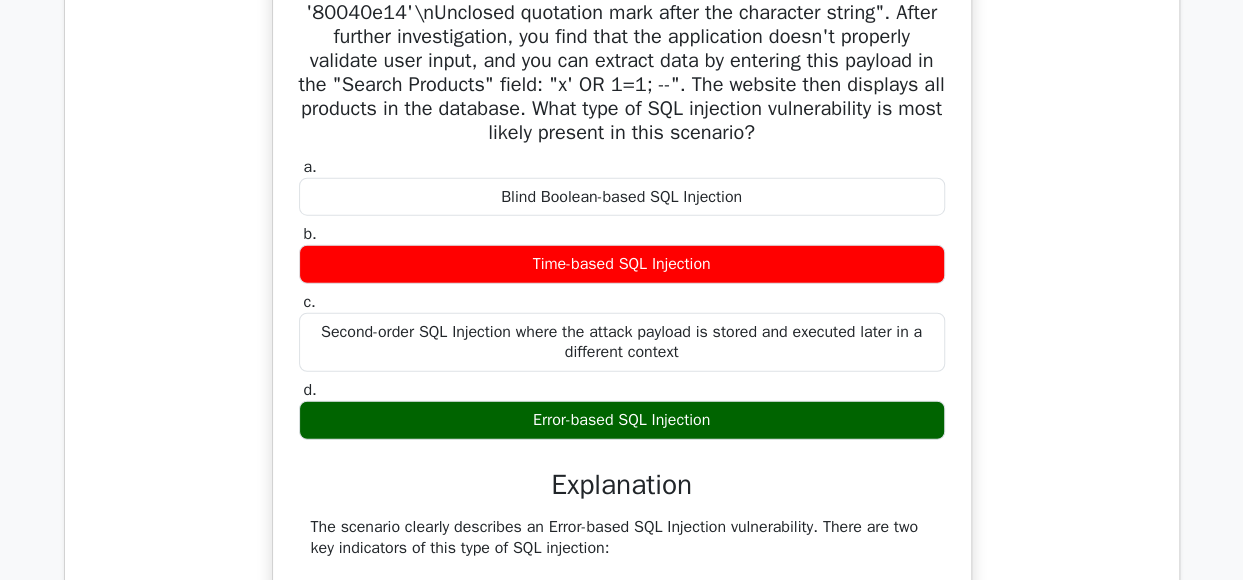 drag, startPoint x: 1108, startPoint y: 507, endPoint x: 752, endPoint y: 160, distance: 497.1368 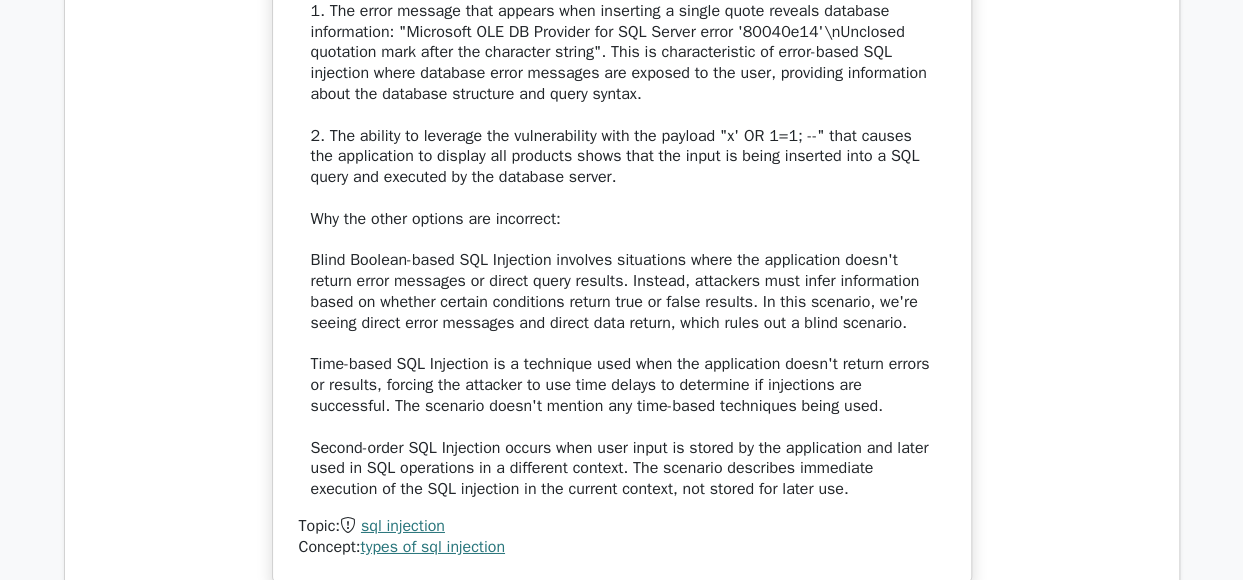 scroll, scrollTop: 3082, scrollLeft: 0, axis: vertical 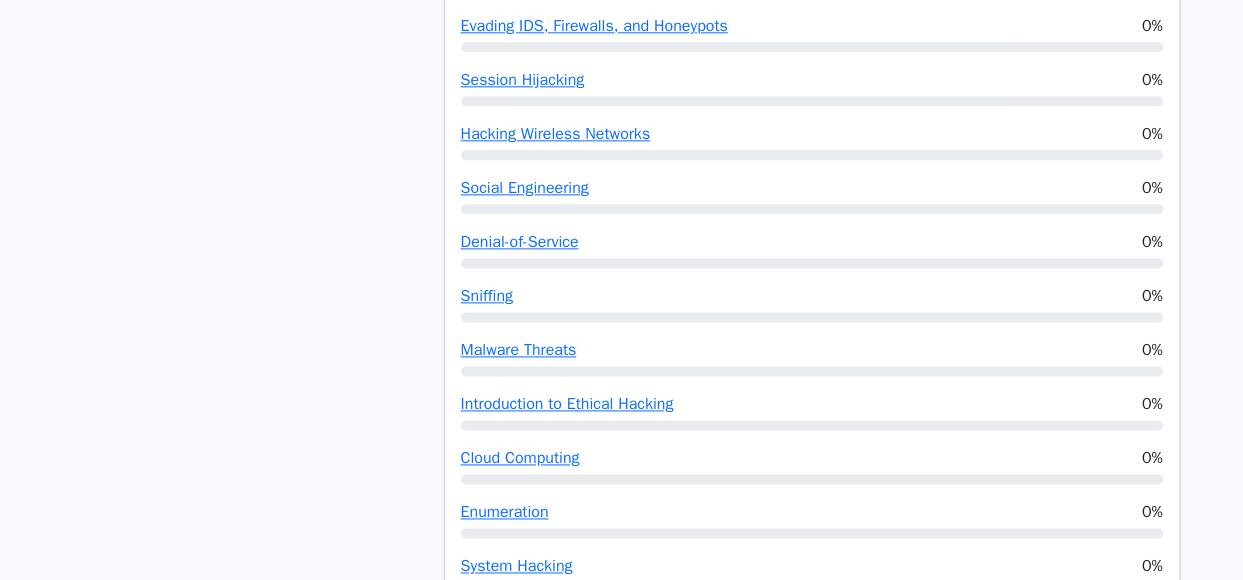 drag, startPoint x: 696, startPoint y: 419, endPoint x: 344, endPoint y: 507, distance: 362.83328 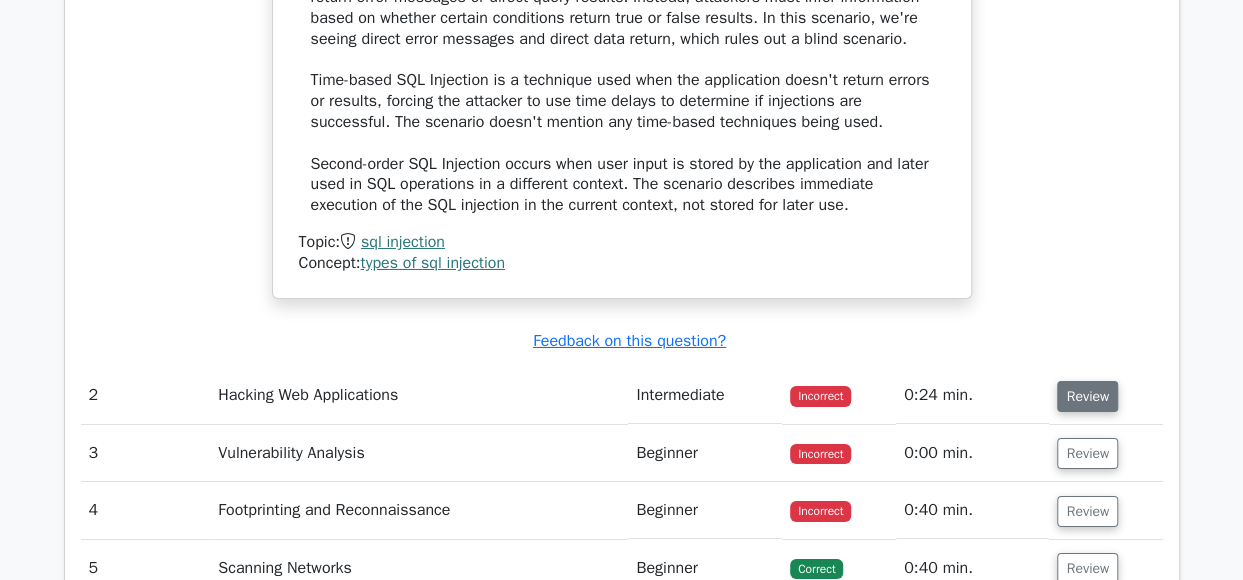 scroll, scrollTop: 3330, scrollLeft: 0, axis: vertical 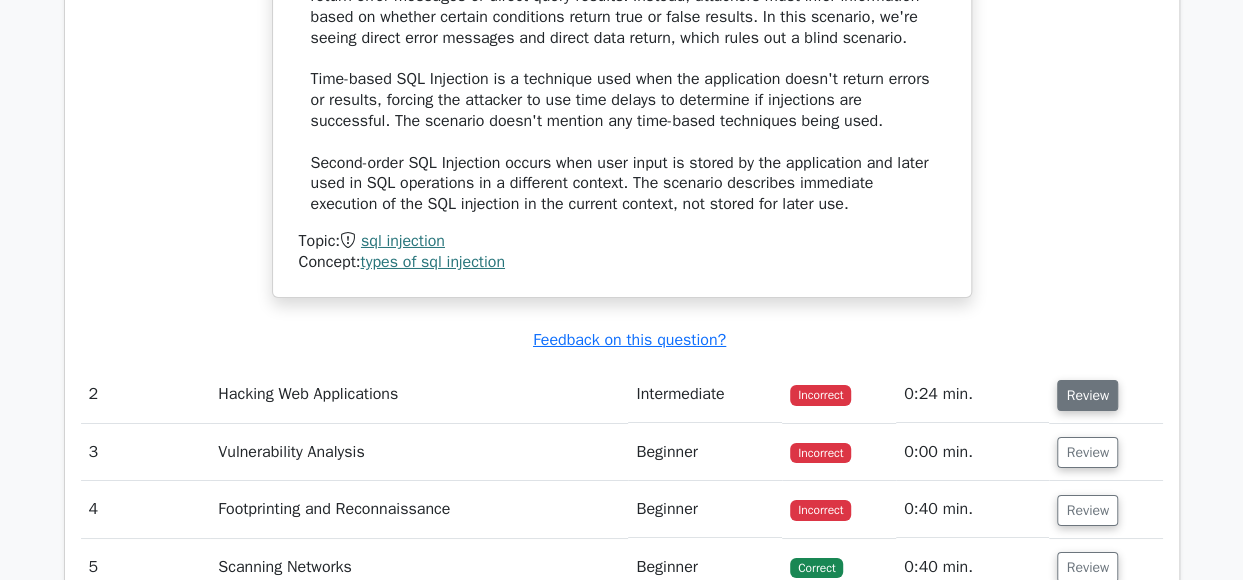 click on "Review" at bounding box center (1087, 395) 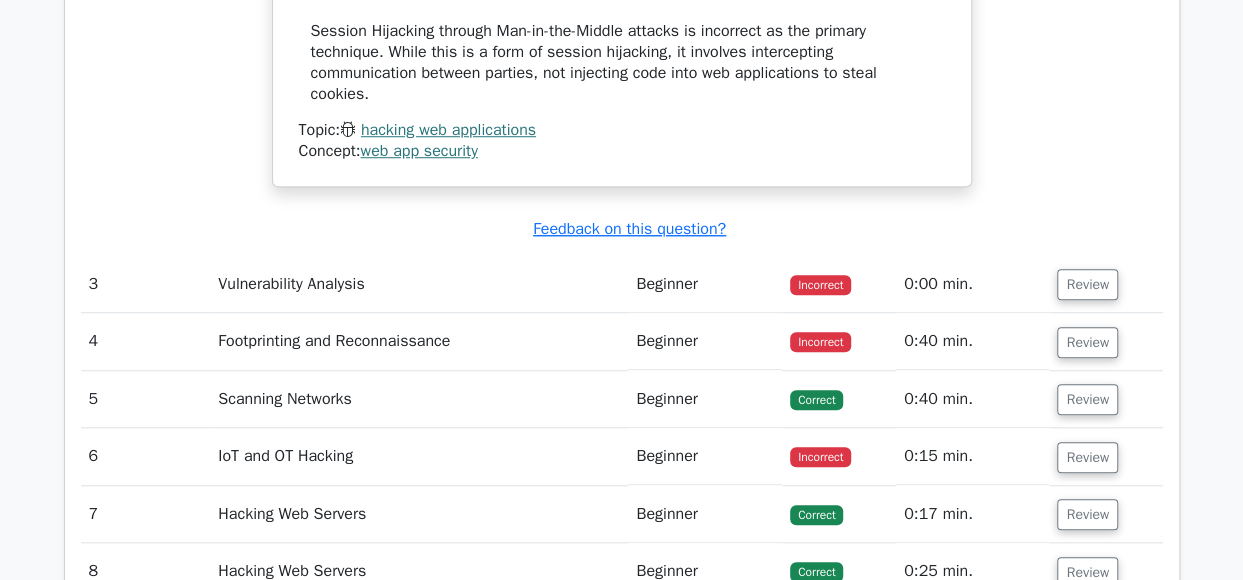 scroll, scrollTop: 4477, scrollLeft: 0, axis: vertical 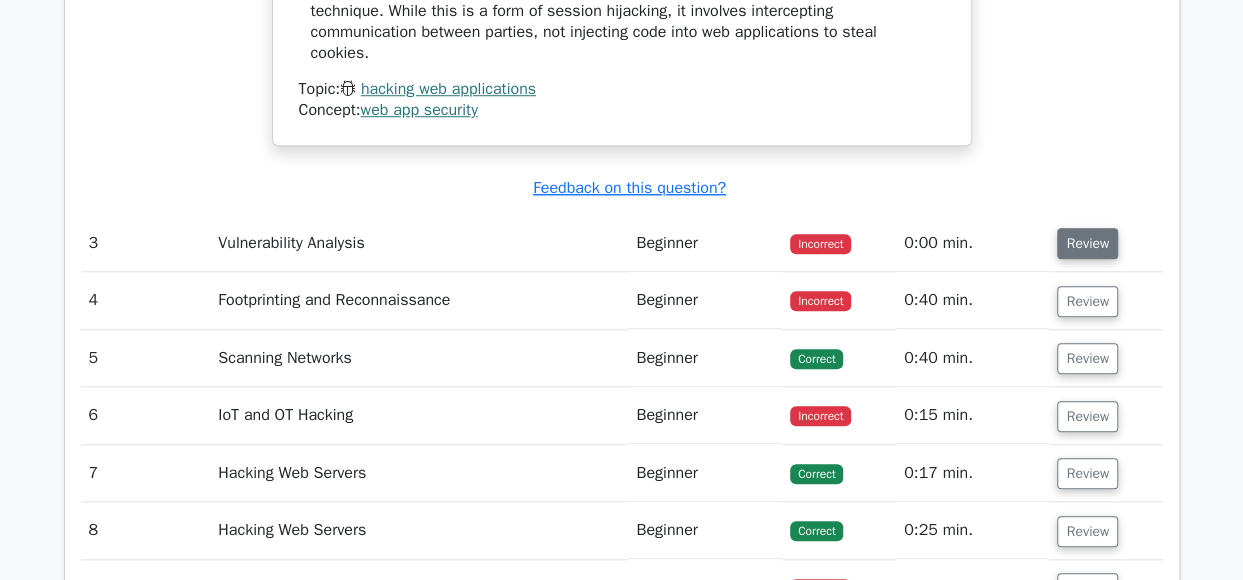 click on "Review" at bounding box center (1087, 243) 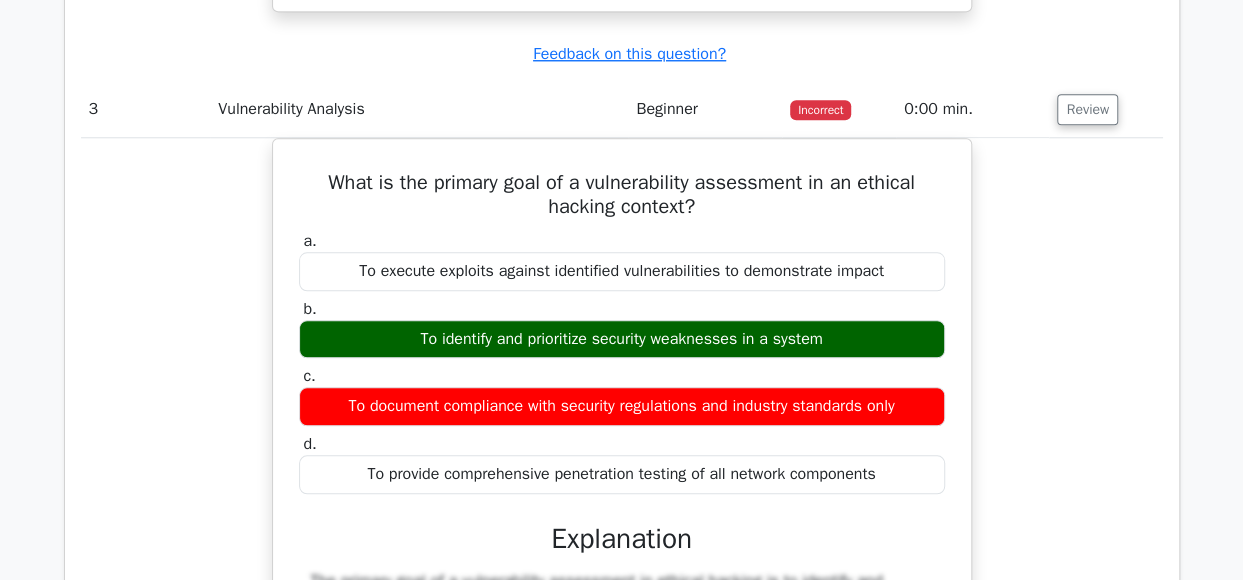 scroll, scrollTop: 4612, scrollLeft: 0, axis: vertical 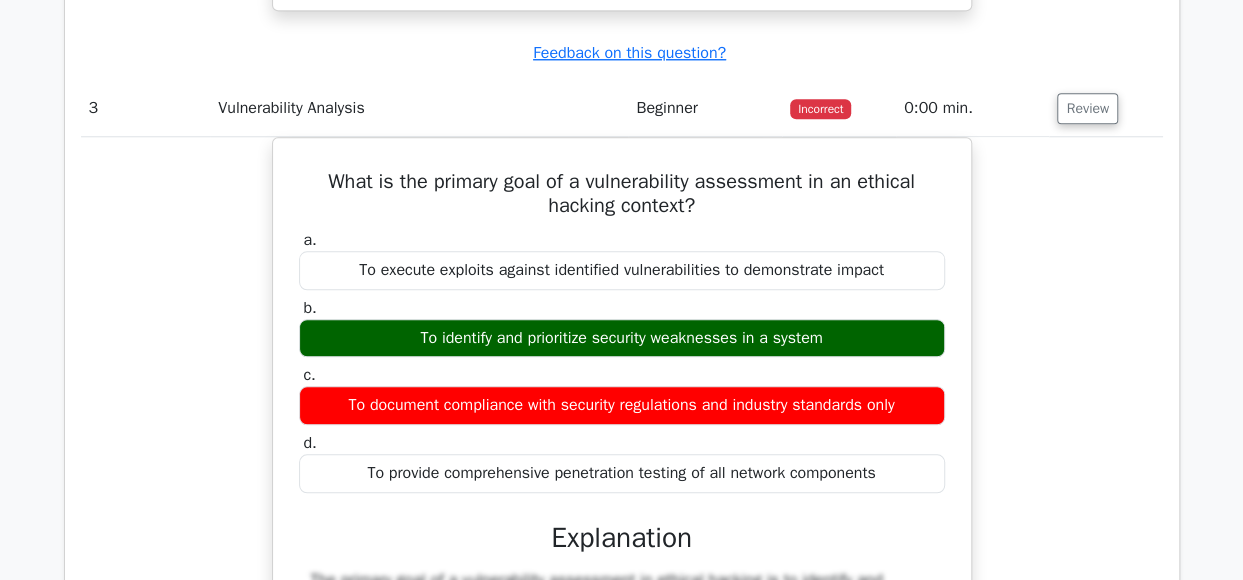 click on "What is the primary goal of a vulnerability assessment in an ethical hacking context?
a.
To execute exploits against identified vulnerabilities to demonstrate impact
b.
c. d." at bounding box center (622, 615) 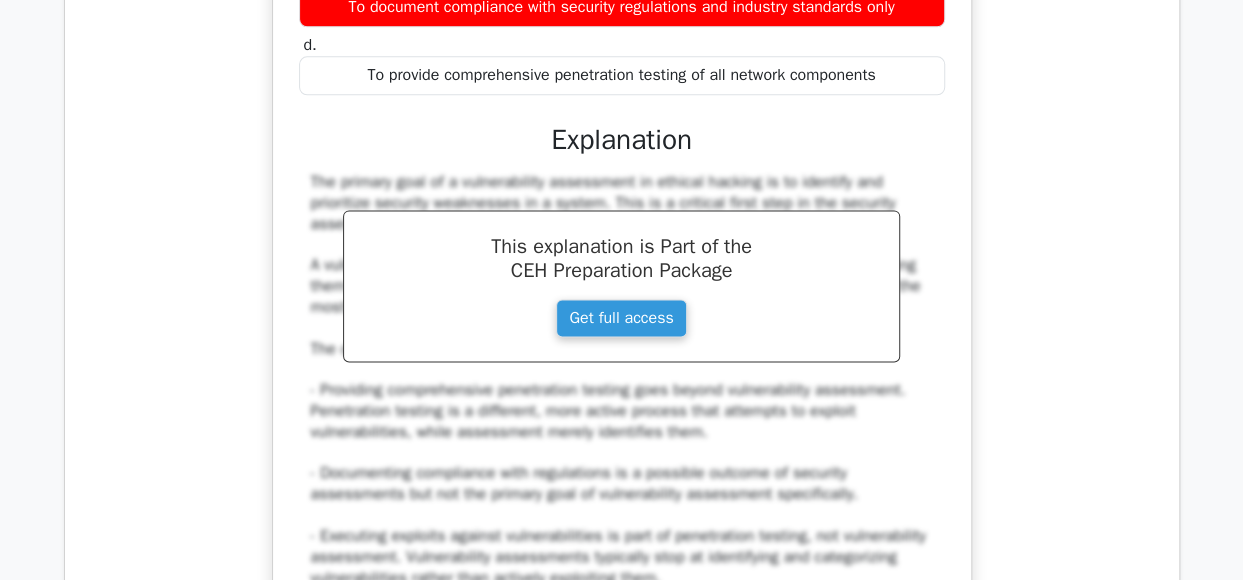 scroll, scrollTop: 5100, scrollLeft: 0, axis: vertical 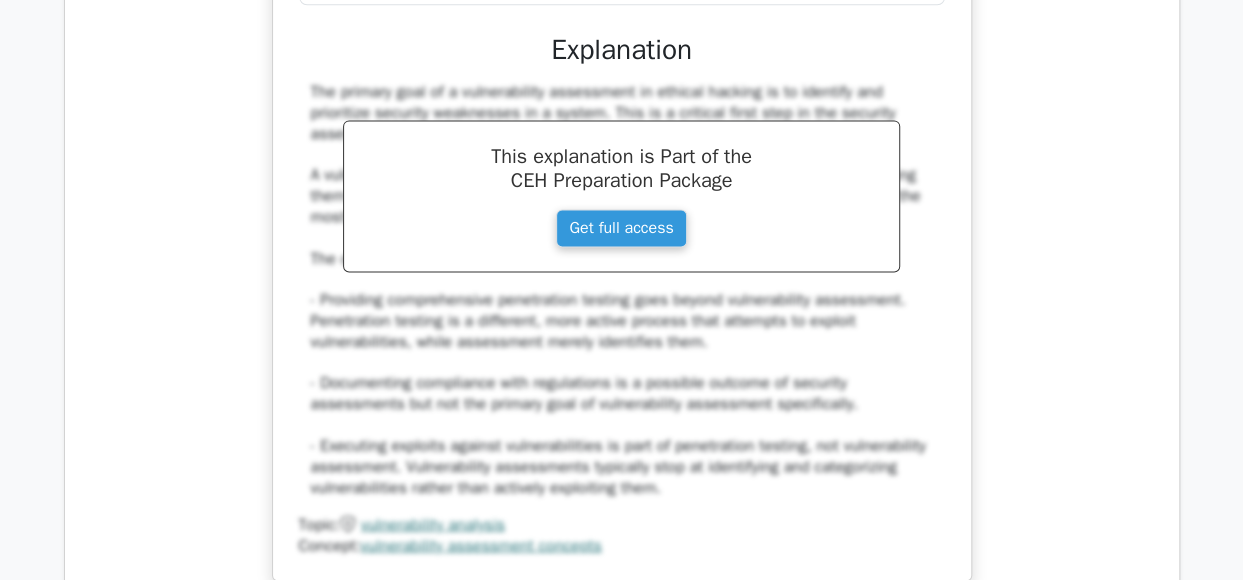 drag, startPoint x: 1058, startPoint y: 384, endPoint x: 1137, endPoint y: 395, distance: 79.762146 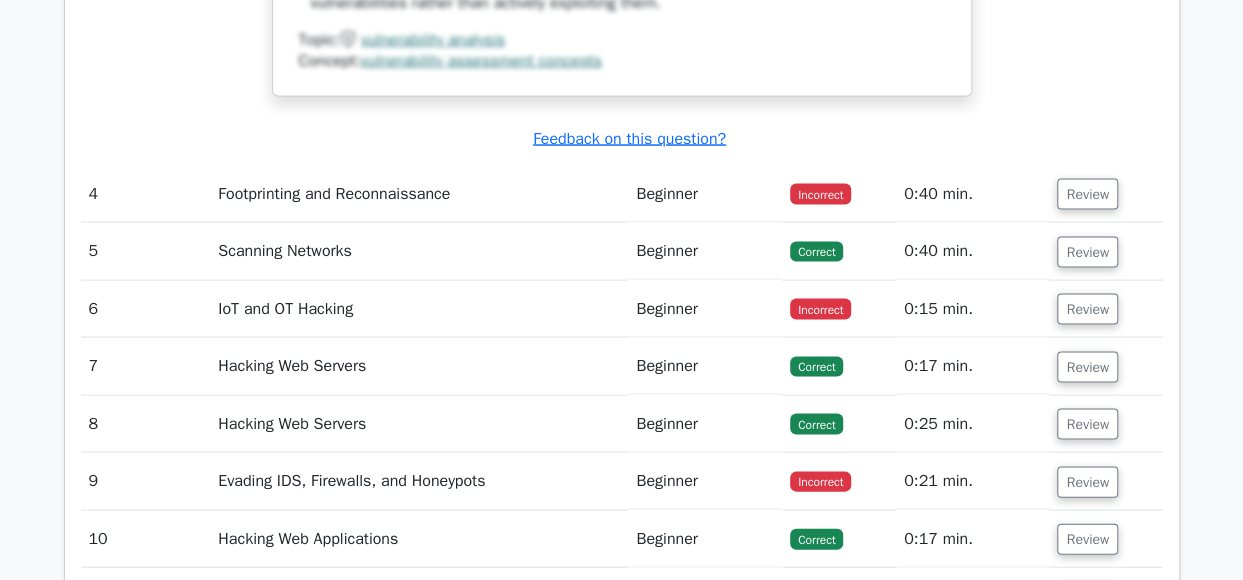 scroll, scrollTop: 5586, scrollLeft: 0, axis: vertical 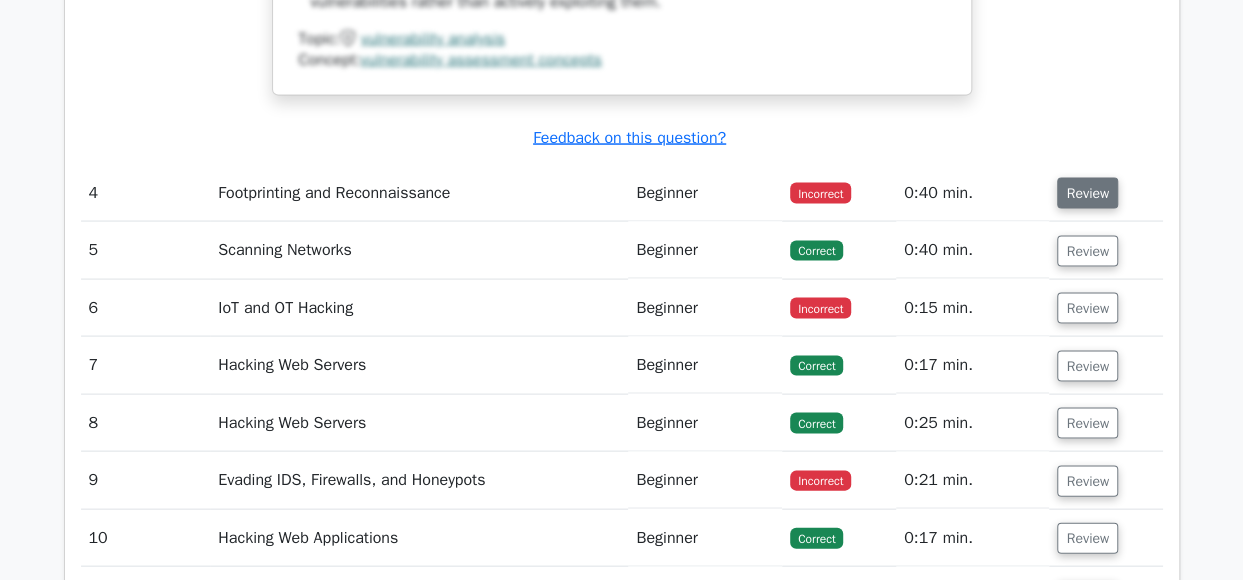 click on "Review" at bounding box center [1087, 192] 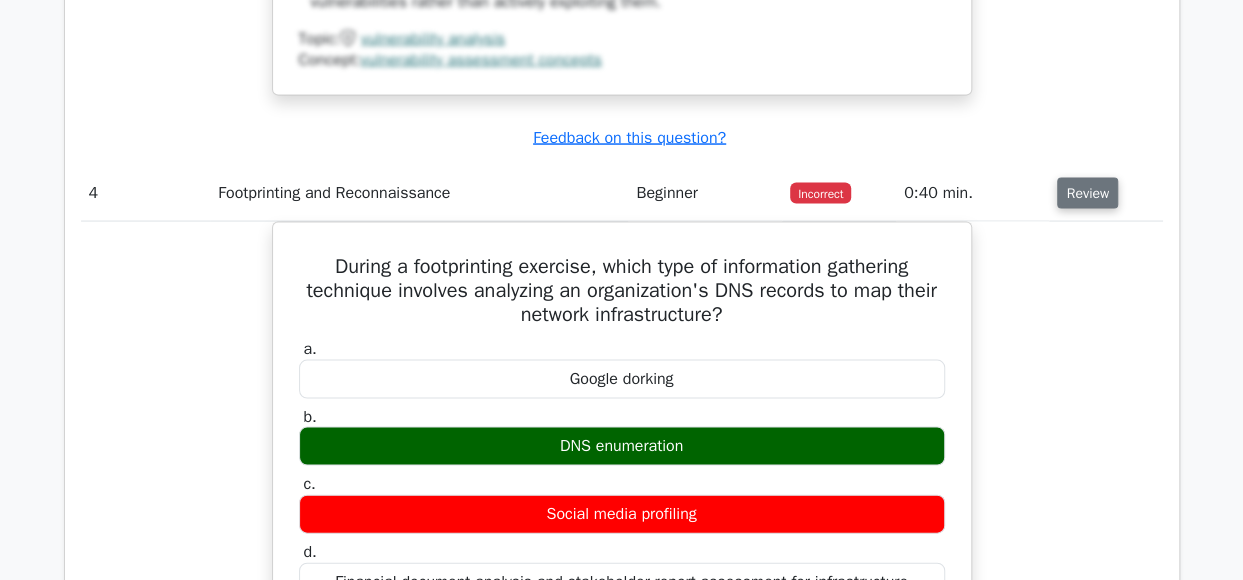 click on "Review" at bounding box center [1087, 192] 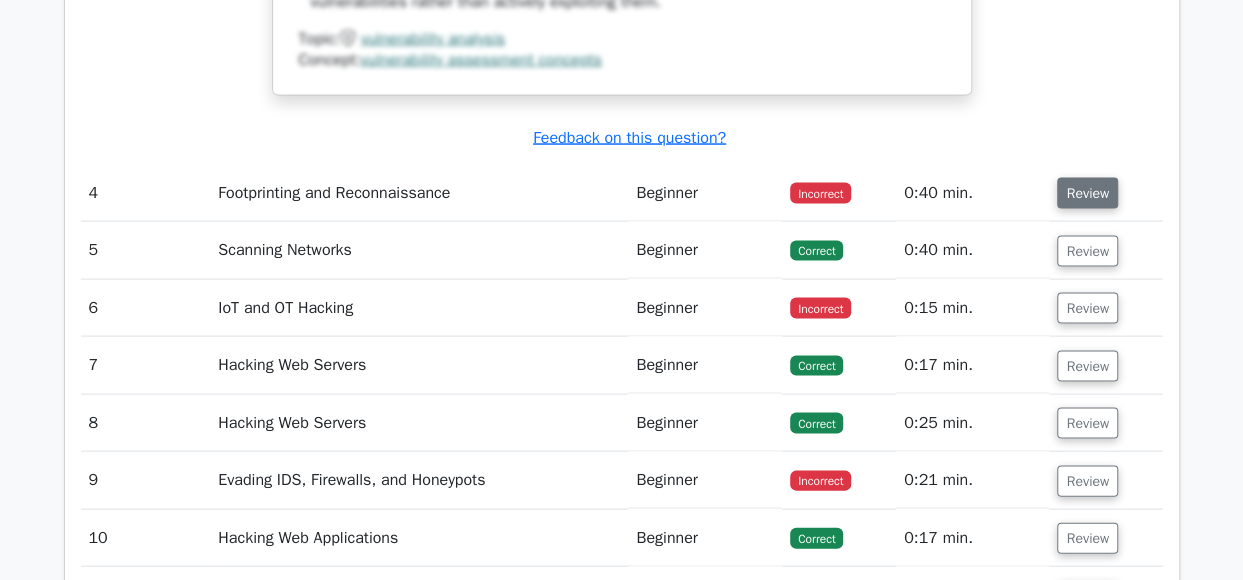click on "Review" at bounding box center [1087, 192] 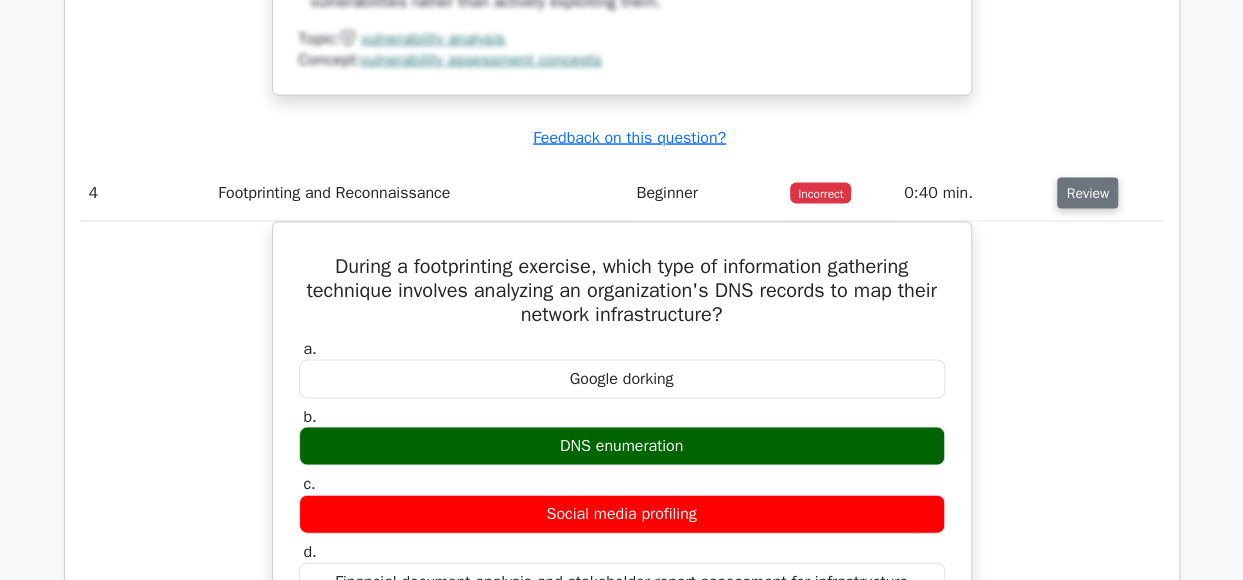 click on "Review" at bounding box center [1087, 192] 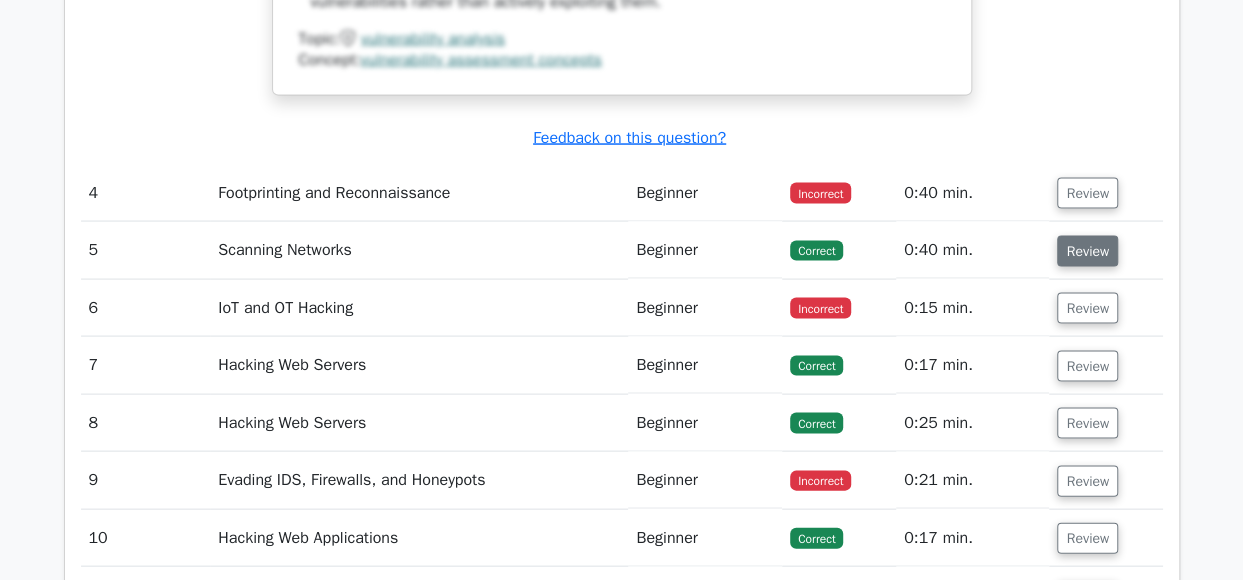click on "Review" at bounding box center (1087, 250) 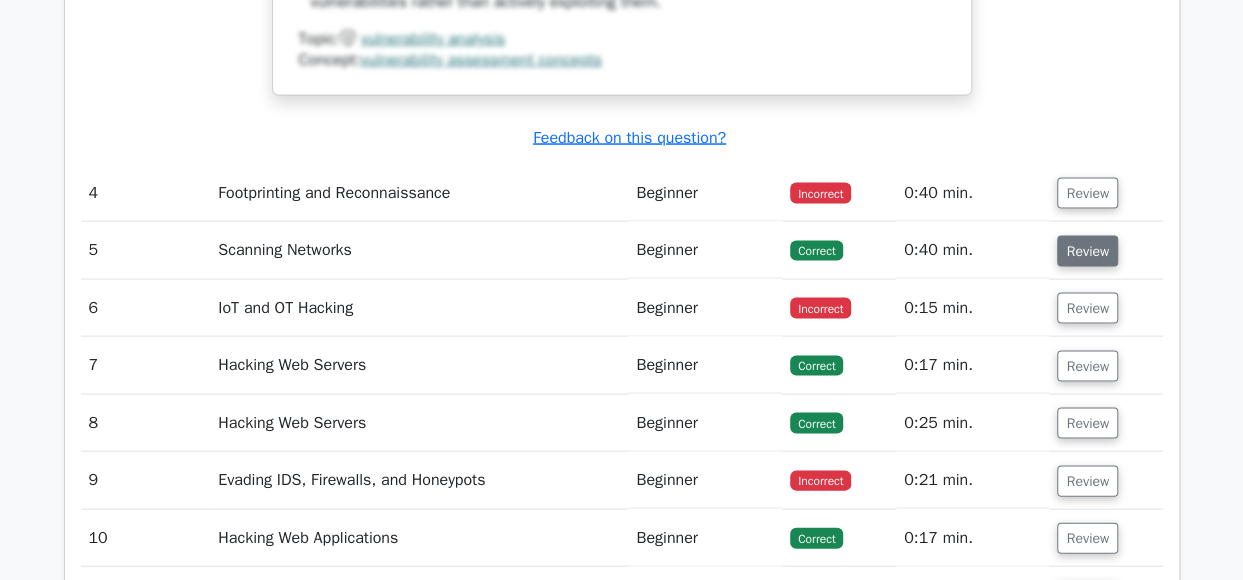 click on "Review" at bounding box center (1087, 250) 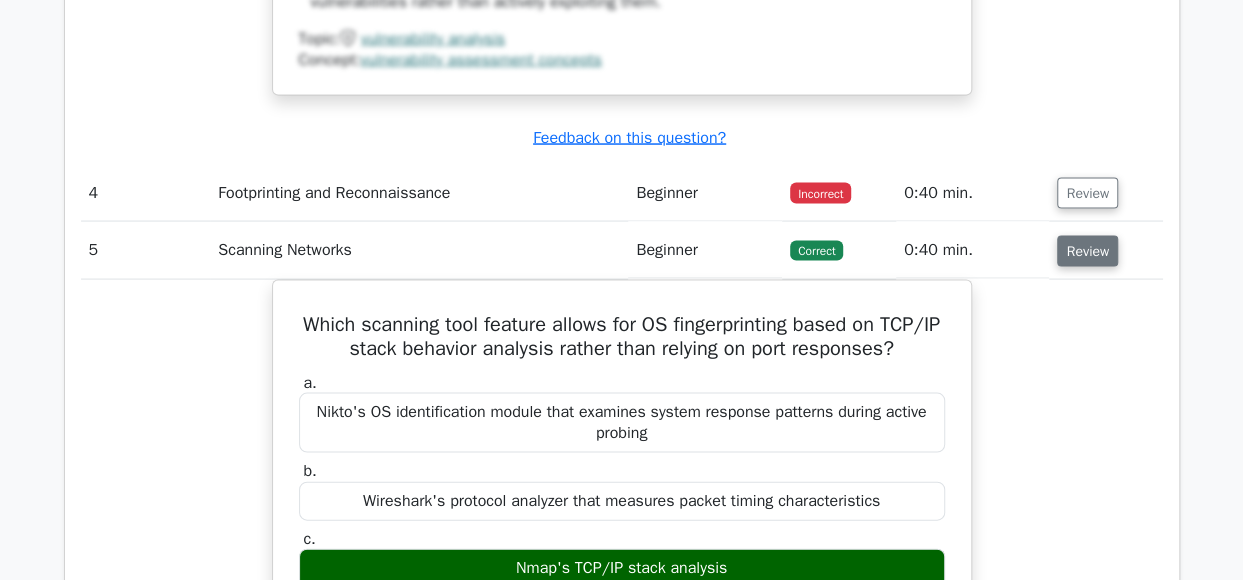 click on "Review" at bounding box center [1087, 250] 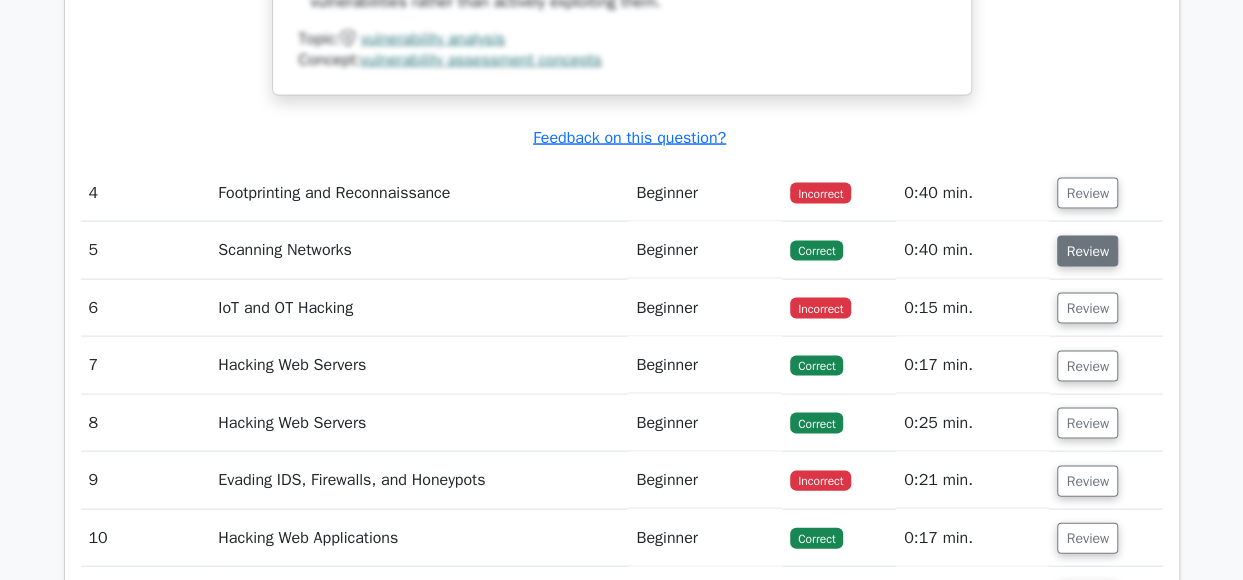 click on "Review" at bounding box center (1087, 250) 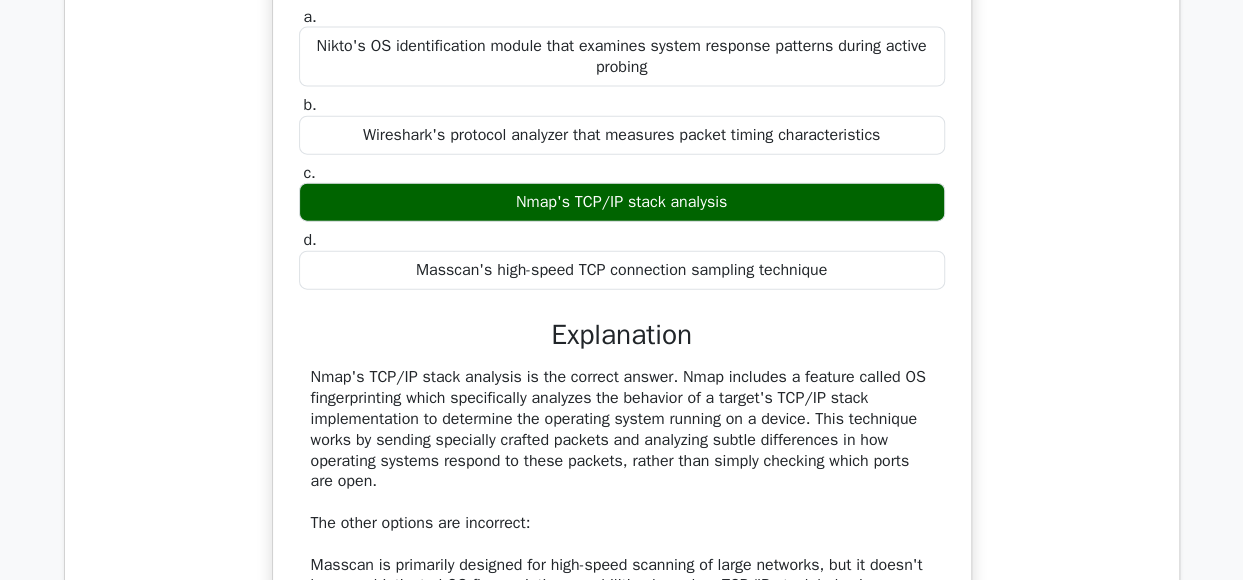 scroll, scrollTop: 6025, scrollLeft: 0, axis: vertical 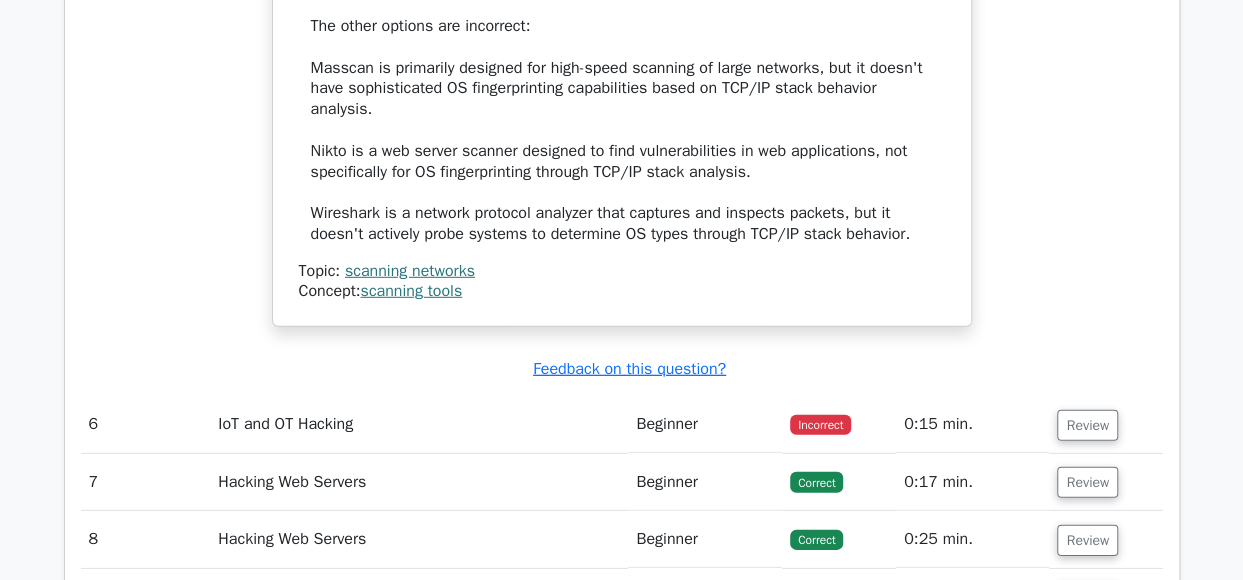click on "0:21 min." at bounding box center (972, 597) 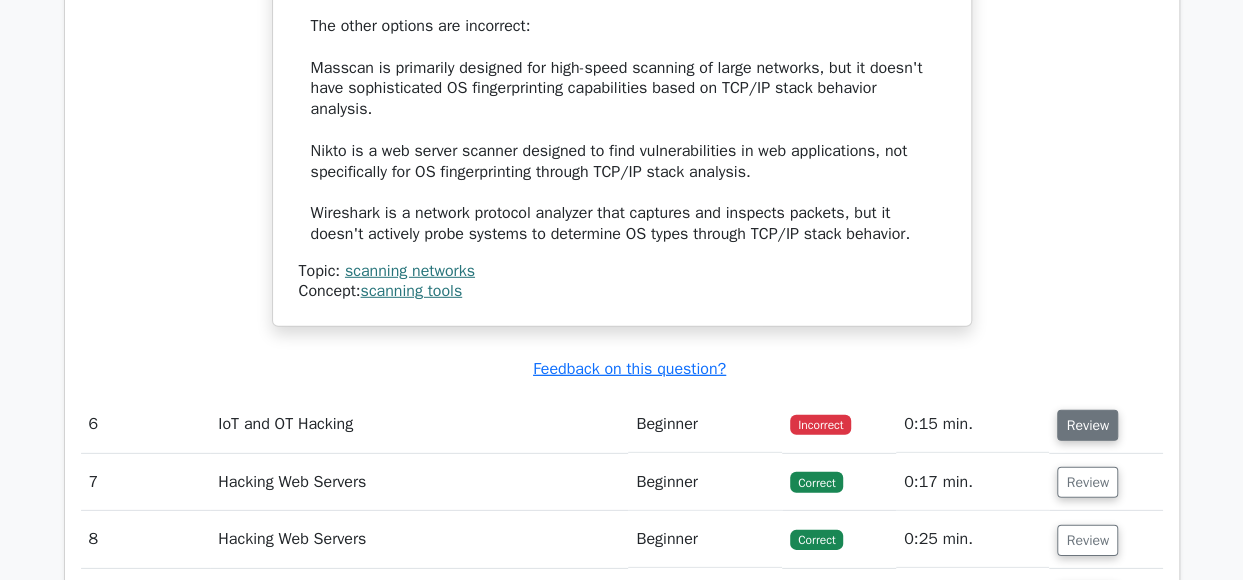 click on "Review" at bounding box center (1087, 425) 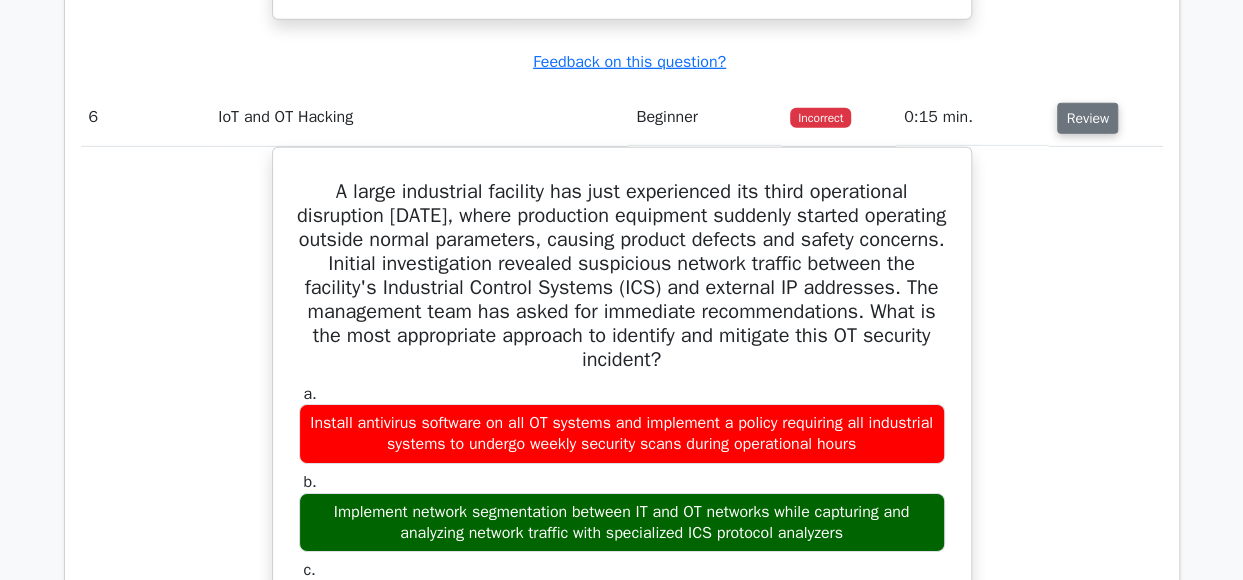 scroll, scrollTop: 6757, scrollLeft: 0, axis: vertical 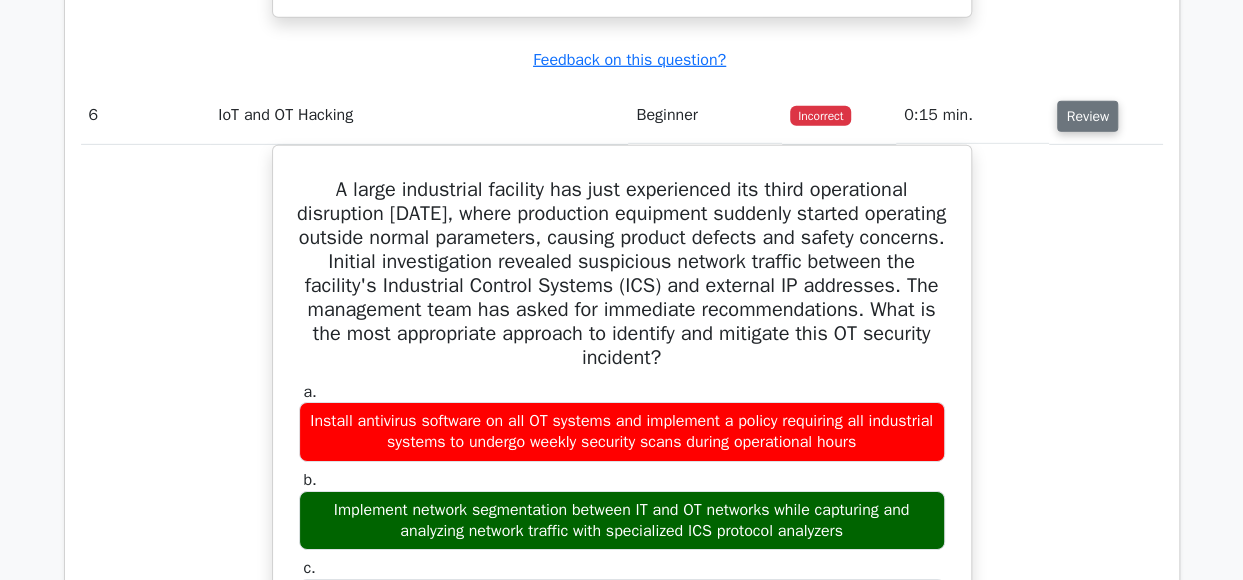 click on "A large industrial facility has just experienced its third operational disruption in two months, where production equipment suddenly started operating outside normal parameters, causing product defects and safety concerns. Initial investigation revealed suspicious network traffic between the facility's Industrial Control Systems (ICS) and external IP addresses. The management team has asked for immediate recommendations. What is the most appropriate approach to identify and mitigate this OT security incident?
a.
b. c. d." at bounding box center (622, 830) 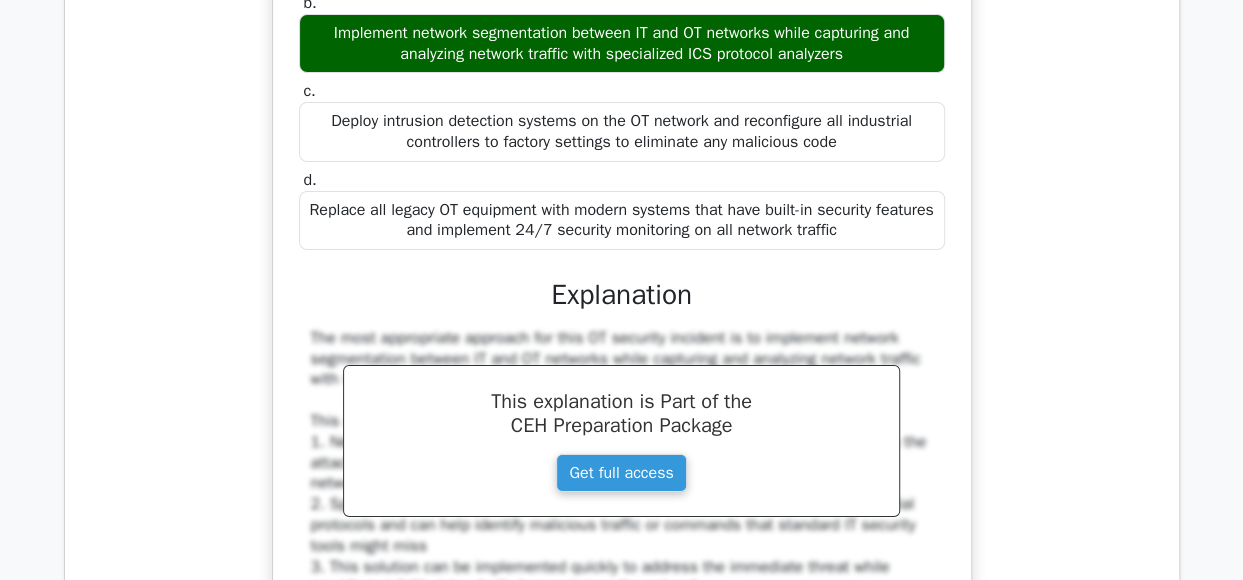 scroll, scrollTop: 7430, scrollLeft: 0, axis: vertical 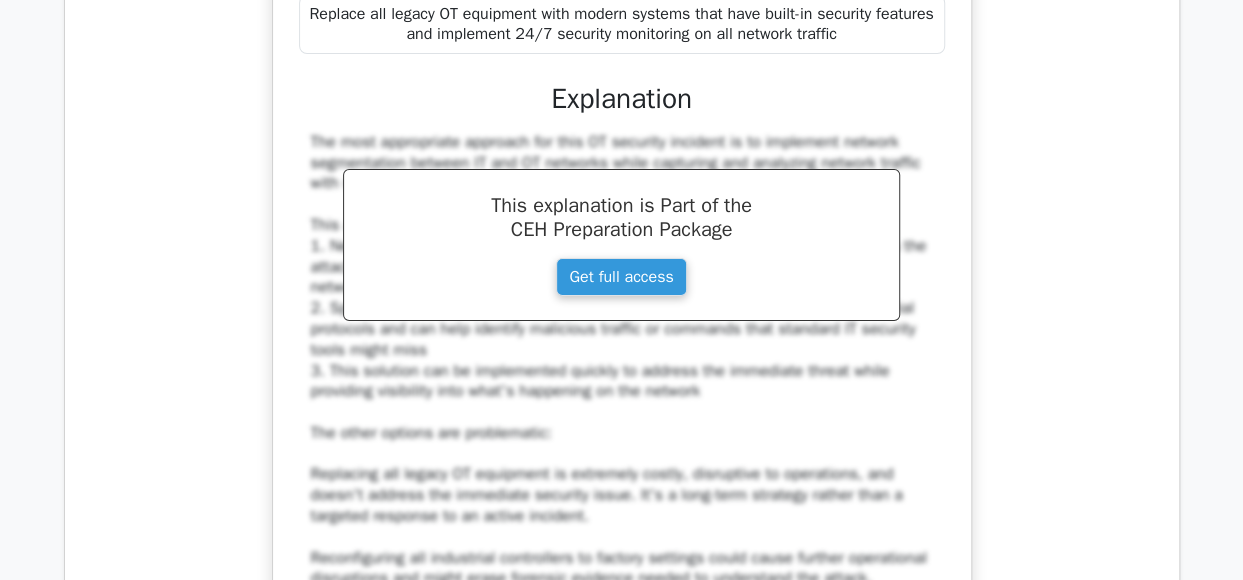 drag, startPoint x: 1086, startPoint y: 520, endPoint x: 1053, endPoint y: 553, distance: 46.66905 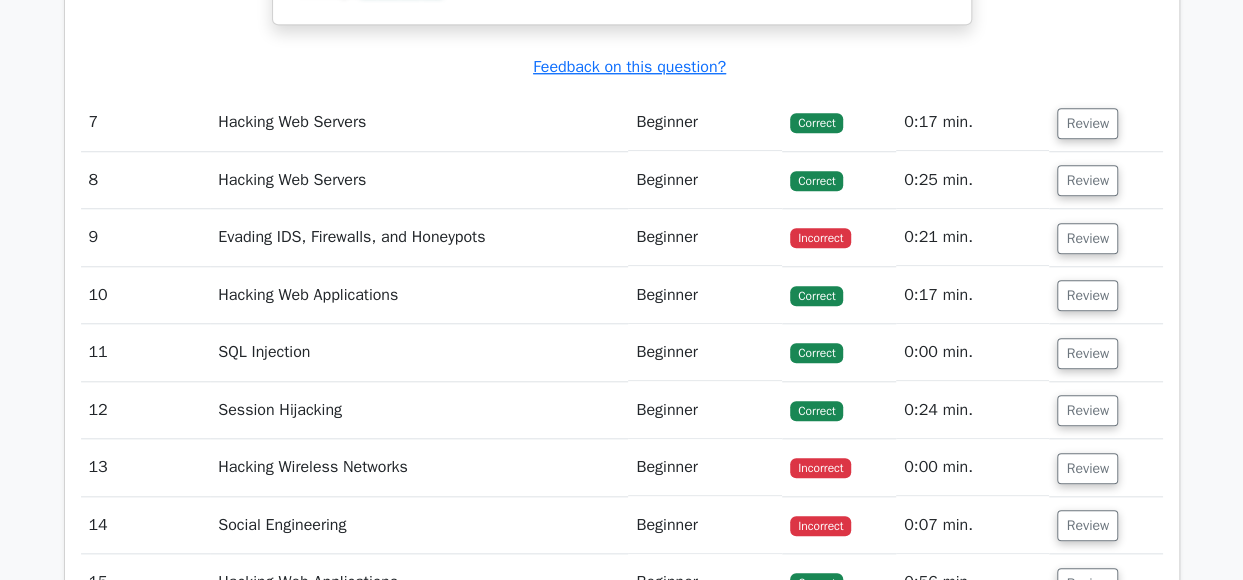 scroll, scrollTop: 8223, scrollLeft: 0, axis: vertical 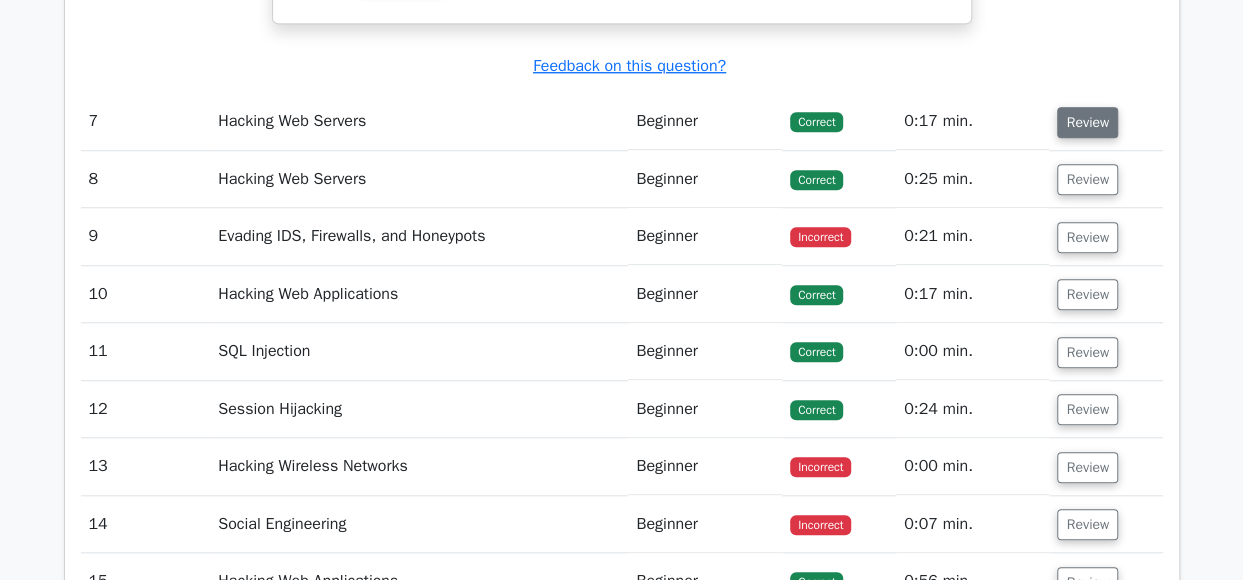 click on "Review" at bounding box center [1087, 122] 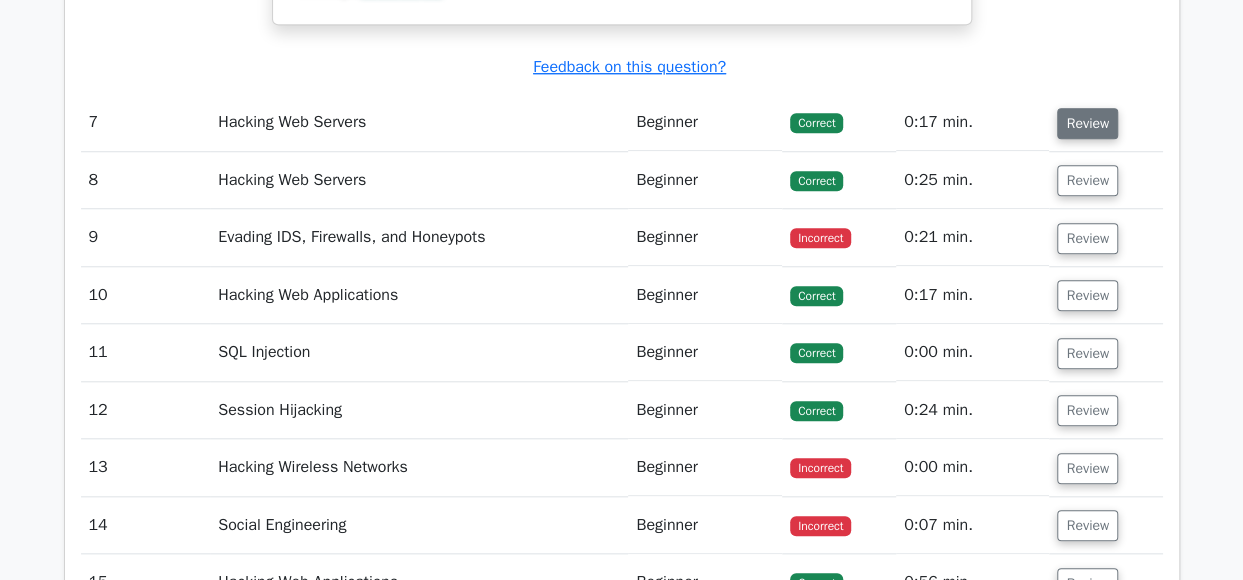 click on "Review" at bounding box center (1087, 123) 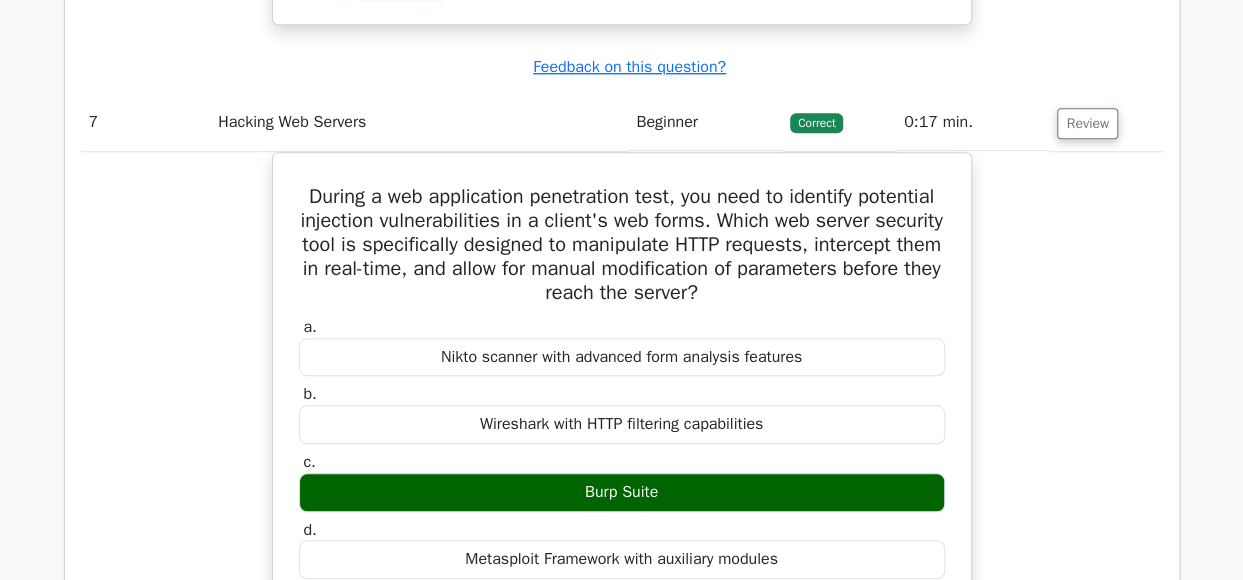 scroll, scrollTop: 9039, scrollLeft: 0, axis: vertical 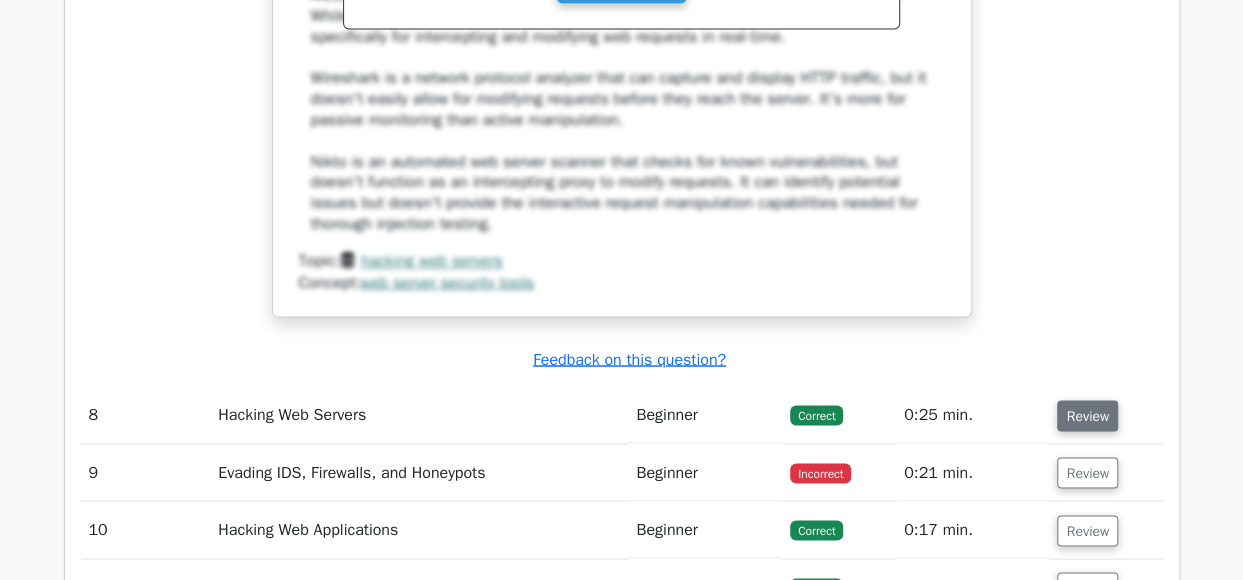 click on "Review" at bounding box center [1087, 415] 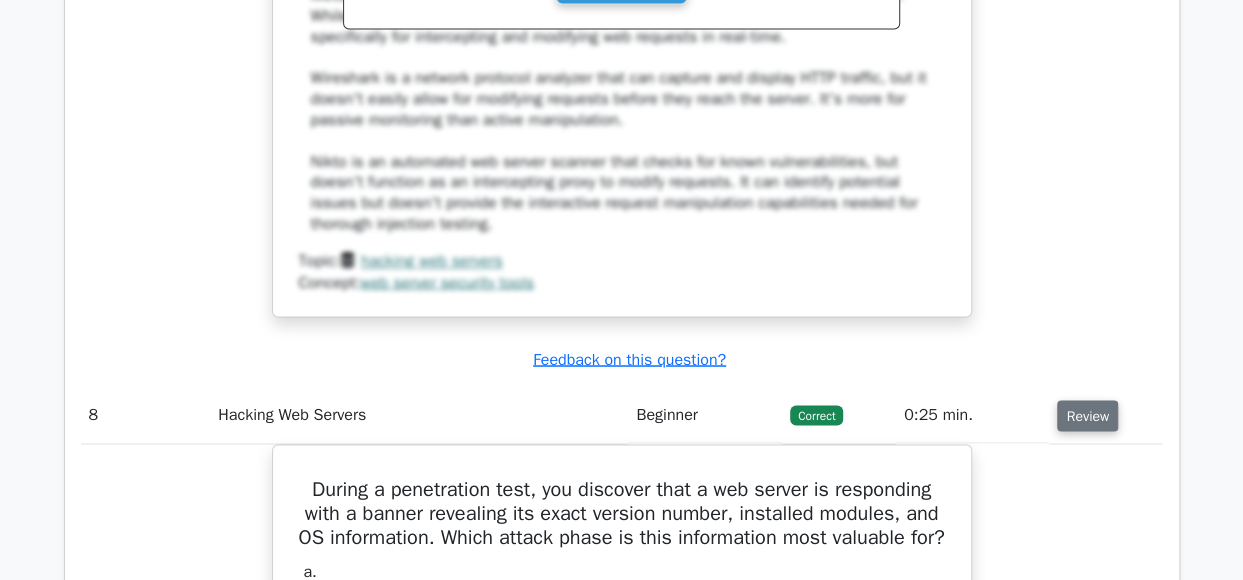click on "Review" at bounding box center (1087, 415) 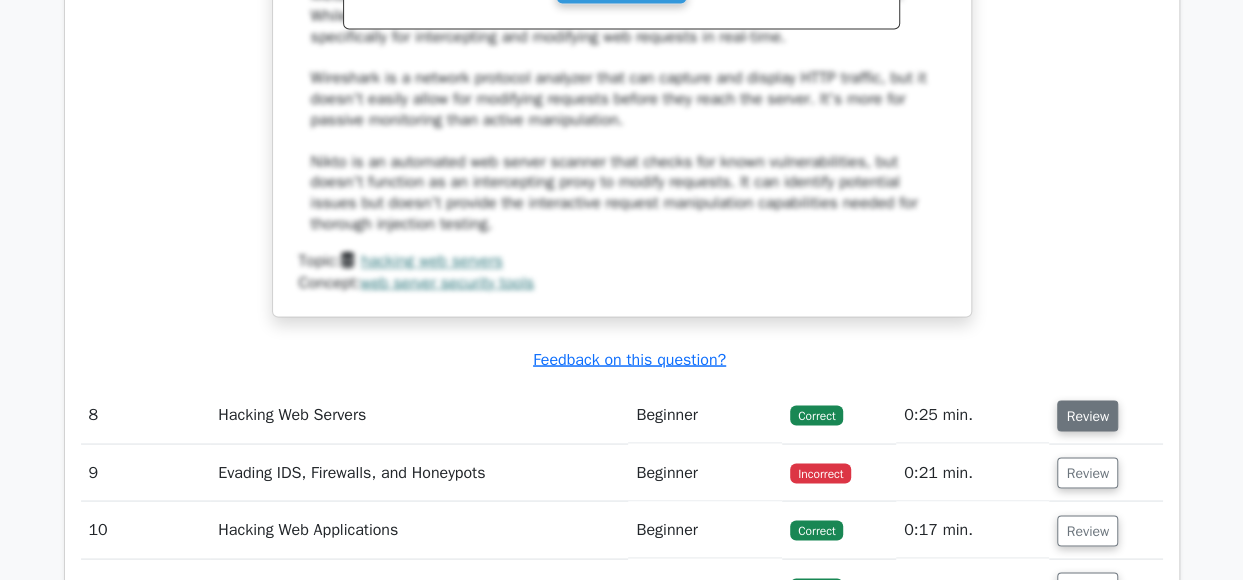 click on "Review" at bounding box center [1087, 415] 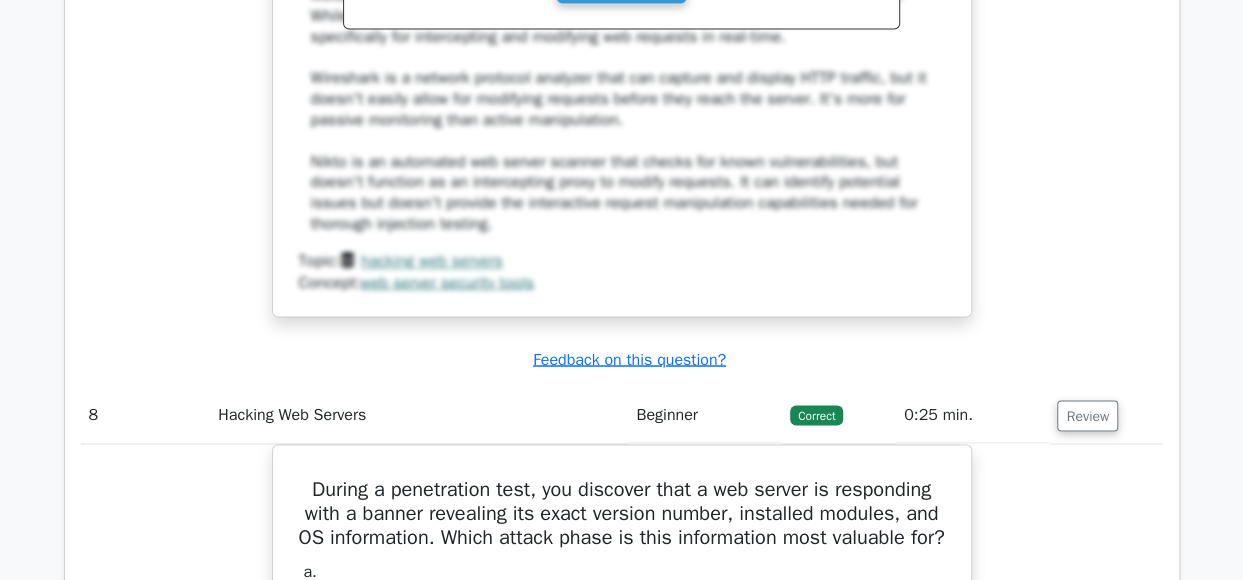 scroll, scrollTop: 9241, scrollLeft: 0, axis: vertical 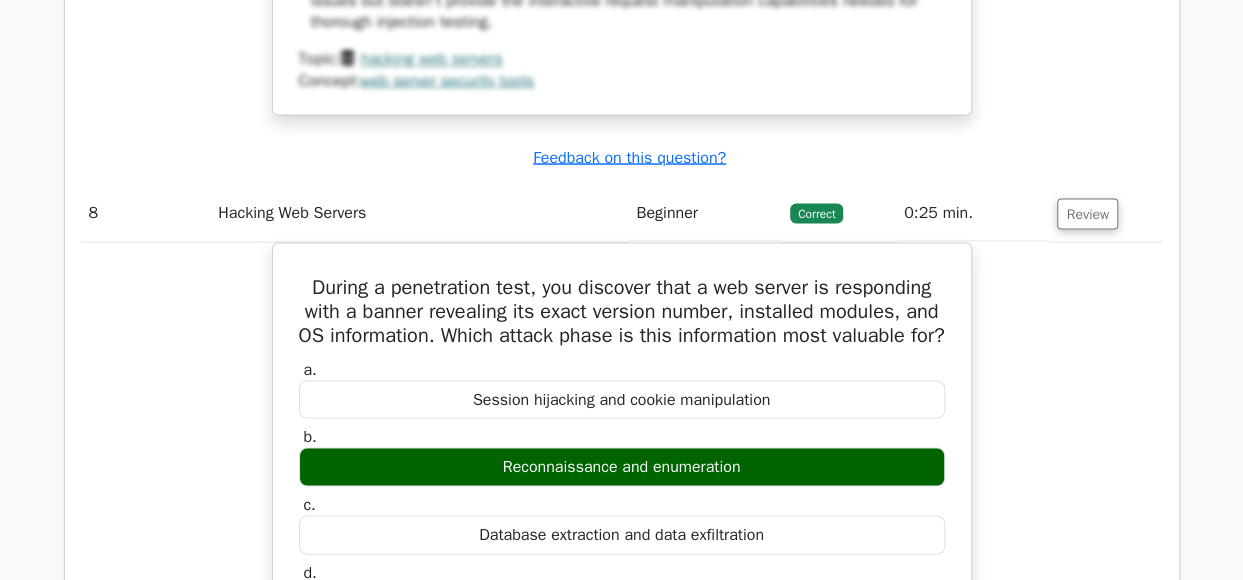 click on "During a penetration test, you discover that a web server is responding with a banner revealing its exact version number, installed modules, and OS information. Which attack phase is this information most valuable for?
a.
Session hijacking and cookie manipulation
b.
c. d." at bounding box center [622, 773] 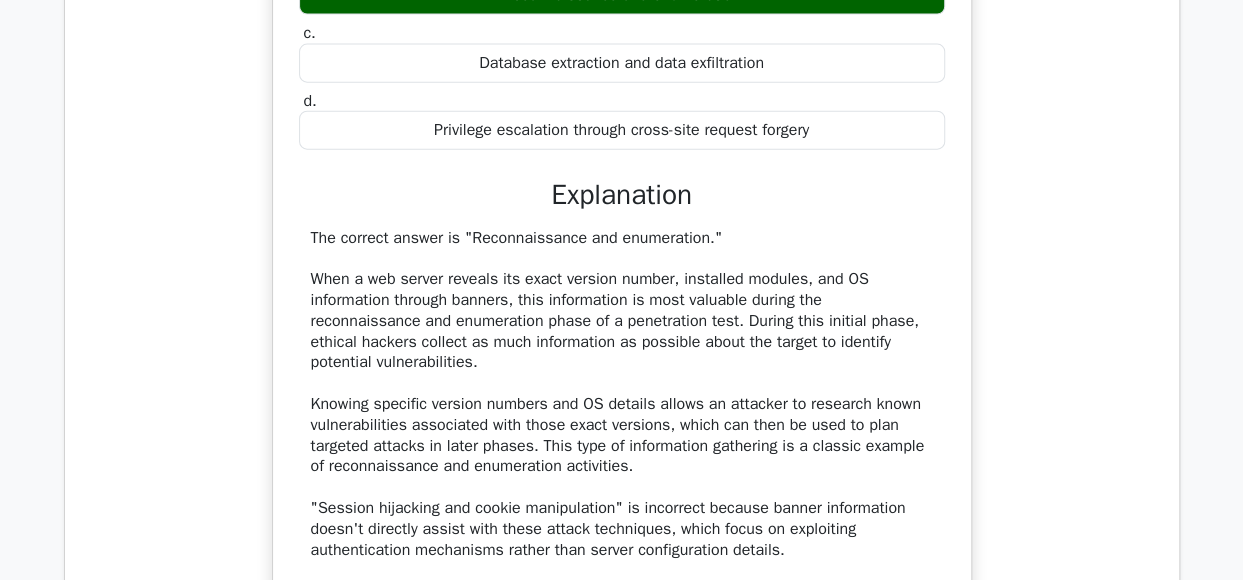 scroll, scrollTop: 10486, scrollLeft: 0, axis: vertical 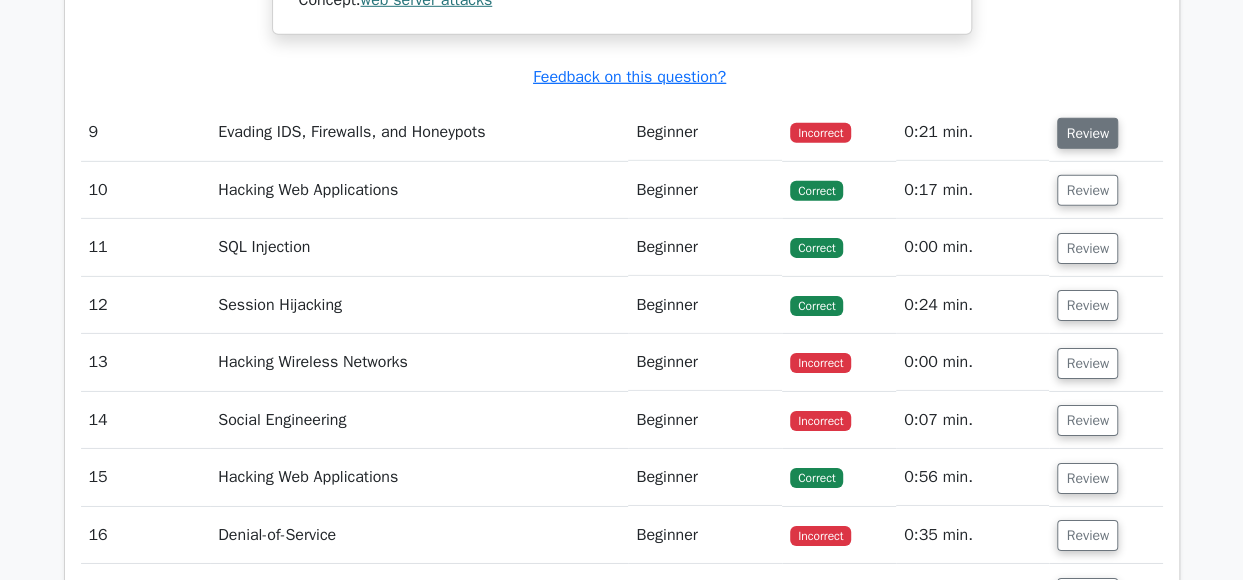 click on "Review" at bounding box center [1087, 133] 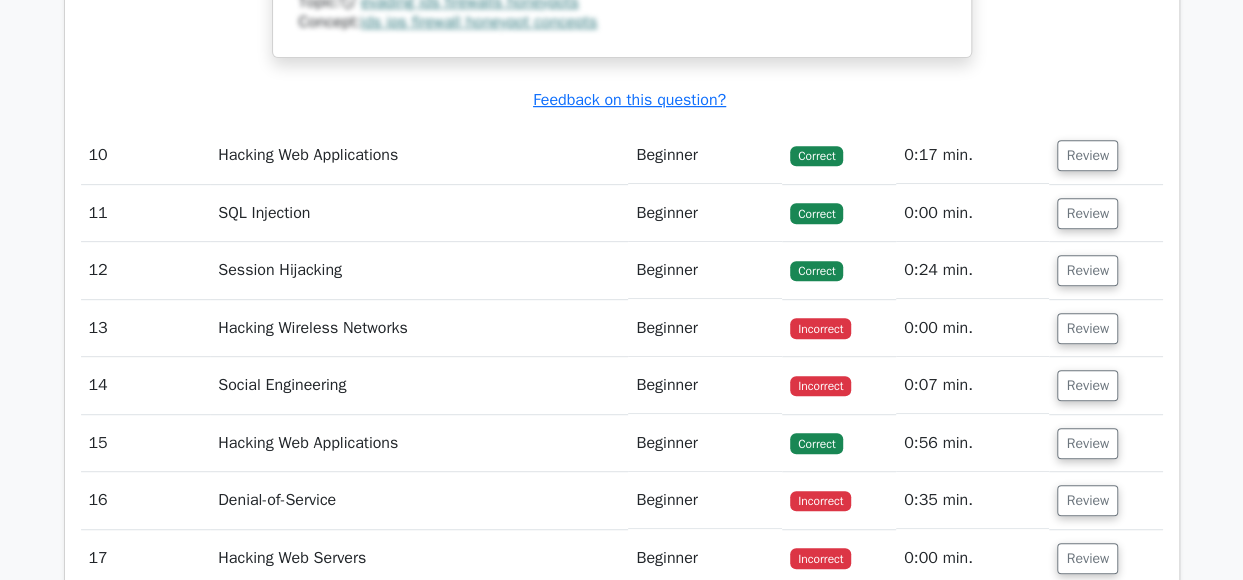 scroll, scrollTop: 11467, scrollLeft: 0, axis: vertical 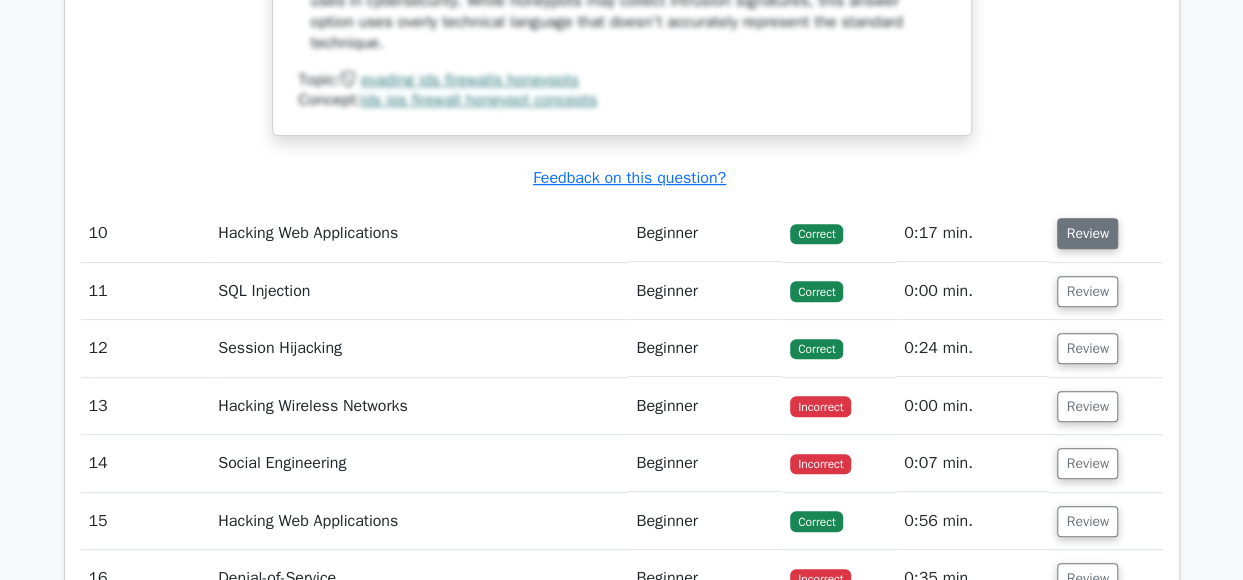 click on "Review" at bounding box center [1087, 233] 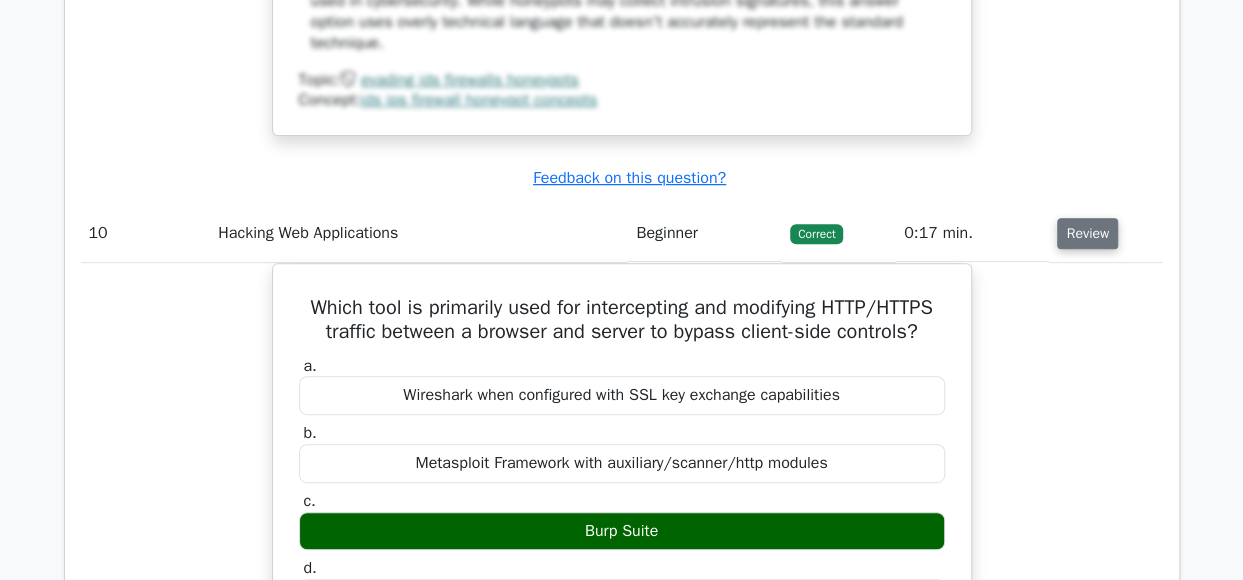 click on "Review" at bounding box center (1087, 233) 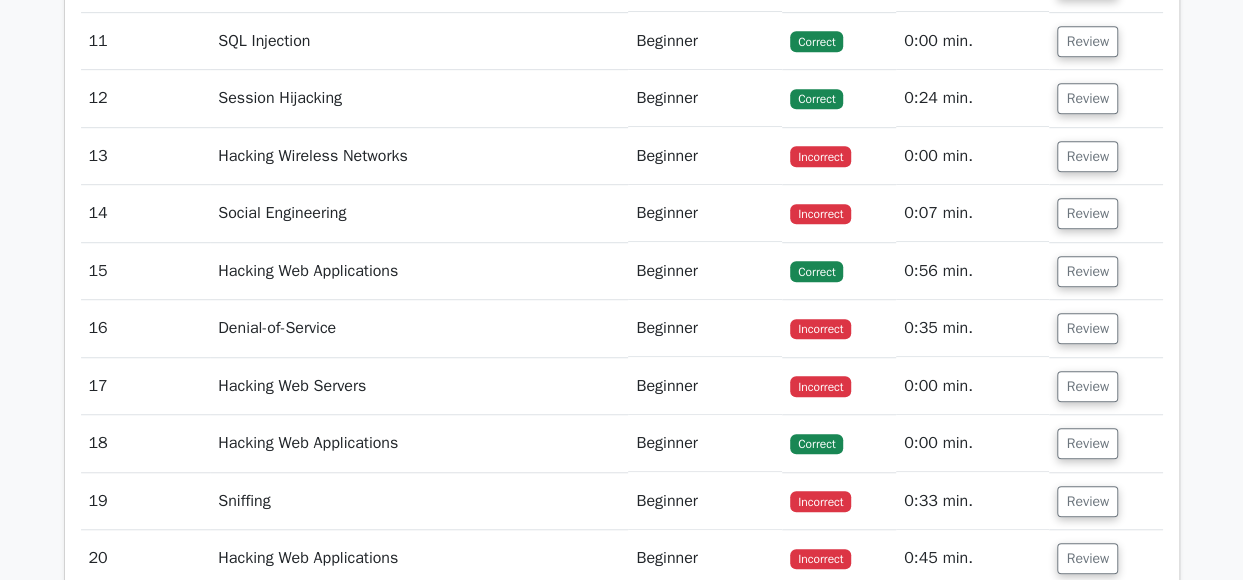 scroll, scrollTop: 11427, scrollLeft: 0, axis: vertical 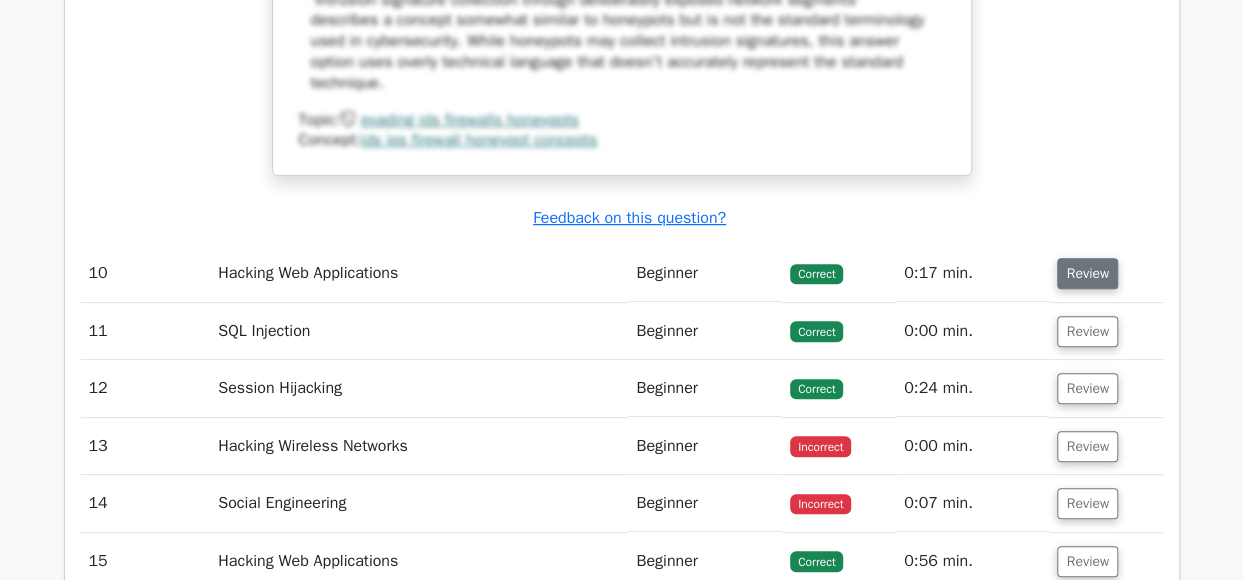 click on "Review" at bounding box center [1087, 273] 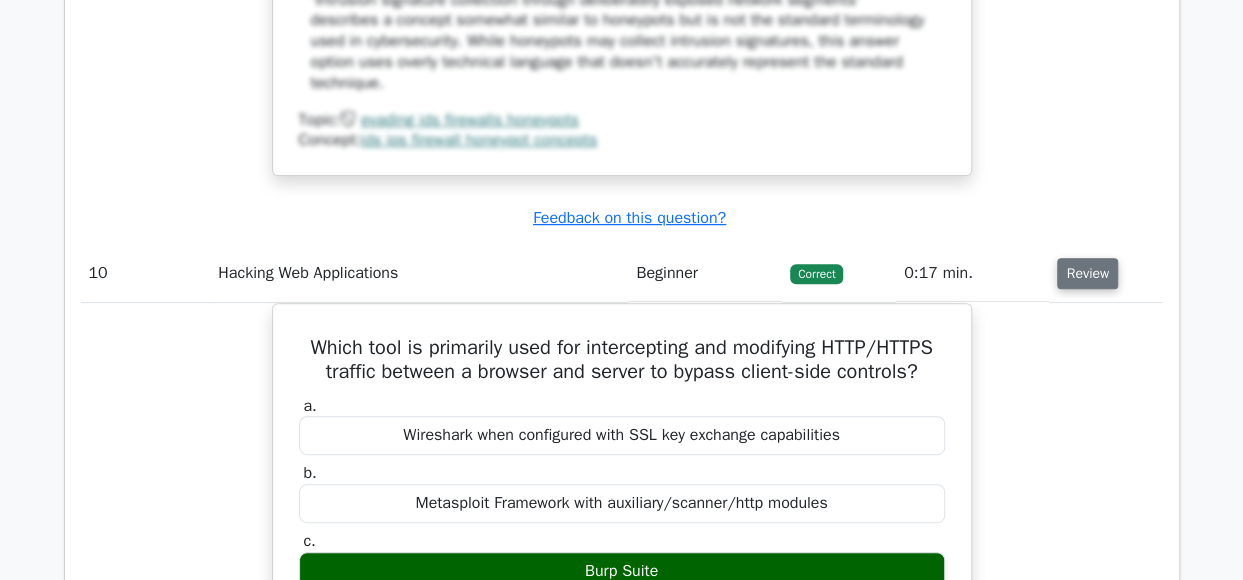 click on "Review" at bounding box center (1087, 273) 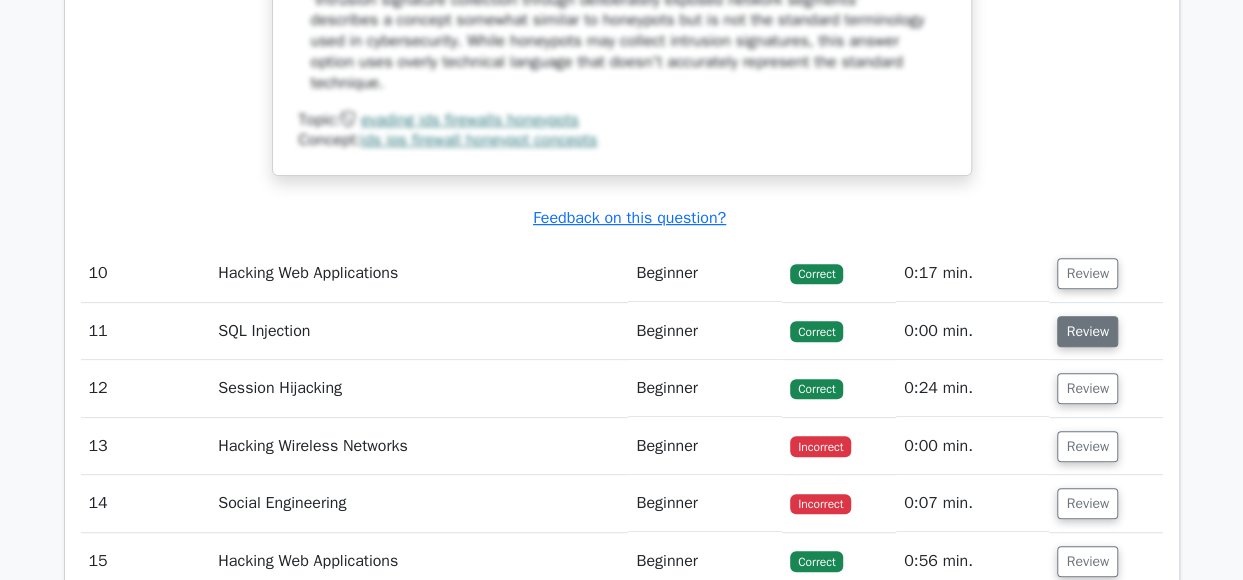 click on "Review" at bounding box center (1087, 331) 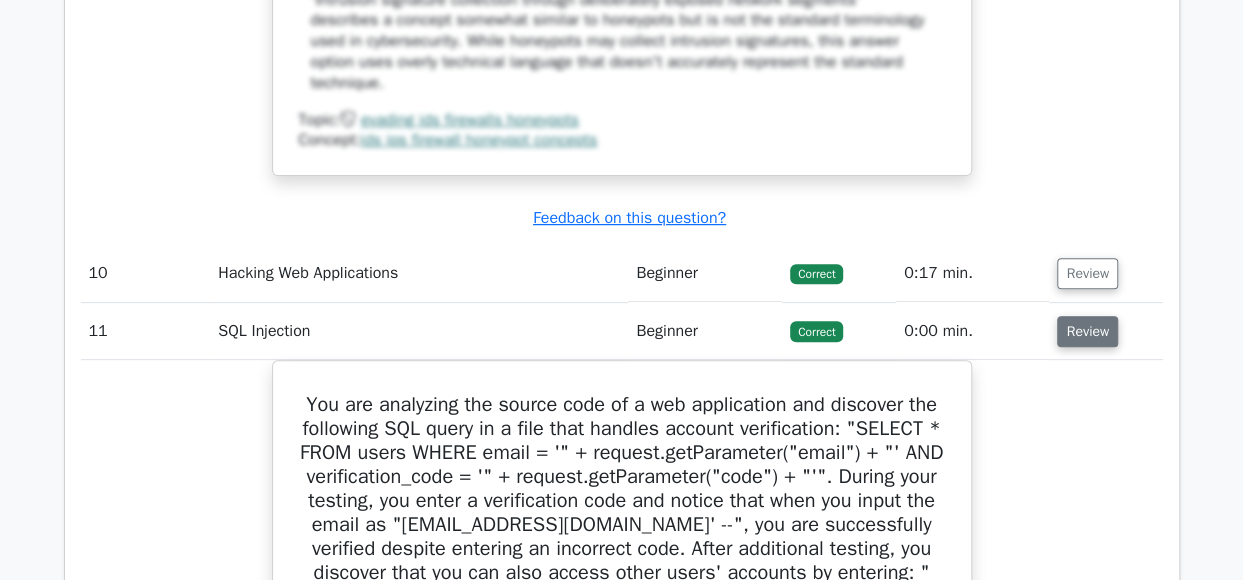 click on "Review" at bounding box center (1087, 331) 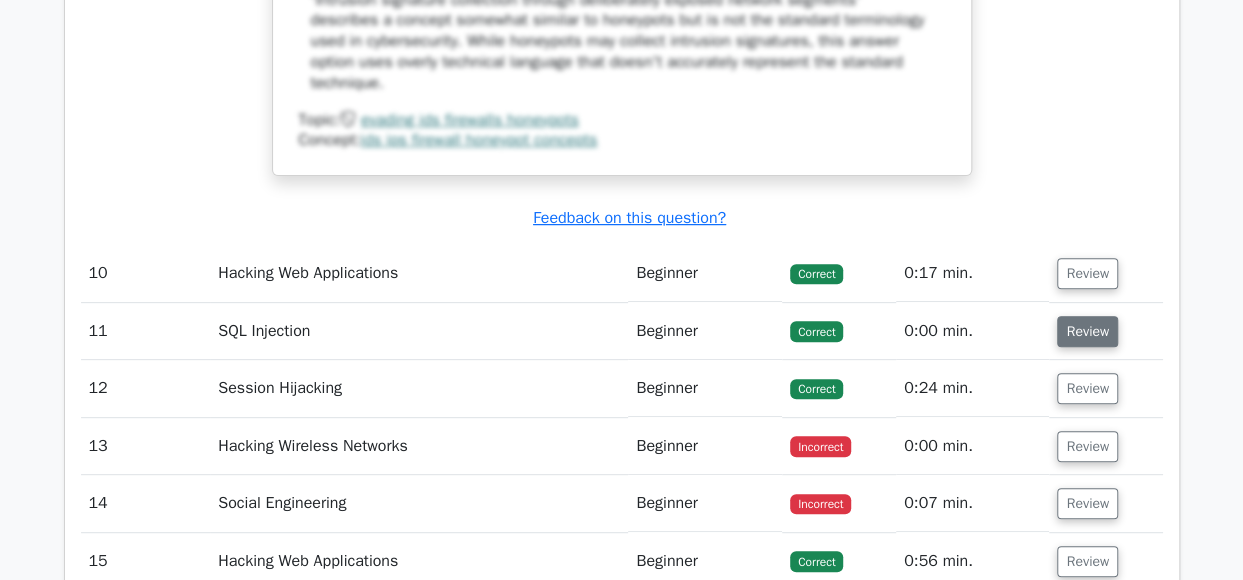 click on "Review" at bounding box center (1087, 331) 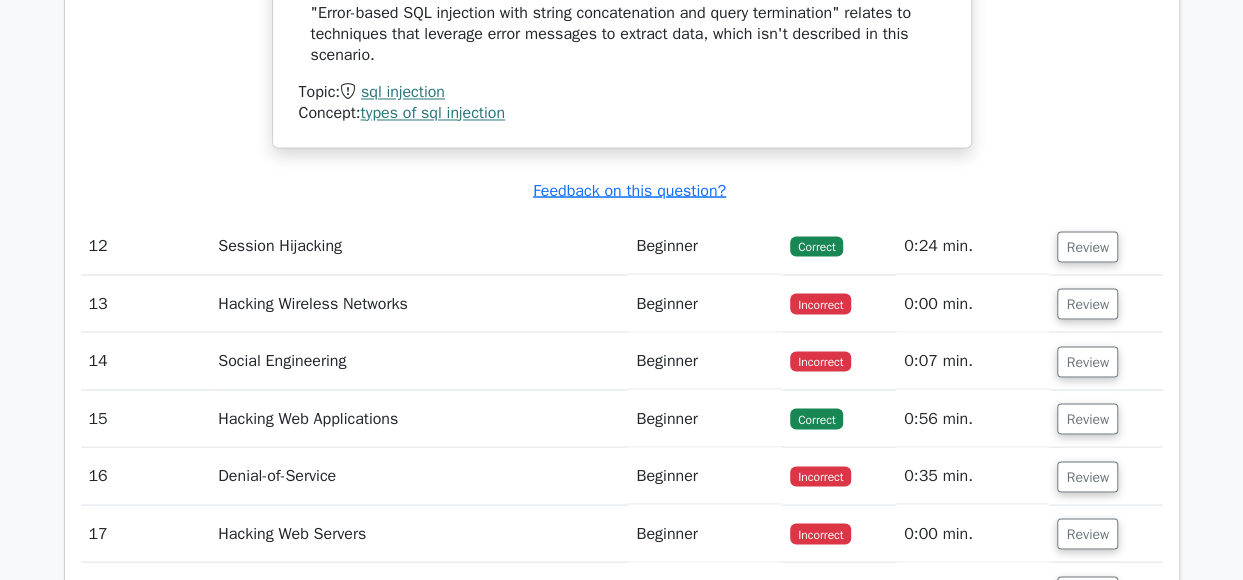 scroll, scrollTop: 12967, scrollLeft: 0, axis: vertical 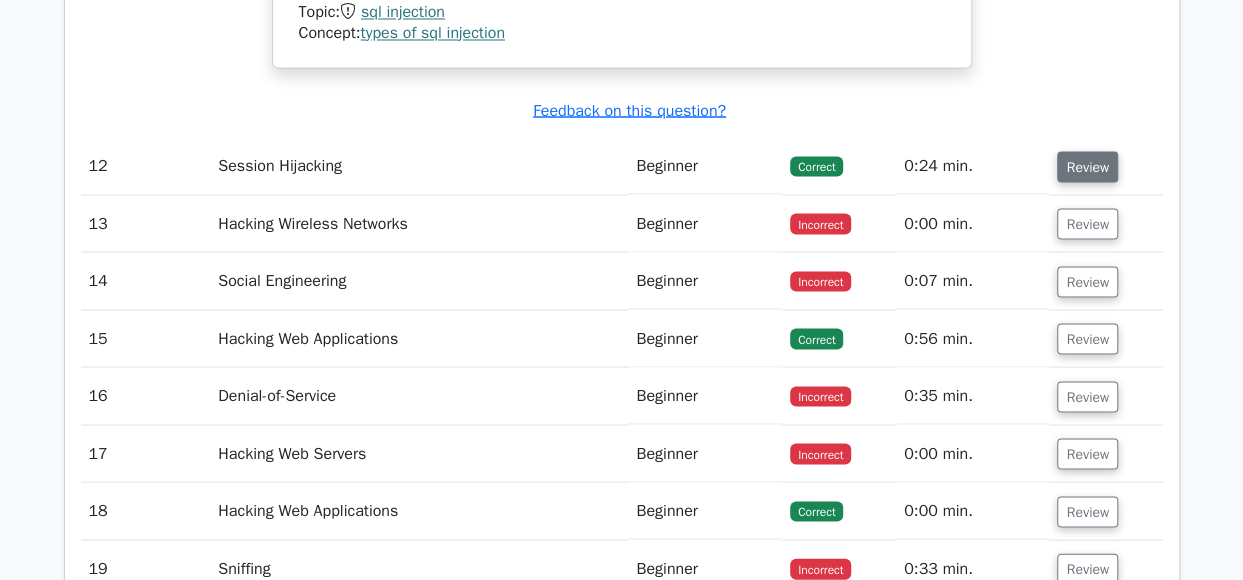 click on "Review" at bounding box center (1087, 166) 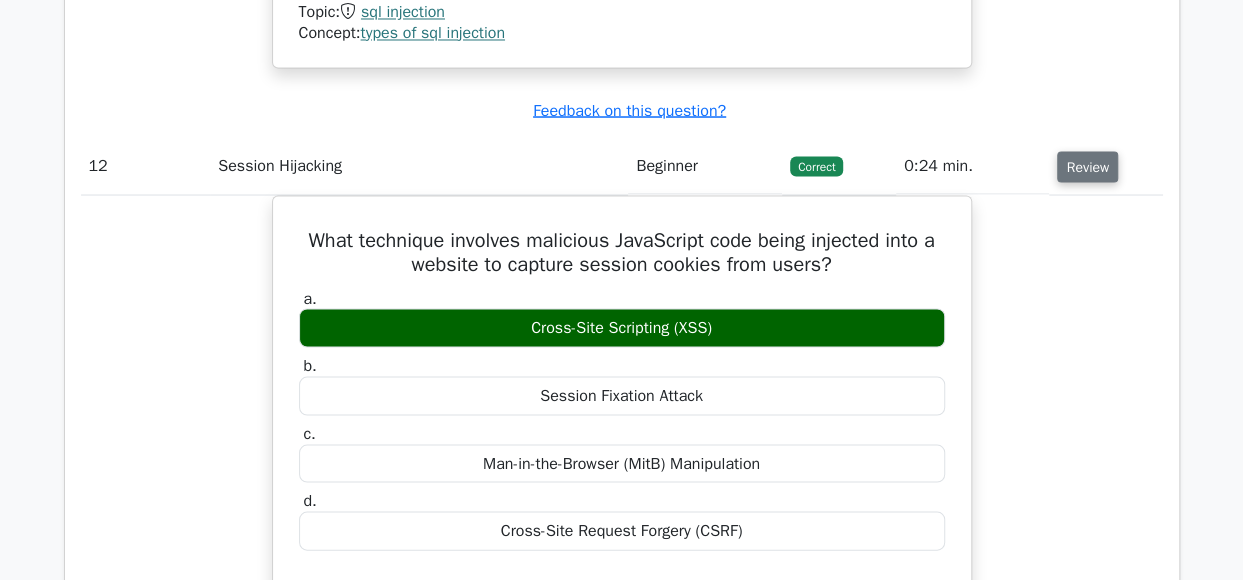 click on "Review" at bounding box center [1087, 166] 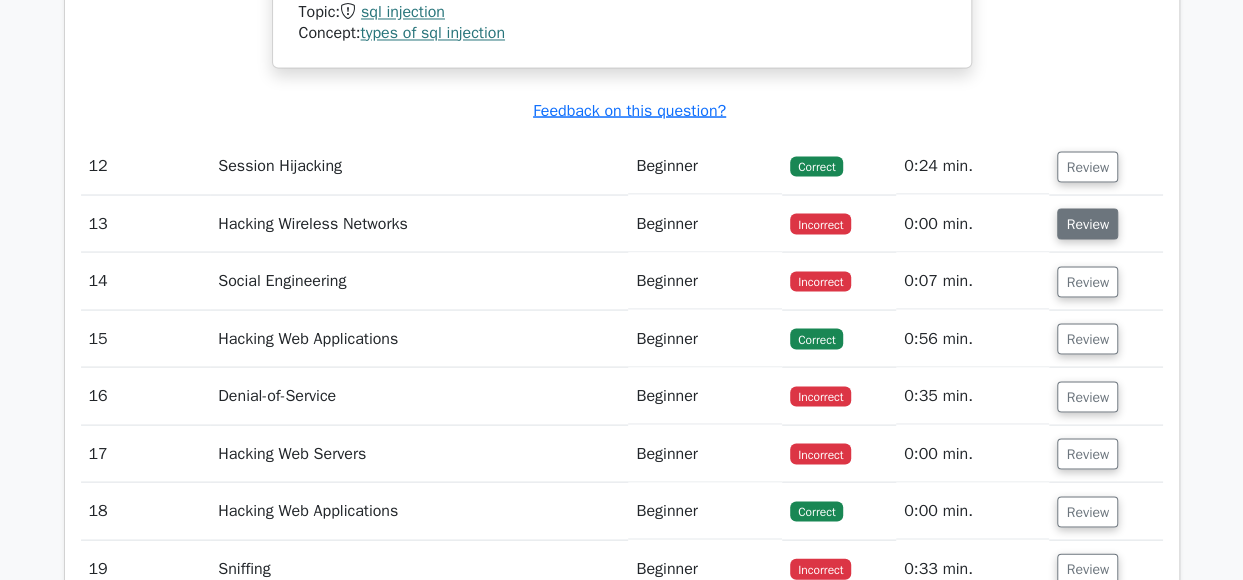 click on "Review" at bounding box center [1087, 223] 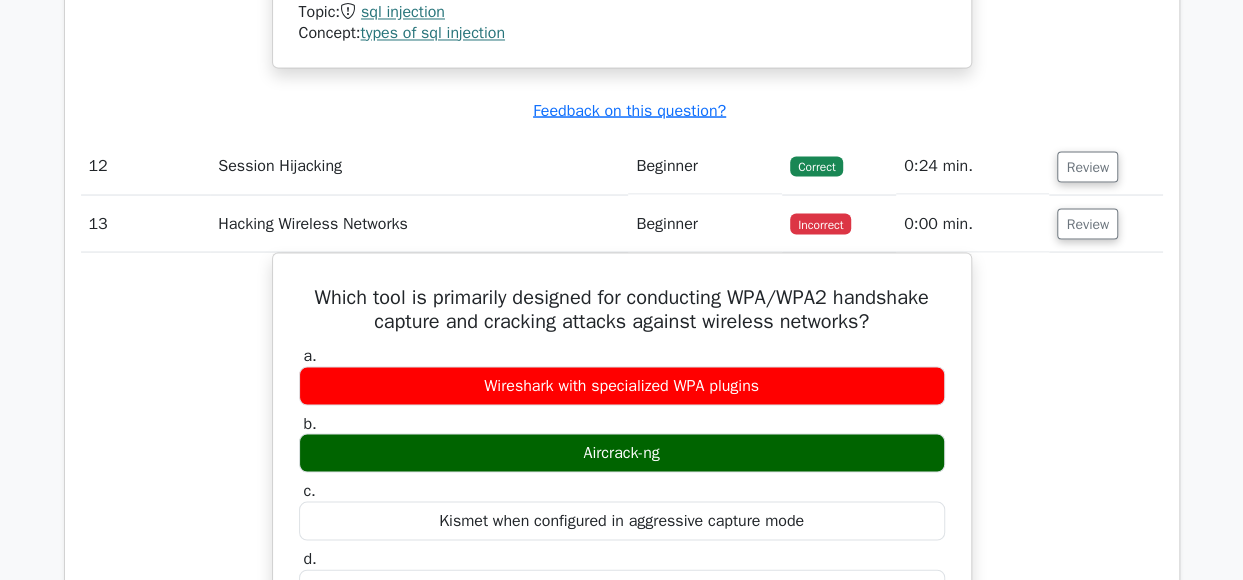 scroll, scrollTop: 13045, scrollLeft: 0, axis: vertical 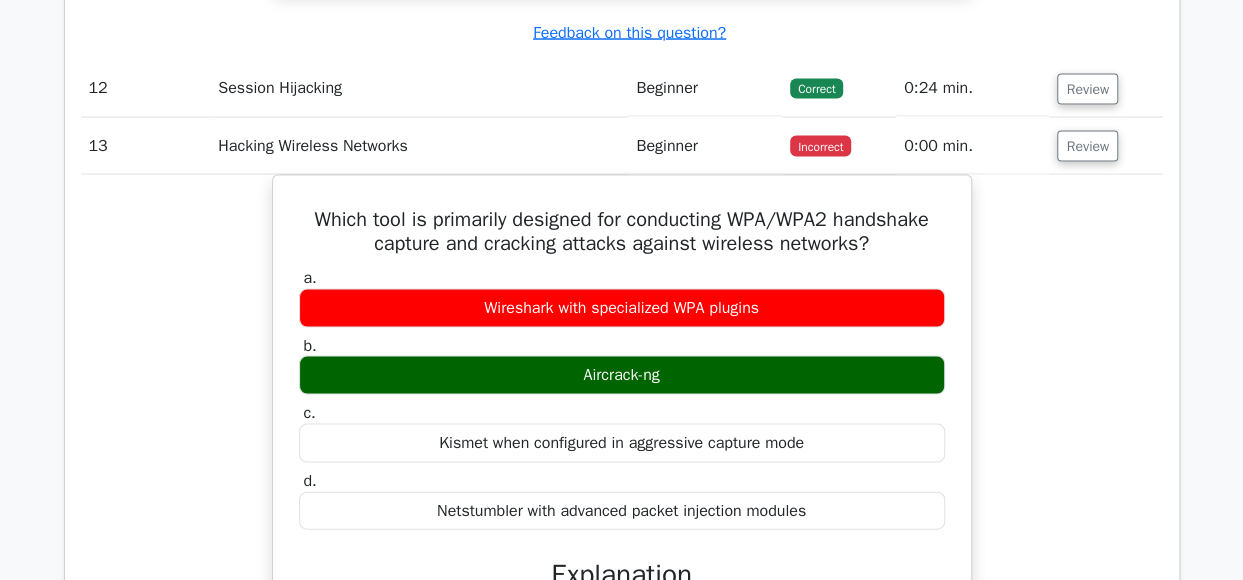 drag, startPoint x: 1083, startPoint y: 470, endPoint x: 1058, endPoint y: 573, distance: 105.99056 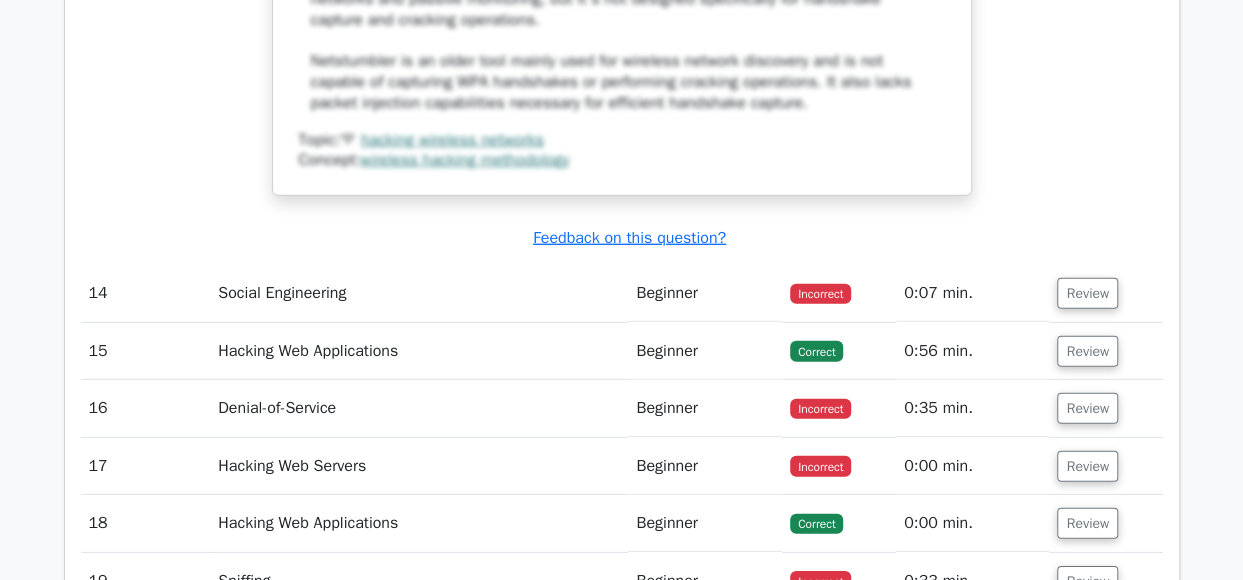 scroll, scrollTop: 13896, scrollLeft: 0, axis: vertical 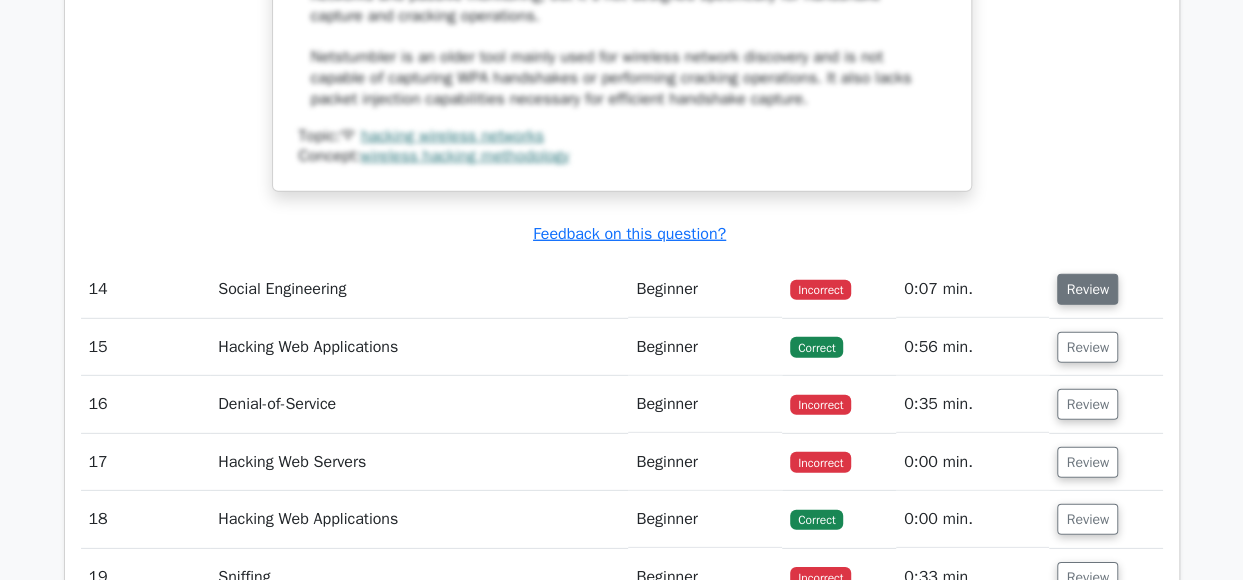 click on "Review" at bounding box center [1087, 289] 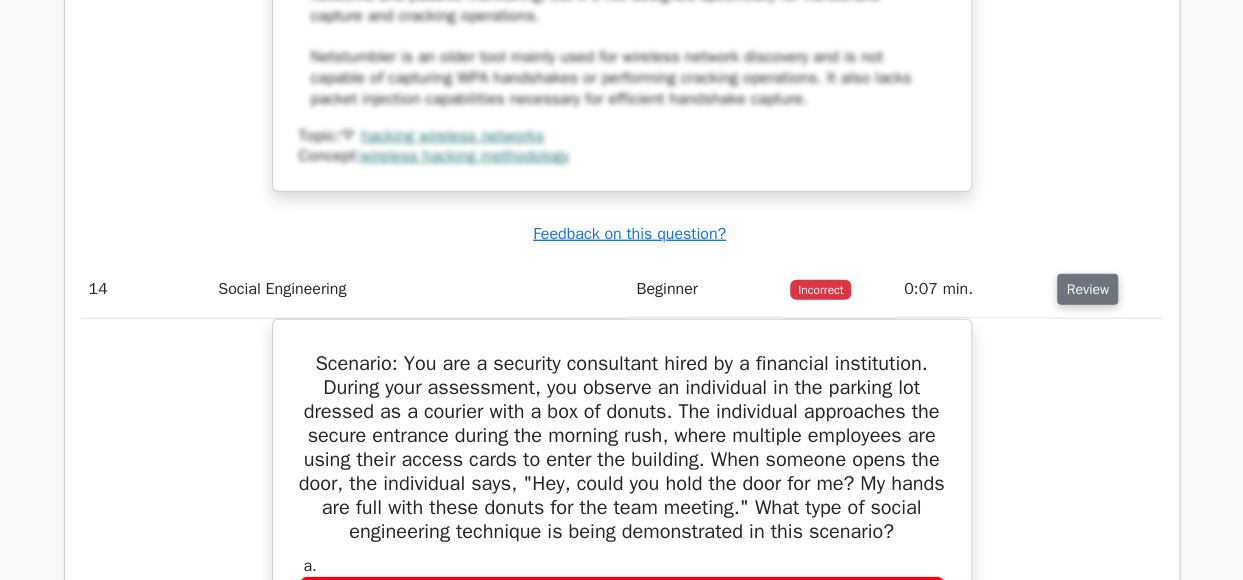click on "Review" at bounding box center (1087, 289) 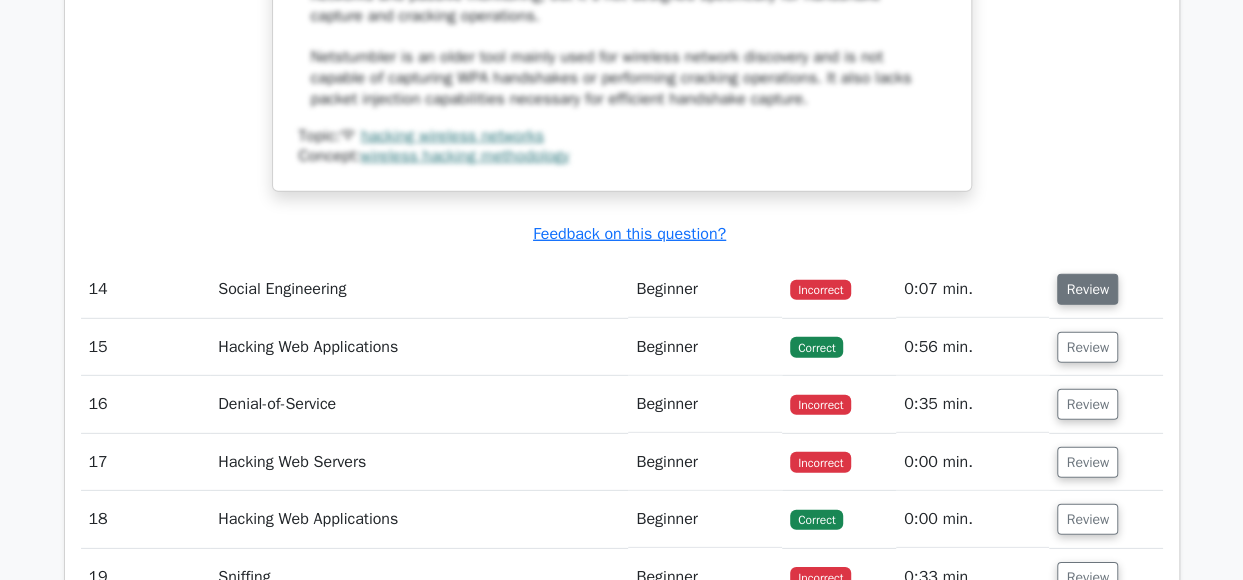 click on "Review" at bounding box center [1087, 289] 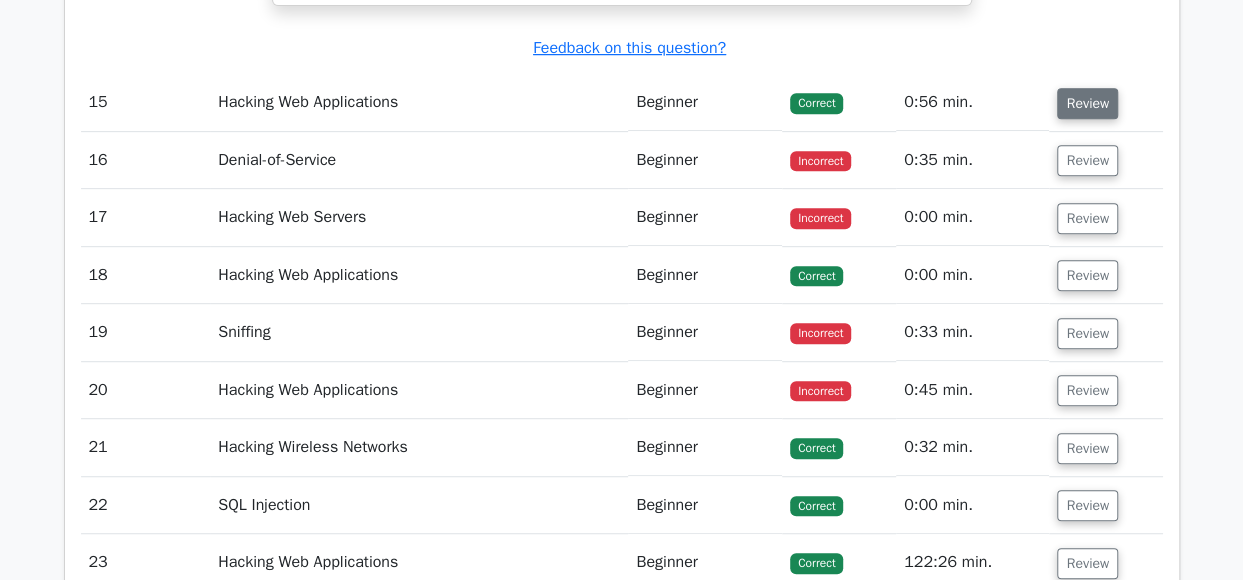 scroll, scrollTop: 15328, scrollLeft: 0, axis: vertical 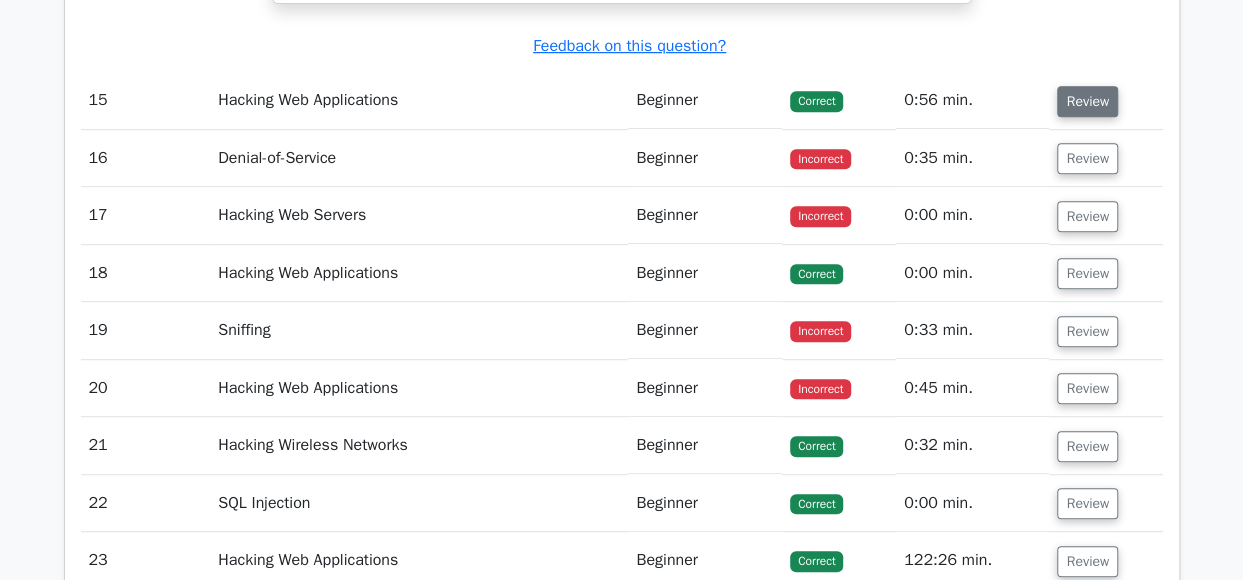 click on "Review" at bounding box center (1087, 101) 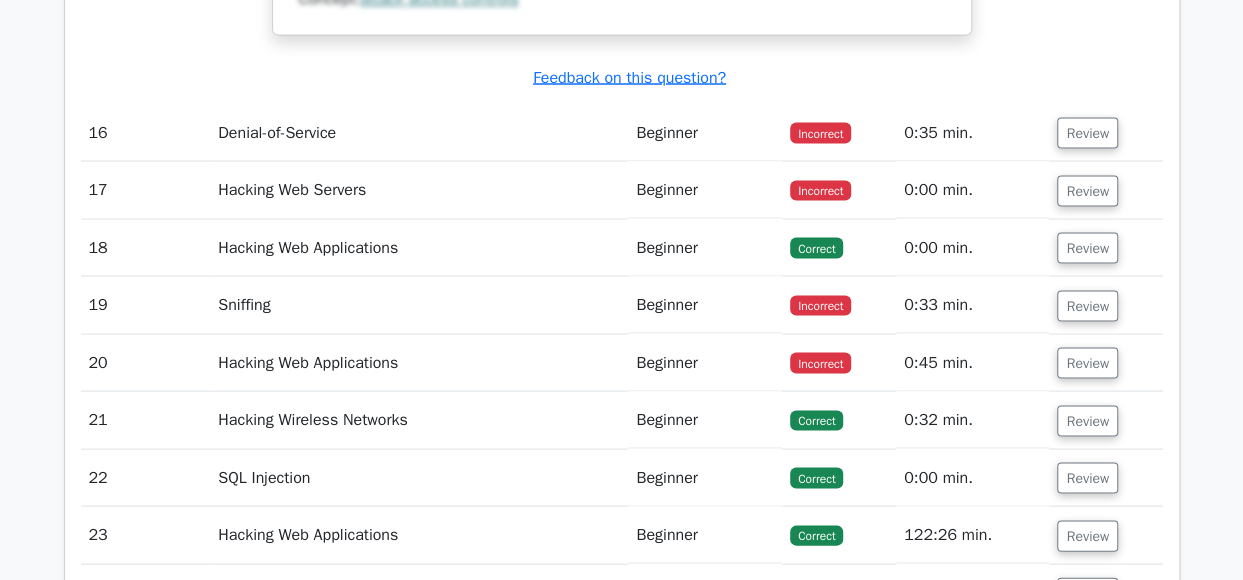 scroll, scrollTop: 16701, scrollLeft: 0, axis: vertical 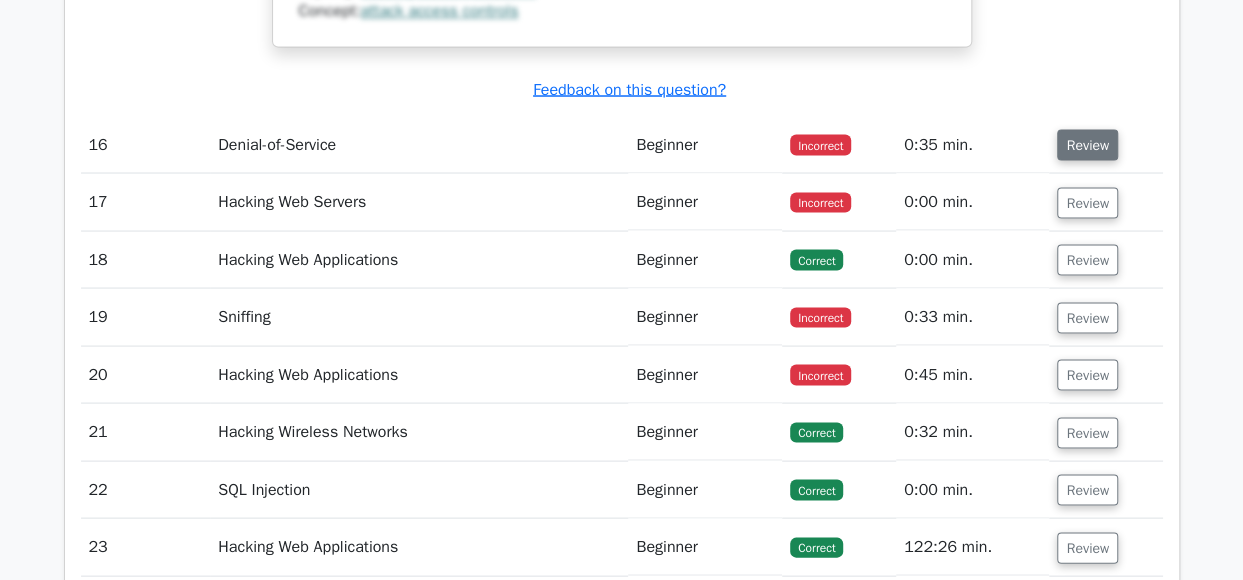 click on "Review" at bounding box center (1087, 144) 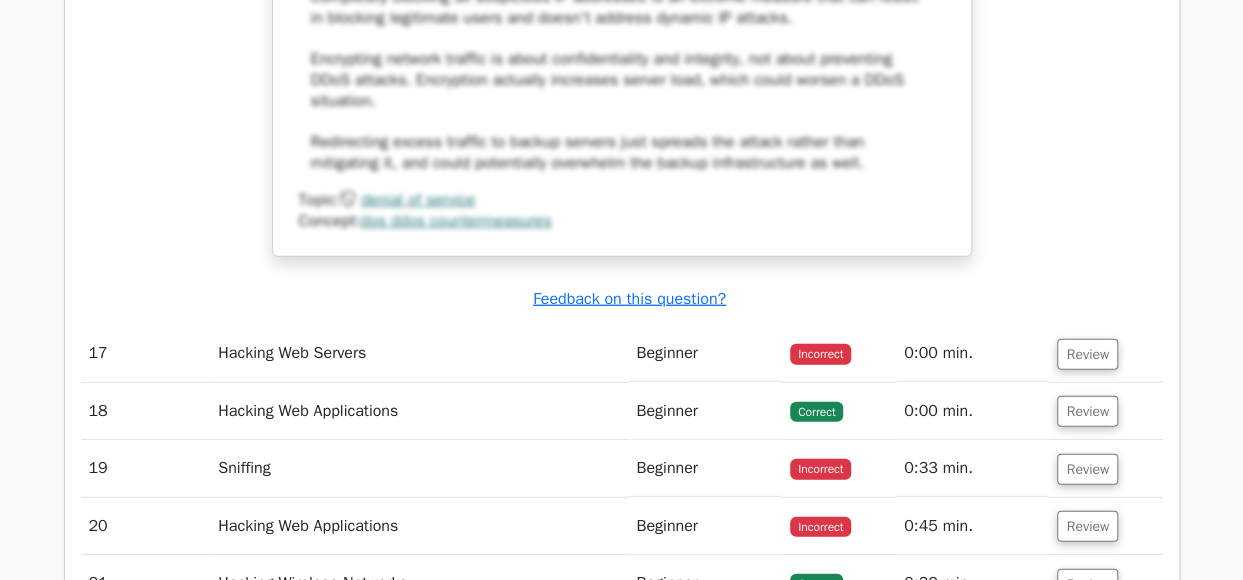 scroll, scrollTop: 17578, scrollLeft: 0, axis: vertical 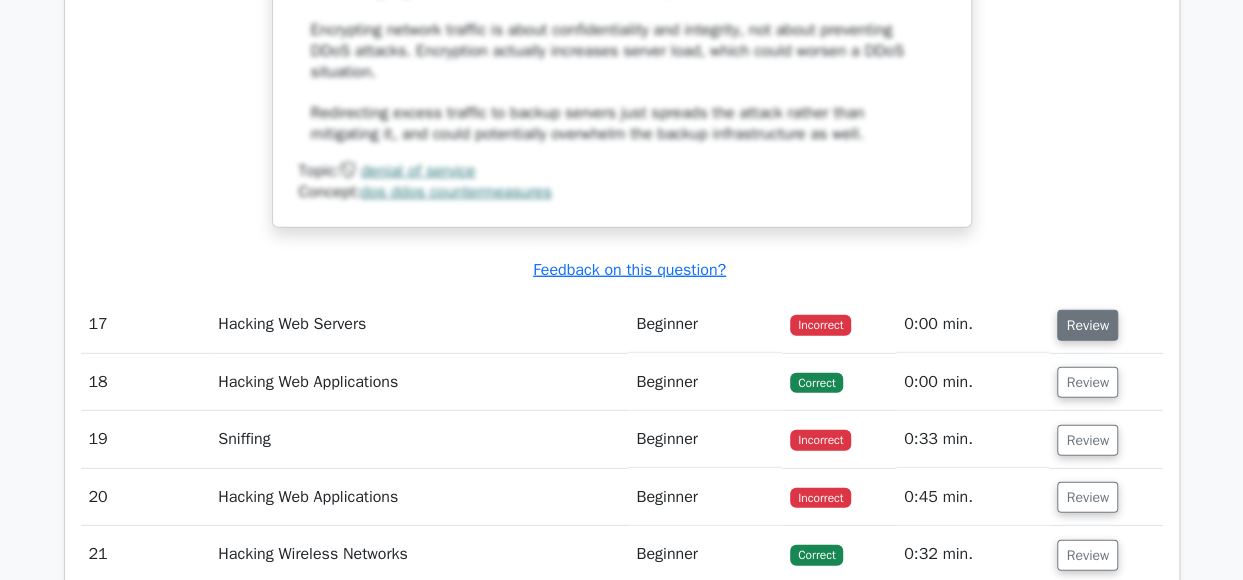 click on "Review" at bounding box center [1087, 325] 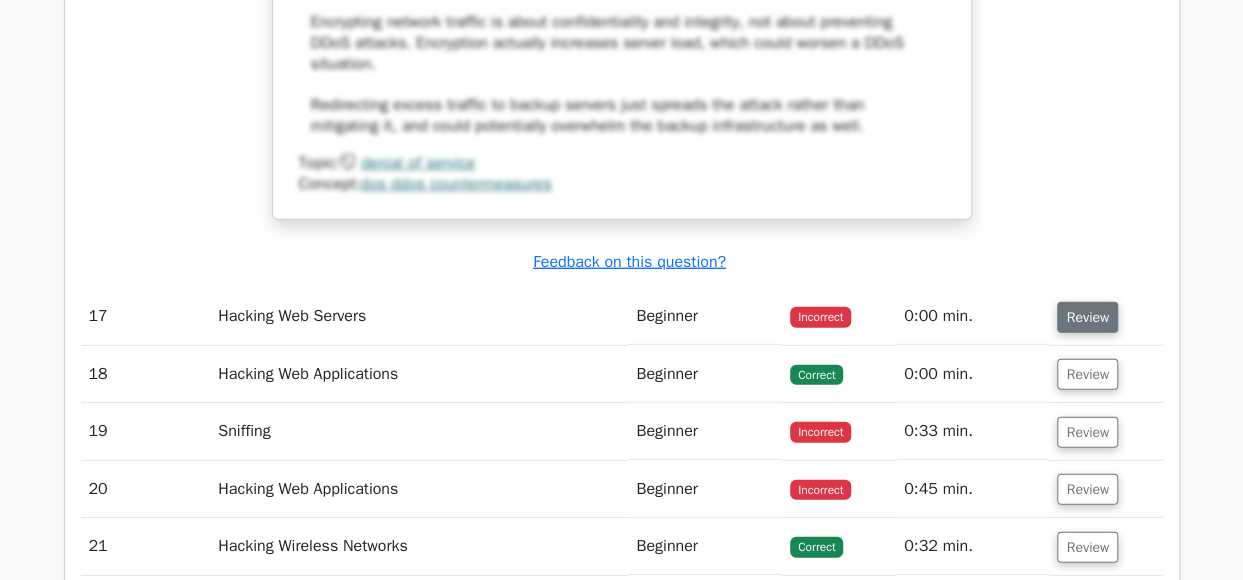 click on "Review" at bounding box center (1087, 317) 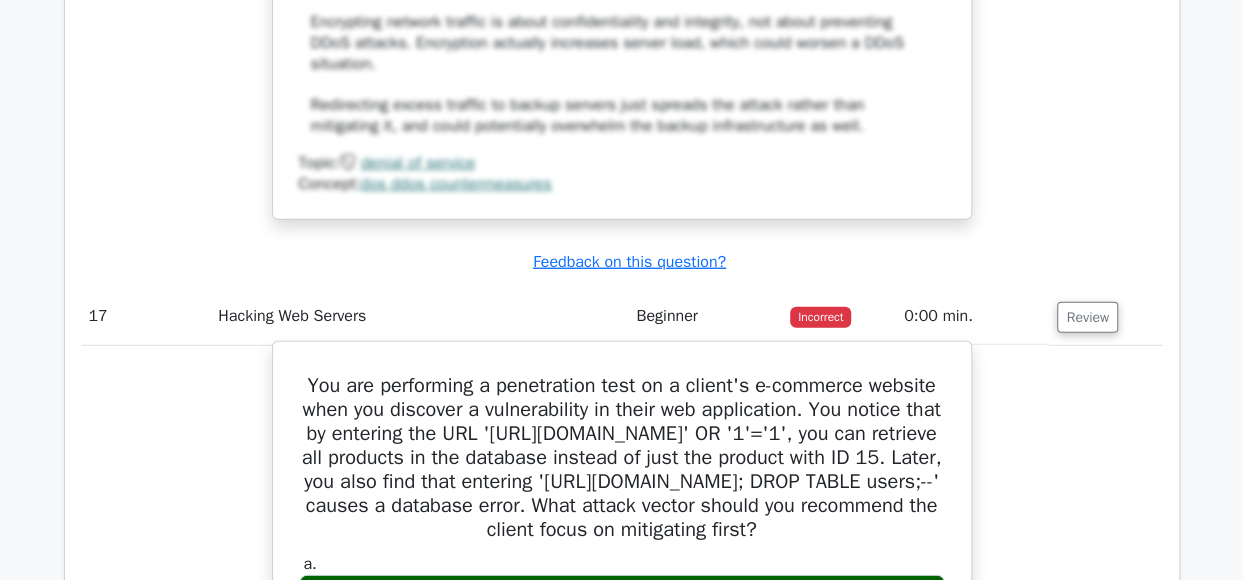 scroll, scrollTop: 0, scrollLeft: 12, axis: horizontal 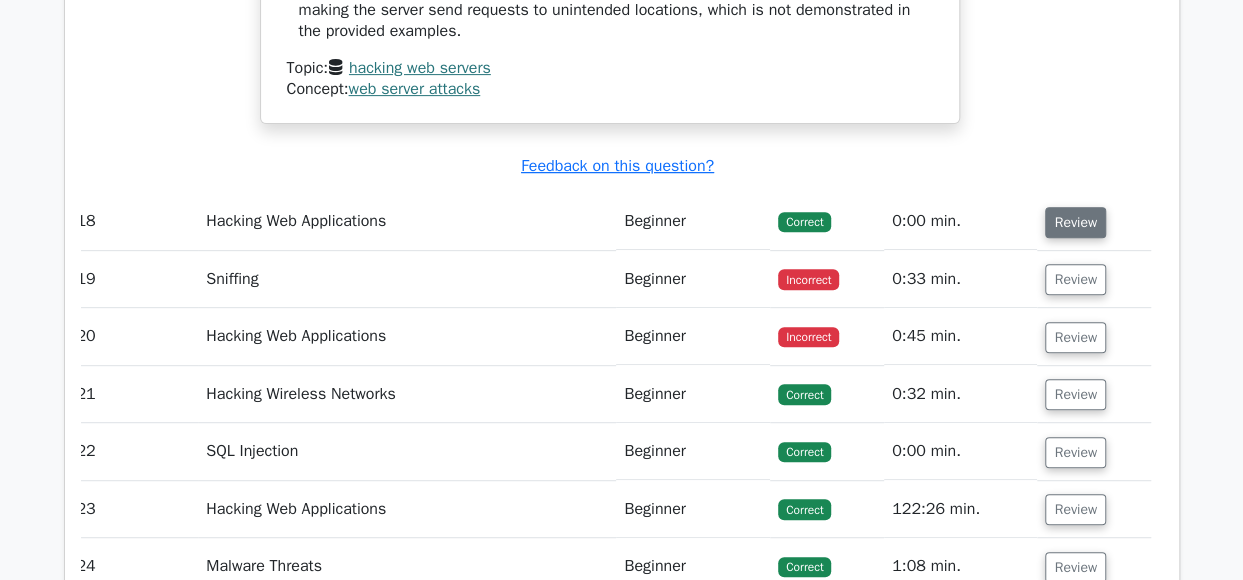 click on "Review" at bounding box center (1075, 222) 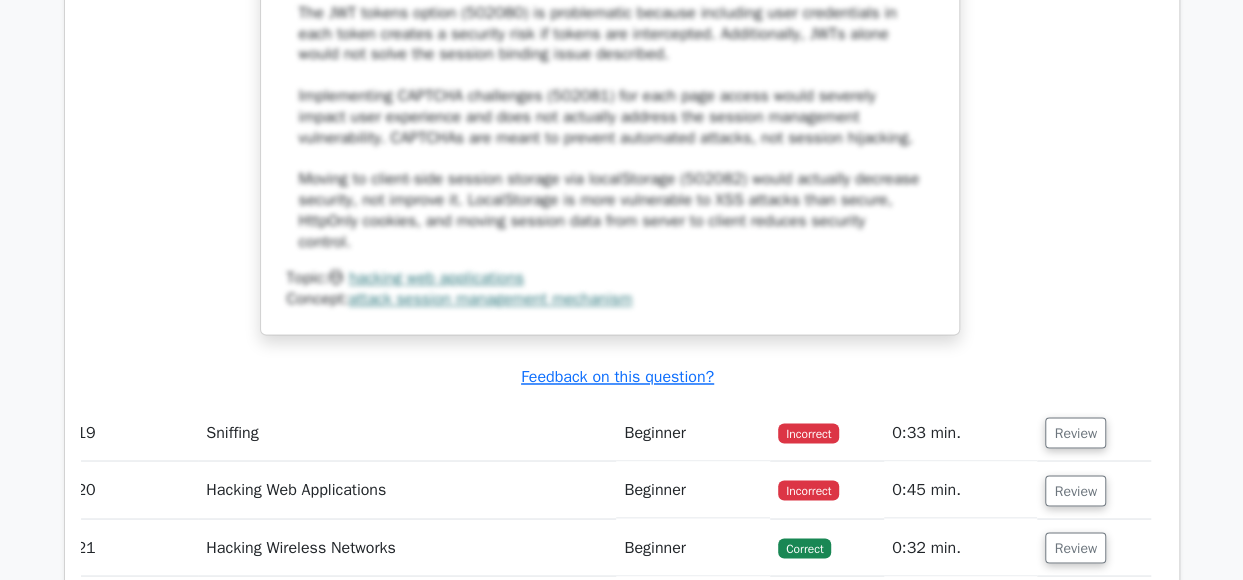 scroll, scrollTop: 20109, scrollLeft: 0, axis: vertical 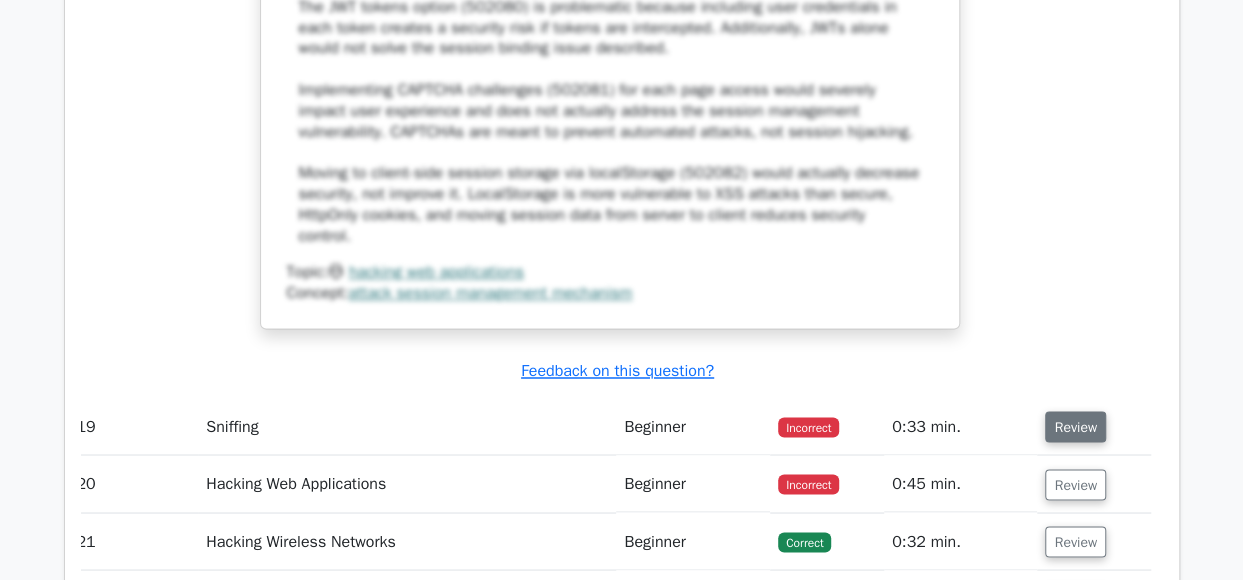 click on "Review" at bounding box center [1075, 426] 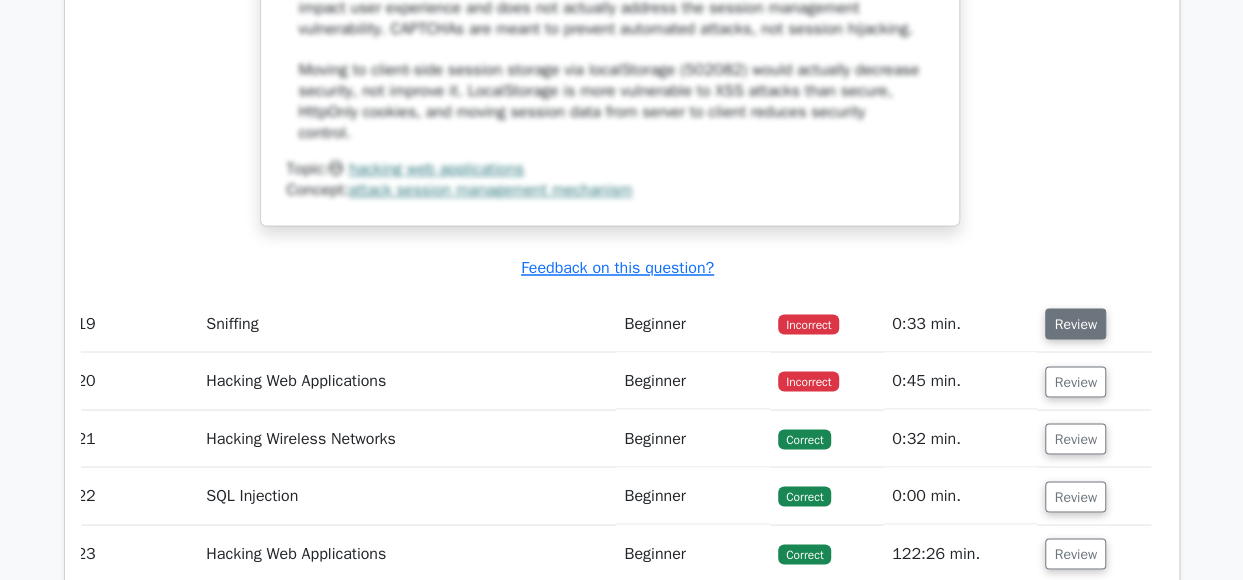 click on "Review" at bounding box center (1075, 323) 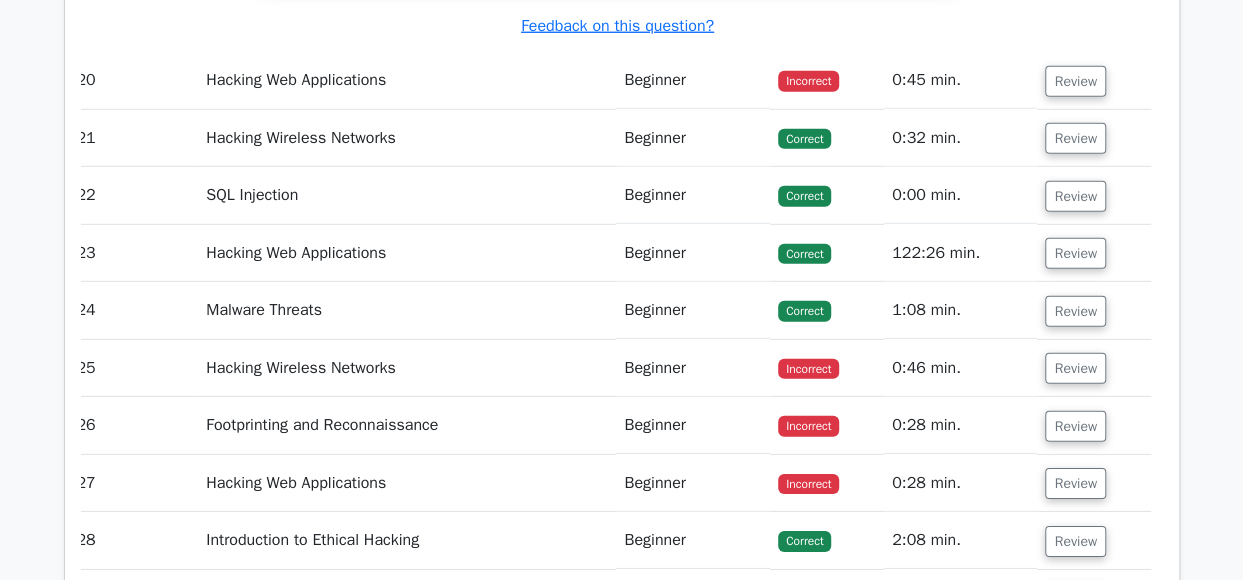 scroll, scrollTop: 21403, scrollLeft: 0, axis: vertical 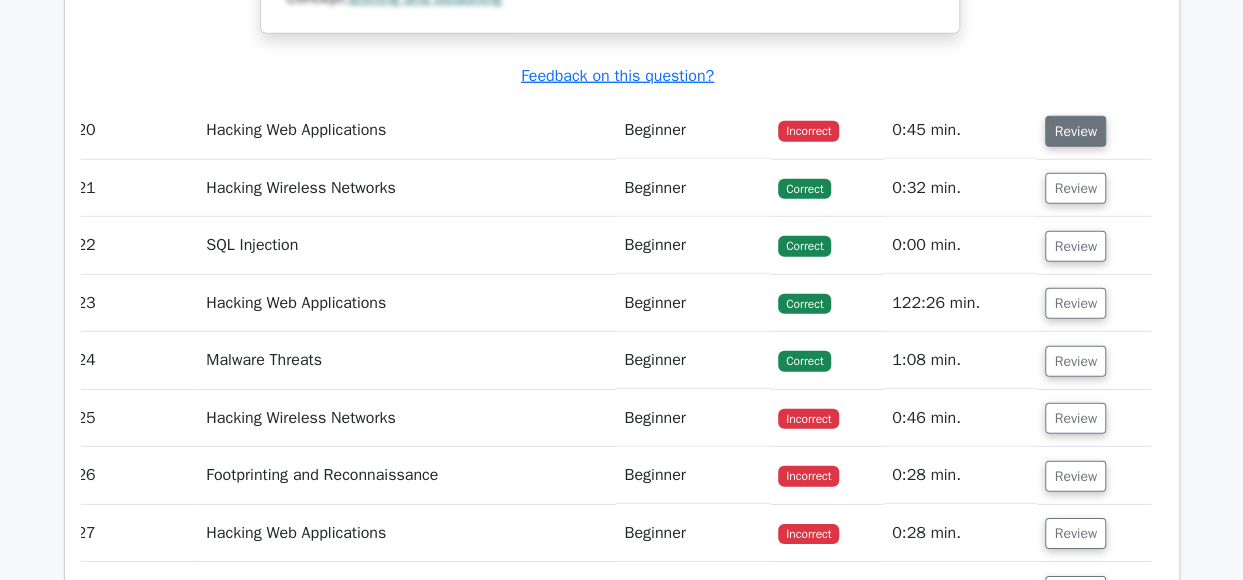 click on "Review" at bounding box center [1075, 131] 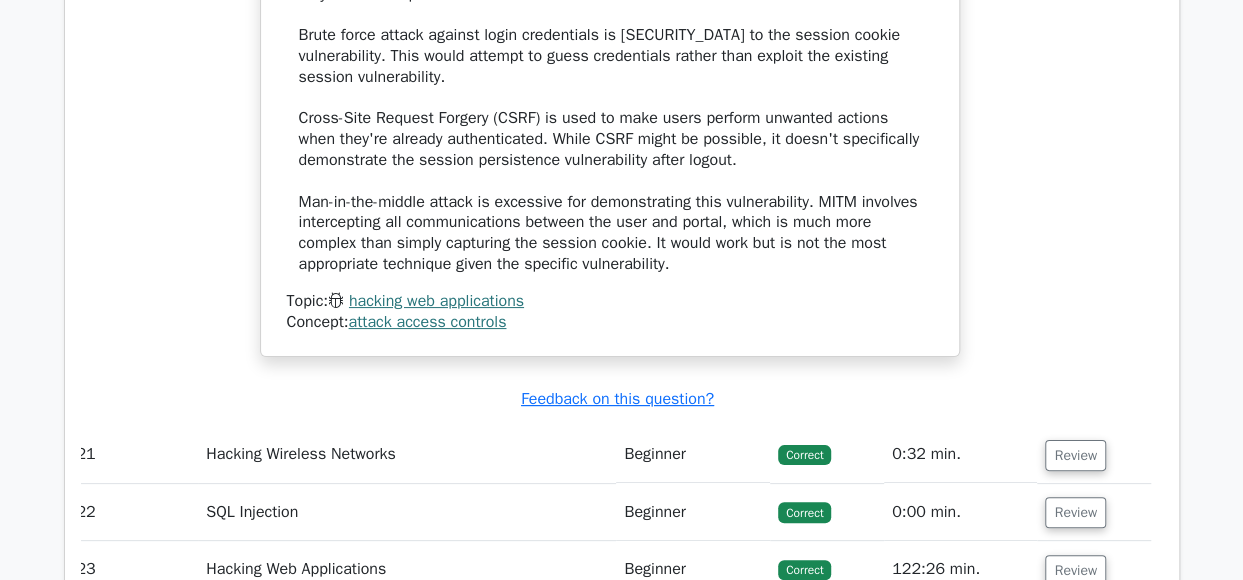 scroll, scrollTop: 22661, scrollLeft: 0, axis: vertical 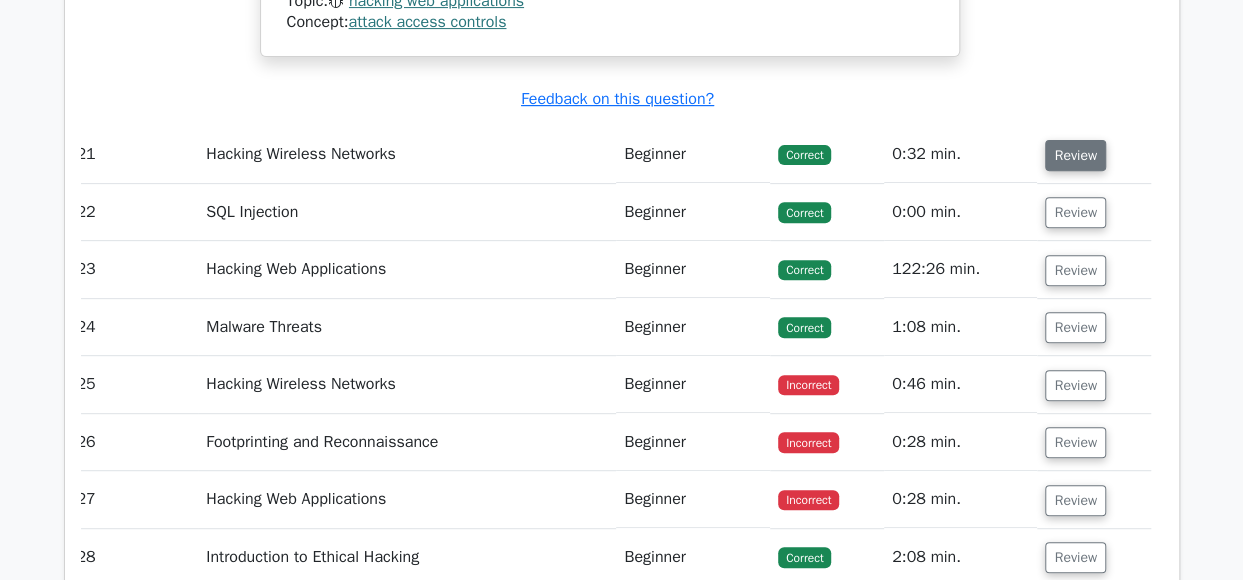 click on "Review" at bounding box center (1075, 155) 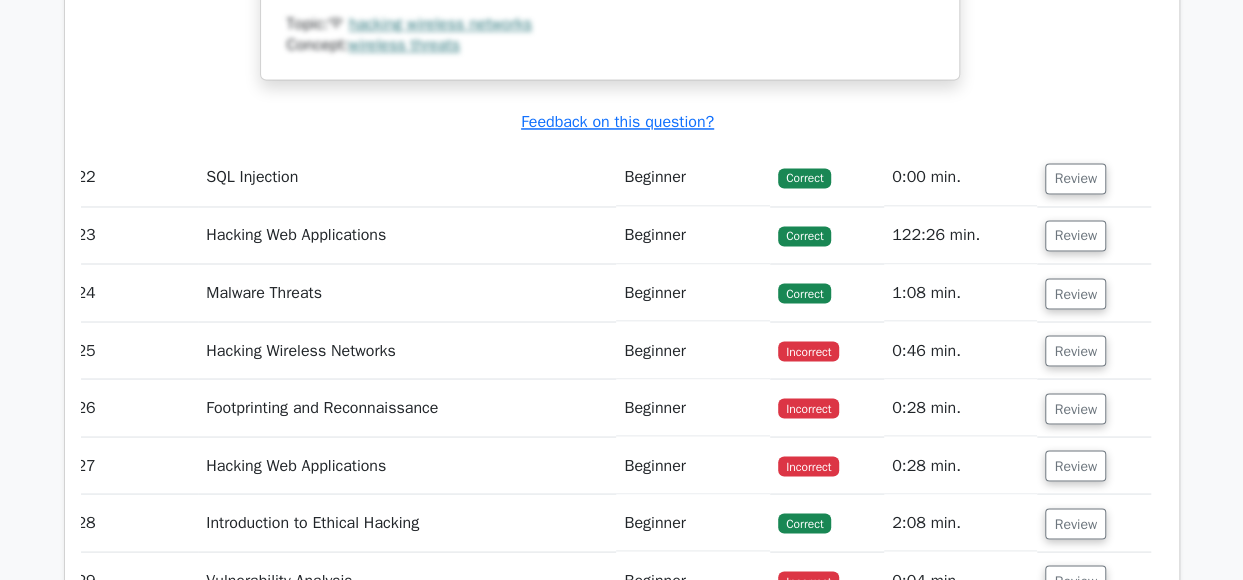 scroll, scrollTop: 24018, scrollLeft: 0, axis: vertical 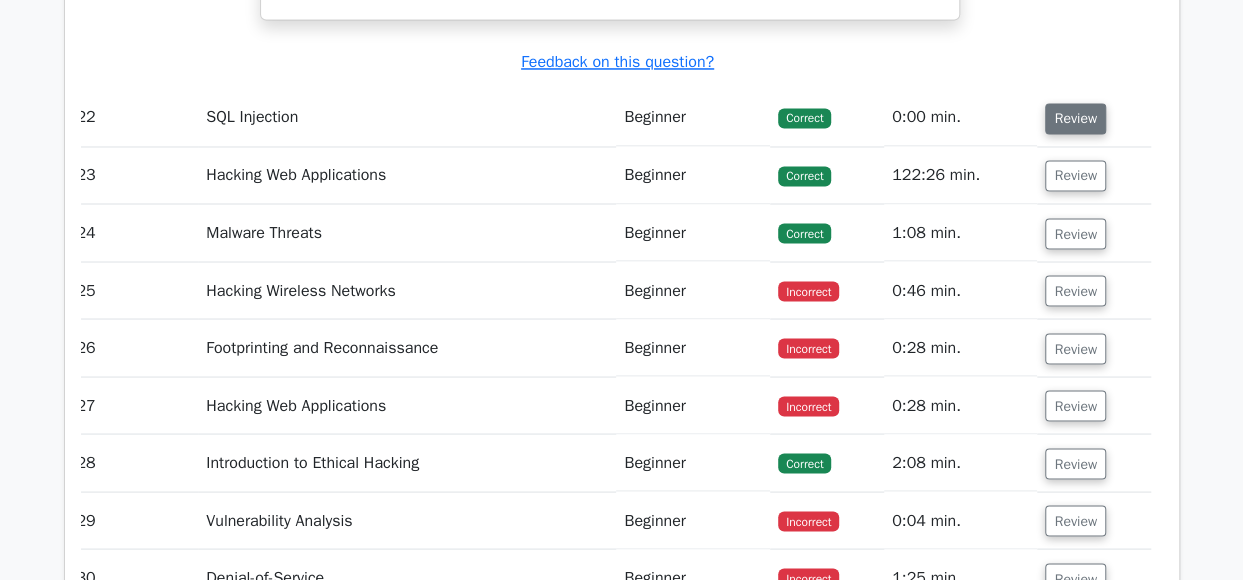 click on "Review" at bounding box center [1075, 118] 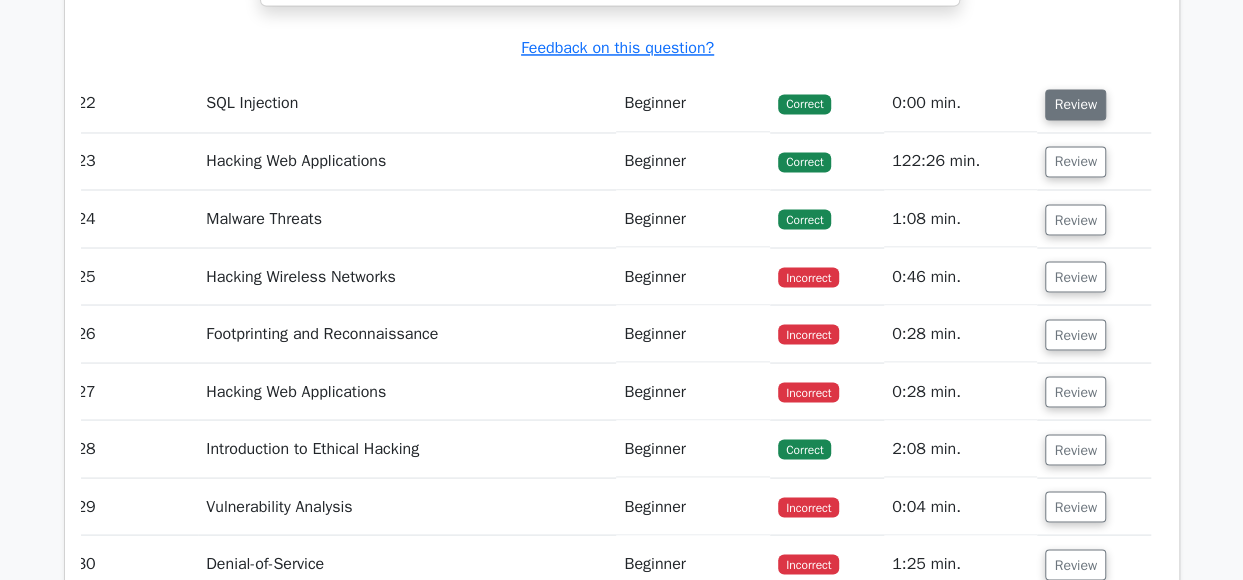 click on "Review" at bounding box center [1075, 104] 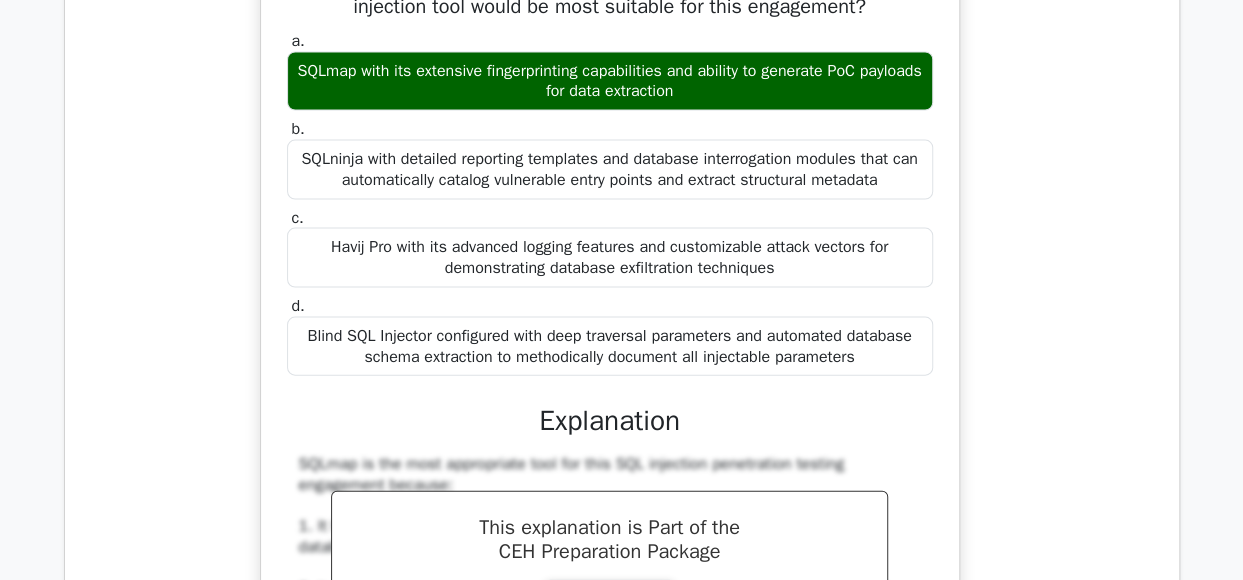 scroll, scrollTop: 24374, scrollLeft: 0, axis: vertical 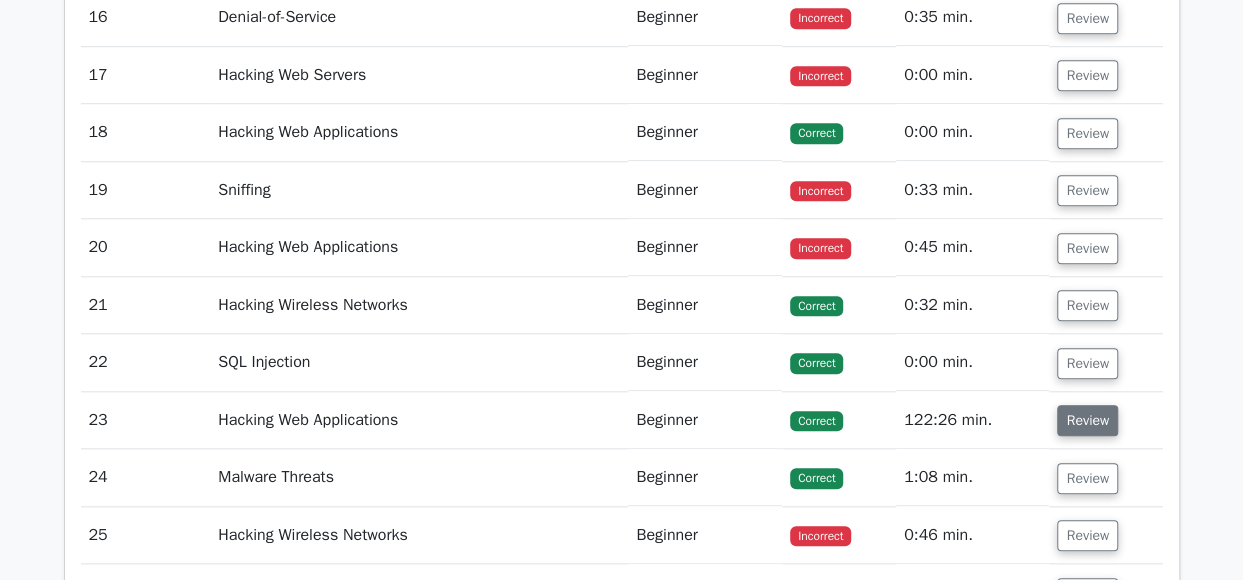 click on "Review" at bounding box center [1087, 420] 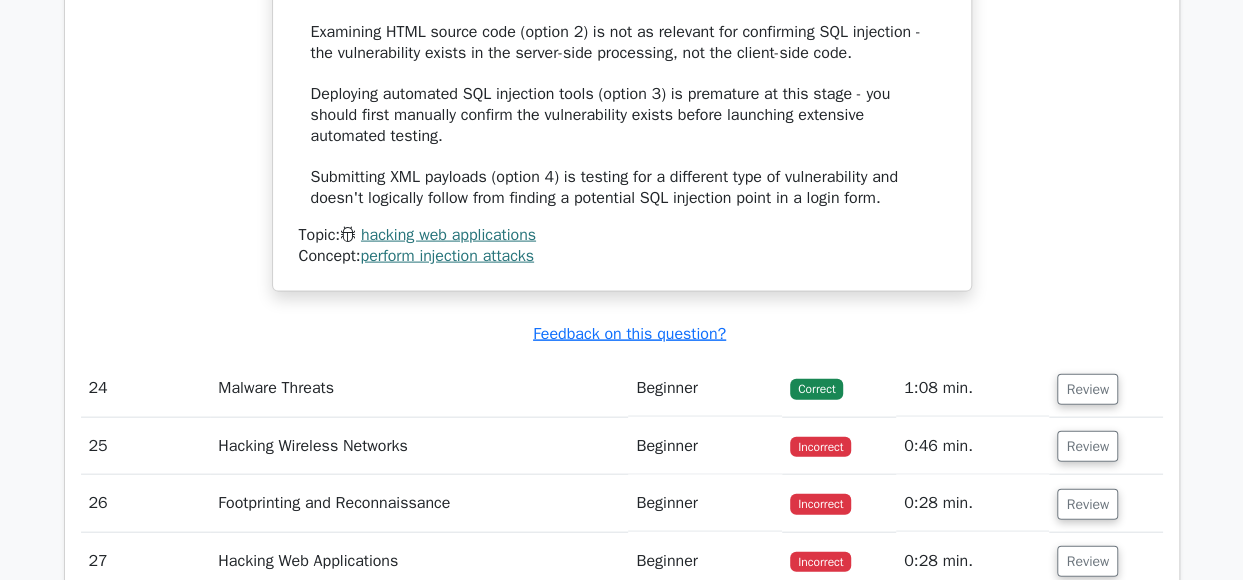 scroll, scrollTop: 5752, scrollLeft: 0, axis: vertical 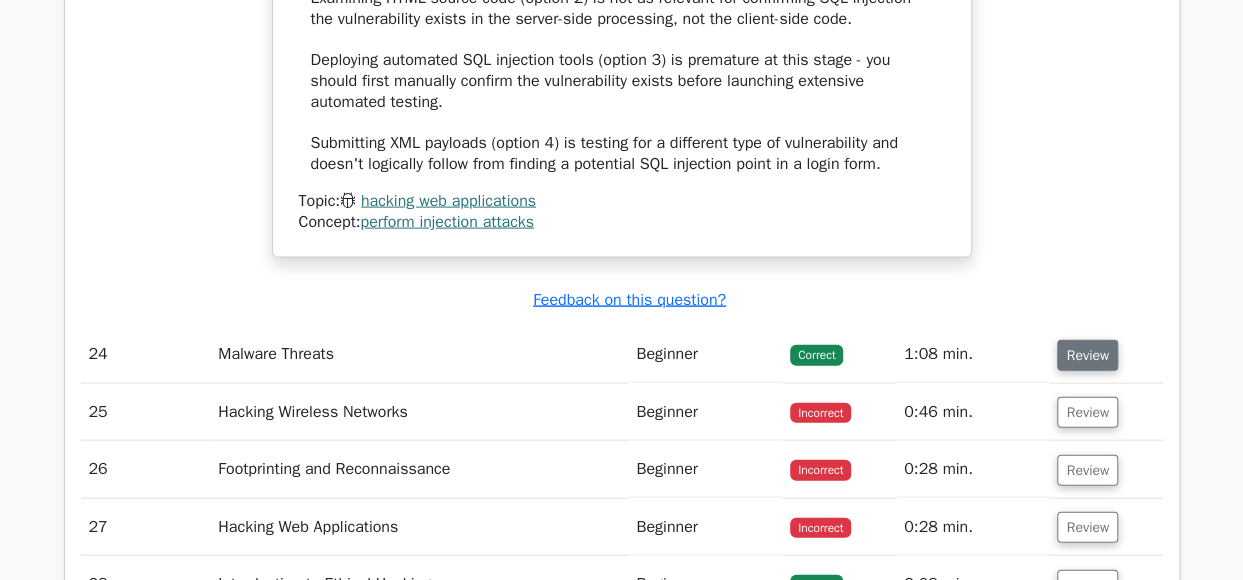 click on "Review" at bounding box center [1087, 355] 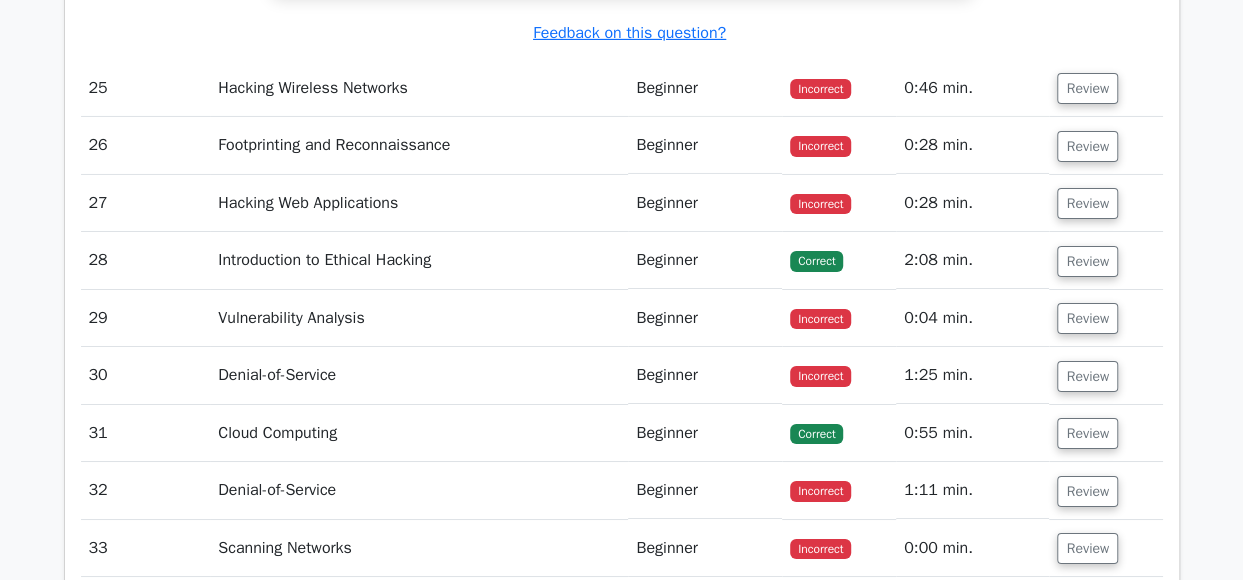 scroll, scrollTop: 6958, scrollLeft: 0, axis: vertical 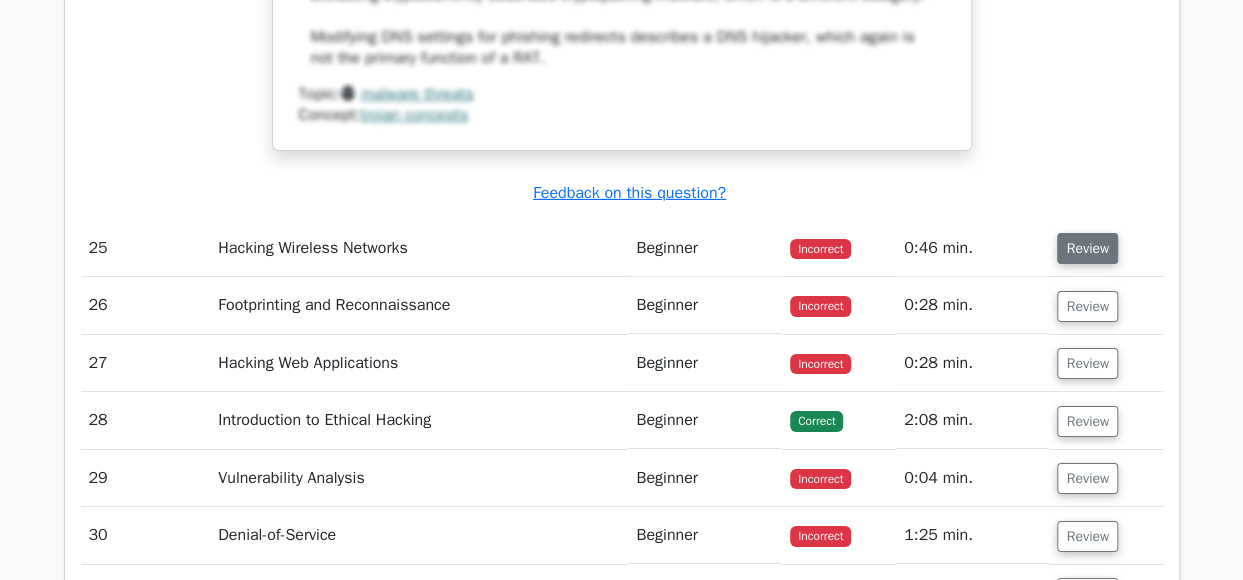 click on "Review" at bounding box center [1087, 248] 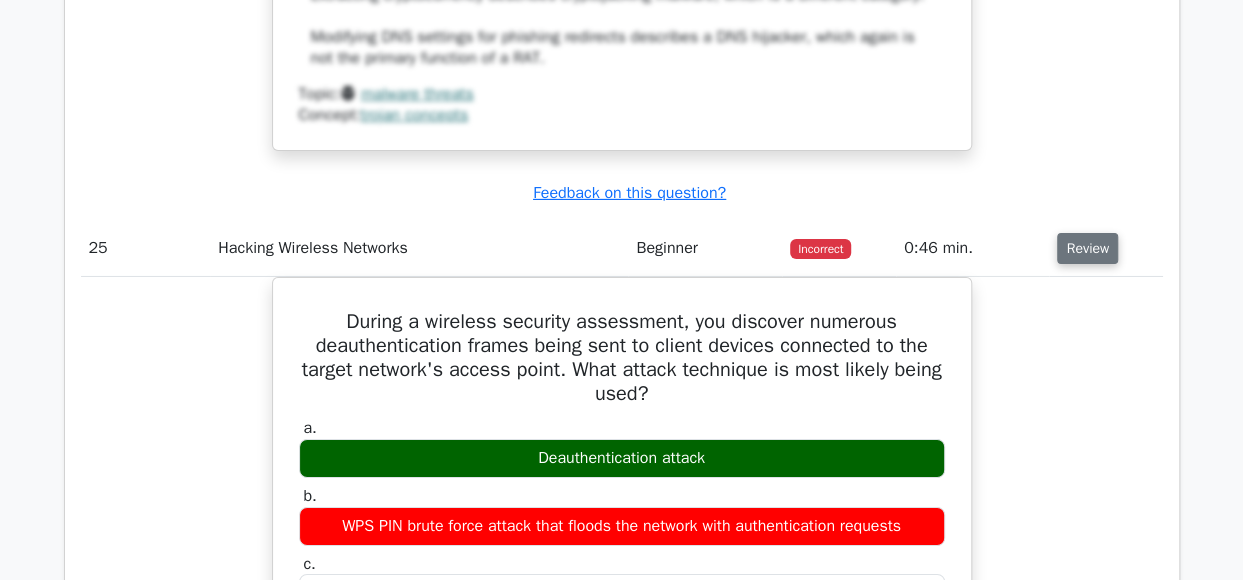 click on "Review" at bounding box center [1087, 248] 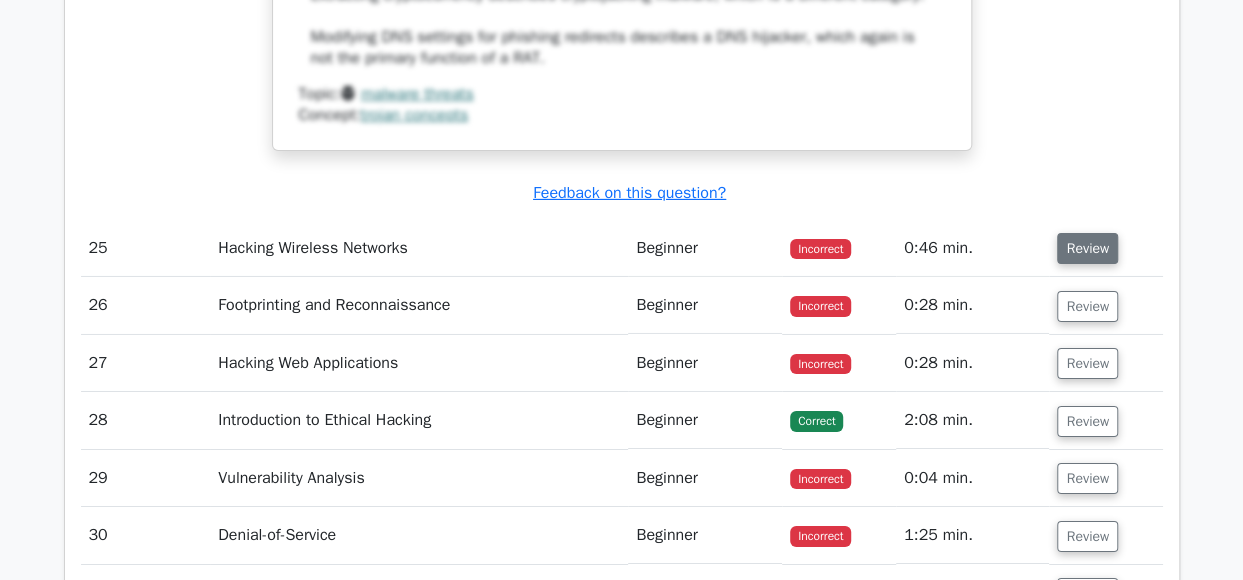 click on "Review" at bounding box center (1087, 248) 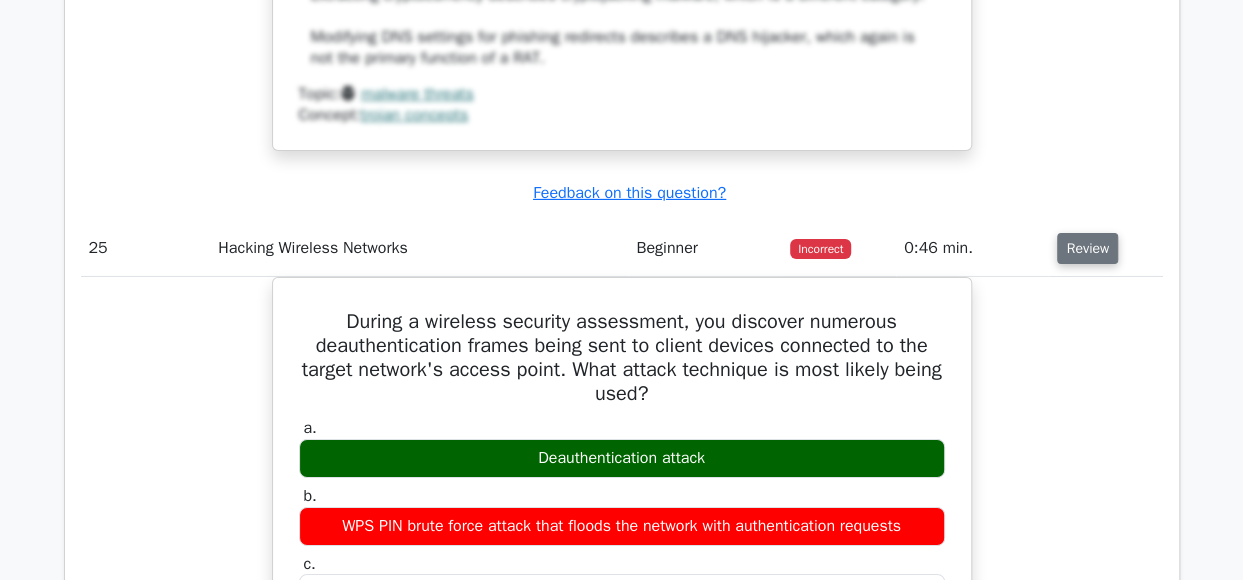 click on "Review" at bounding box center (1087, 248) 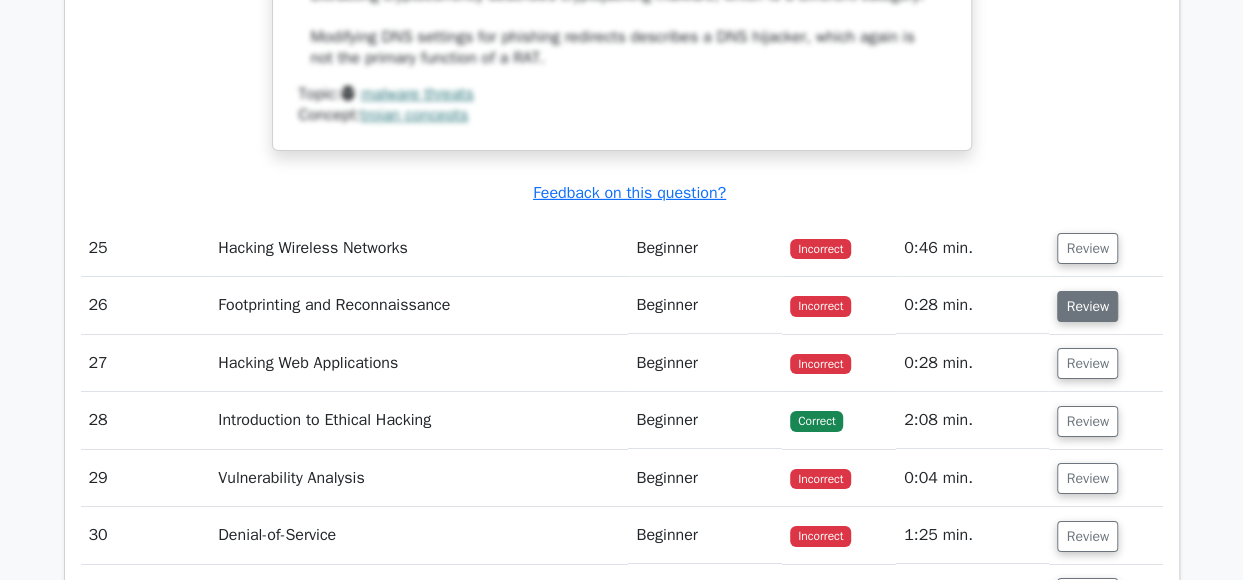 click on "Review" at bounding box center (1087, 306) 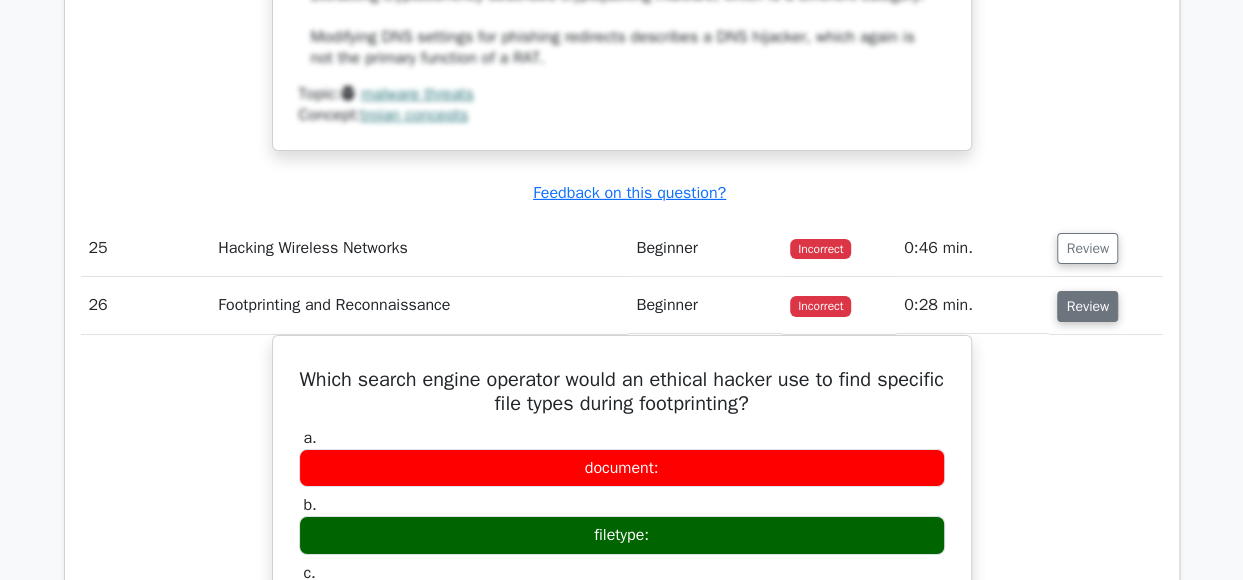 click on "Review" at bounding box center [1087, 306] 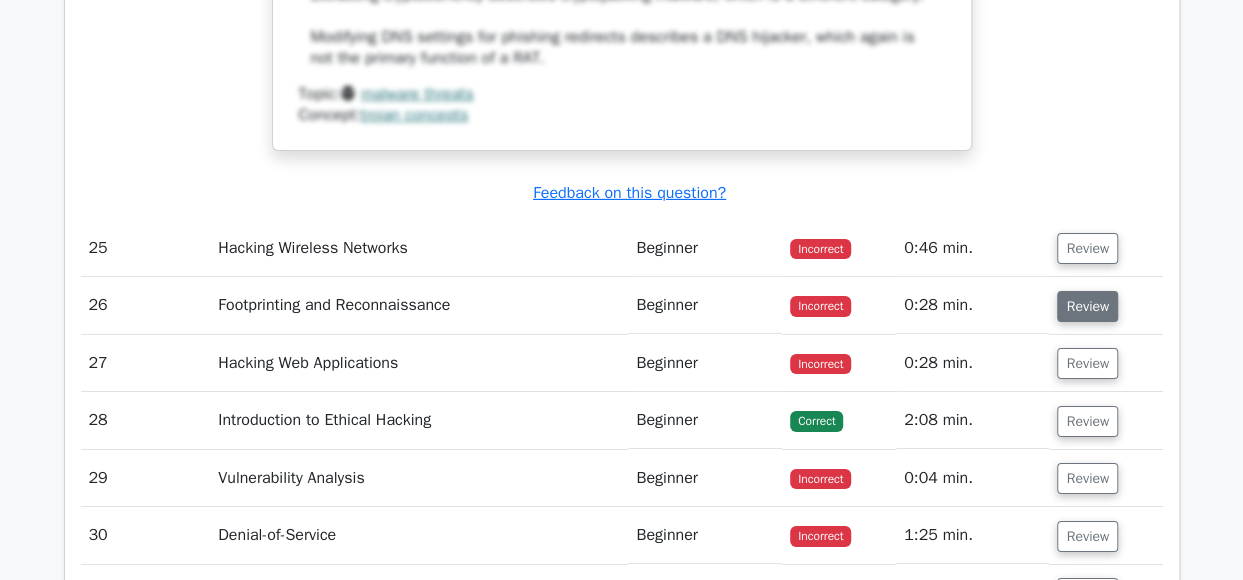 click on "Review" at bounding box center (1087, 306) 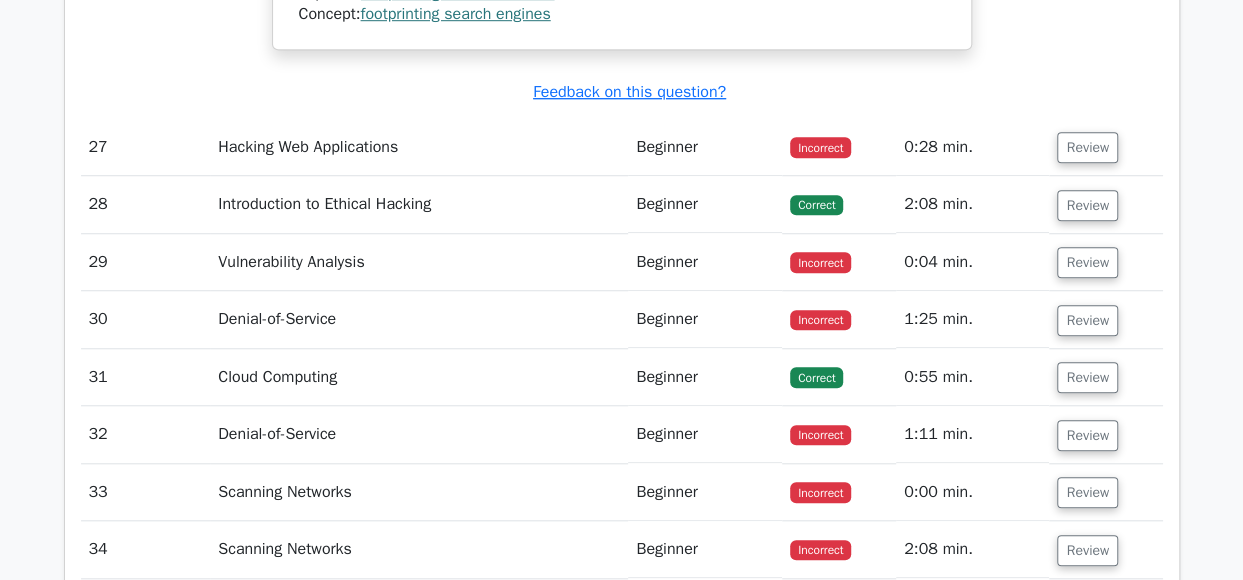 scroll, scrollTop: 8151, scrollLeft: 0, axis: vertical 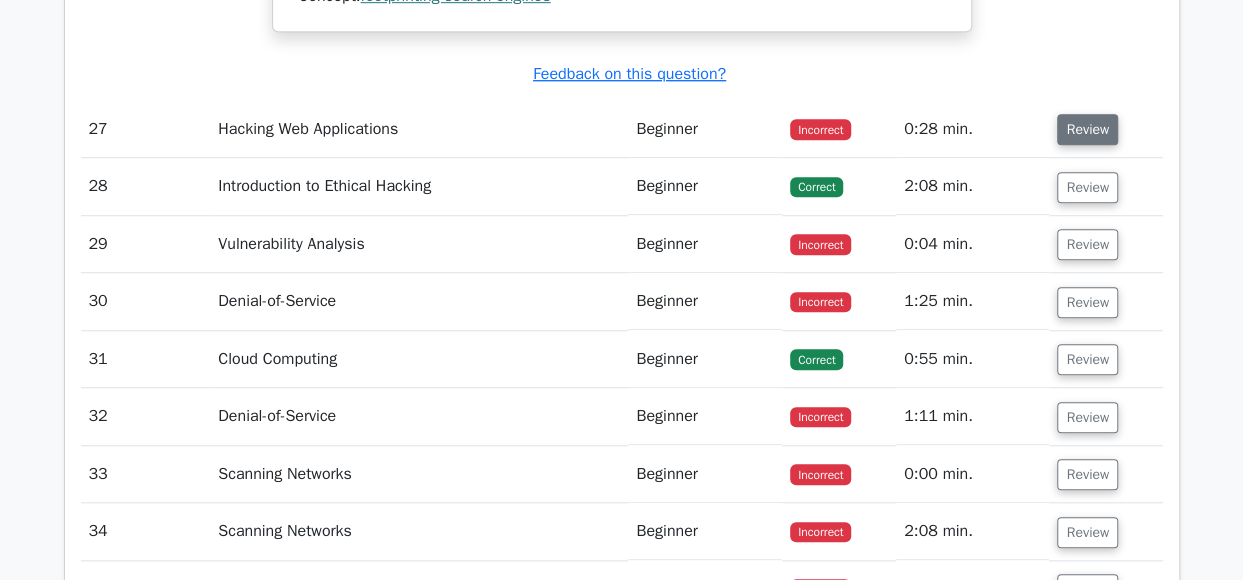 click on "Review" at bounding box center [1087, 129] 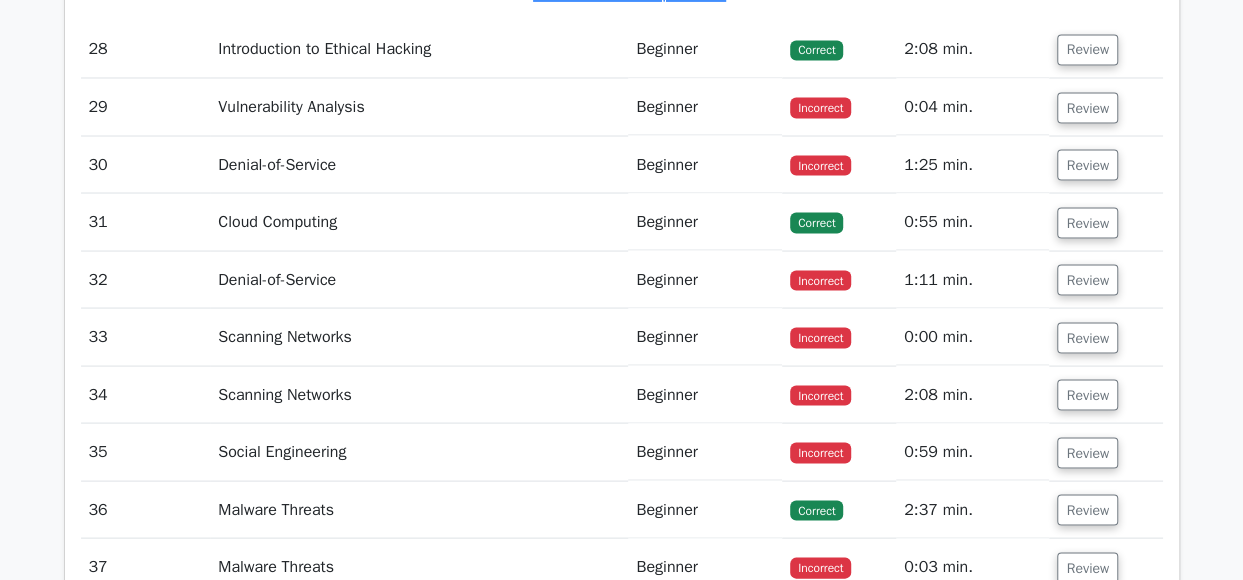 scroll, scrollTop: 9230, scrollLeft: 0, axis: vertical 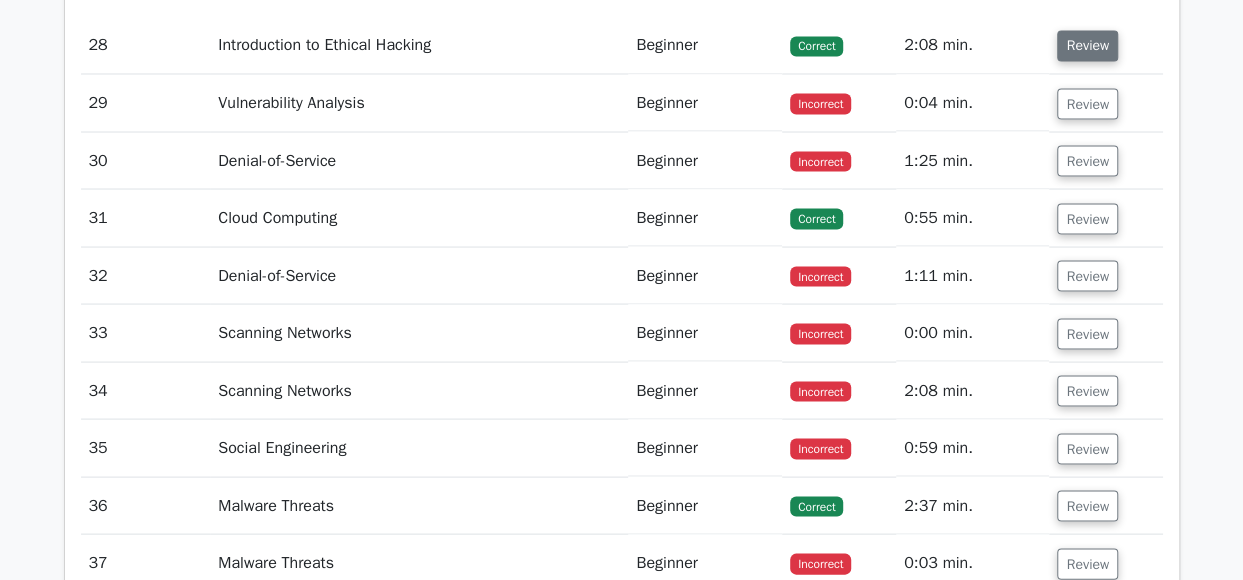 click on "Review" at bounding box center (1087, 45) 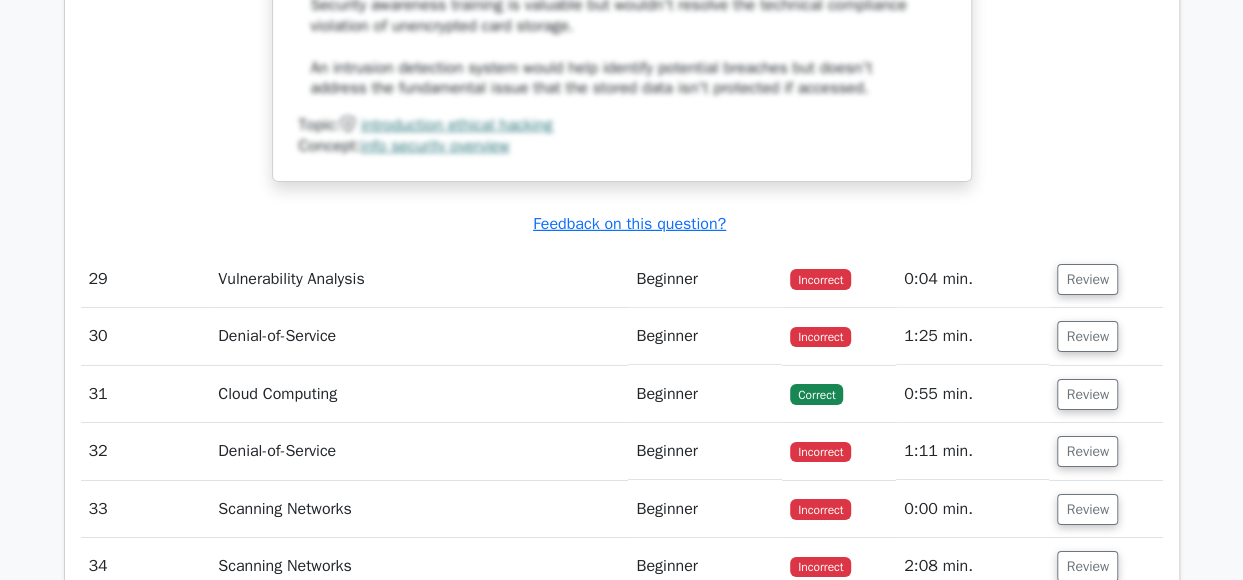 scroll, scrollTop: 10560, scrollLeft: 0, axis: vertical 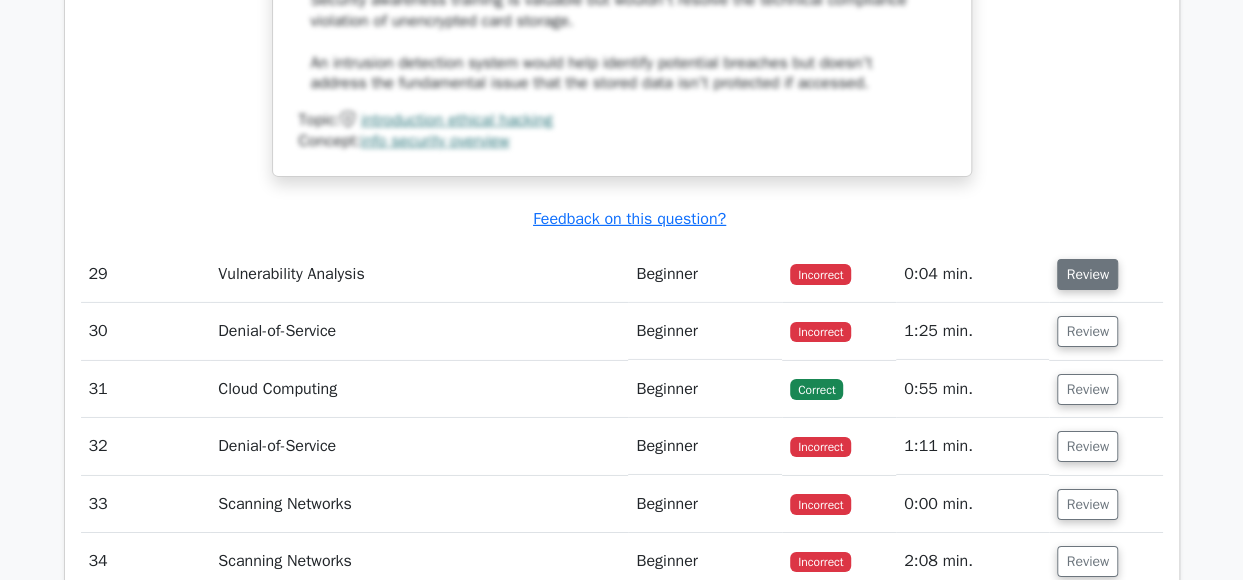 click on "Review" at bounding box center [1087, 274] 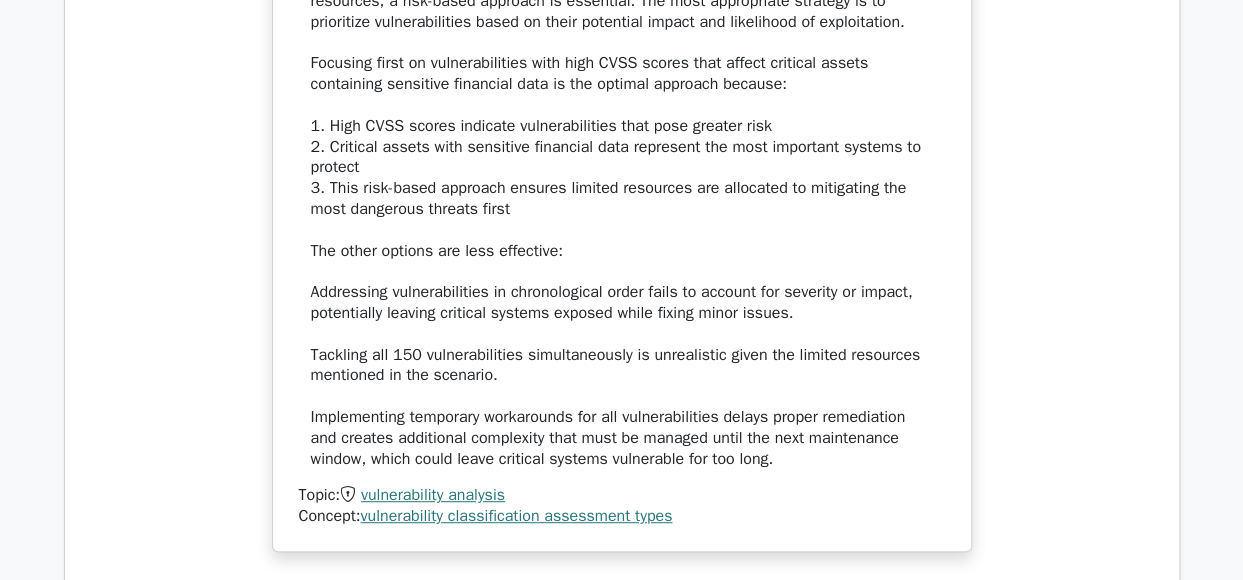 scroll, scrollTop: 12076, scrollLeft: 0, axis: vertical 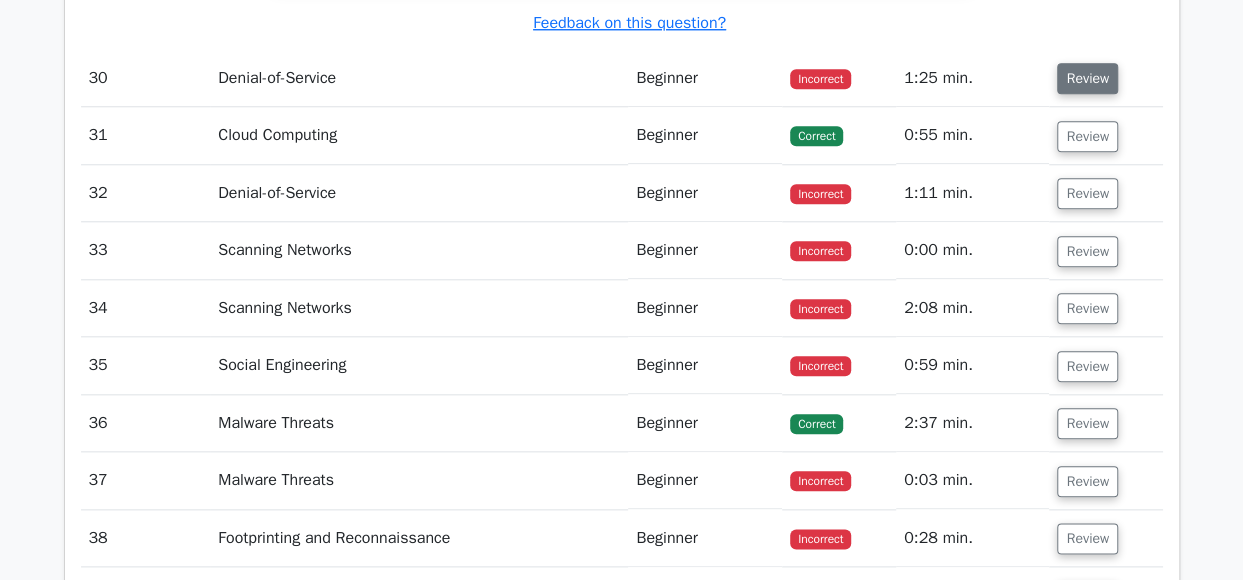 click on "Review" at bounding box center [1087, 78] 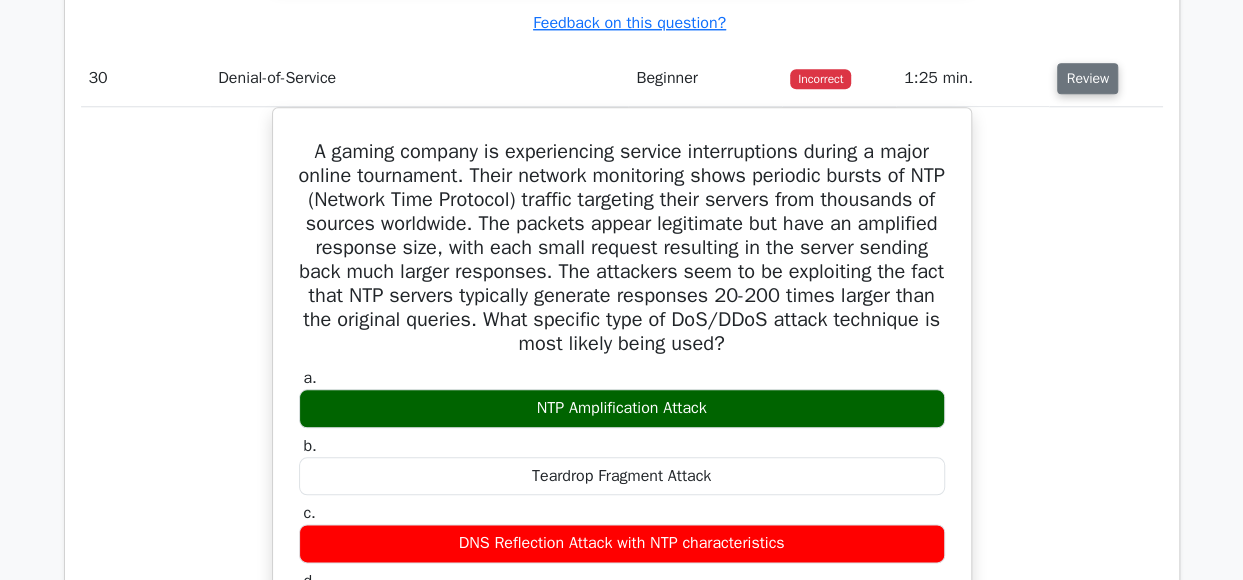 click on "Review" at bounding box center [1087, 78] 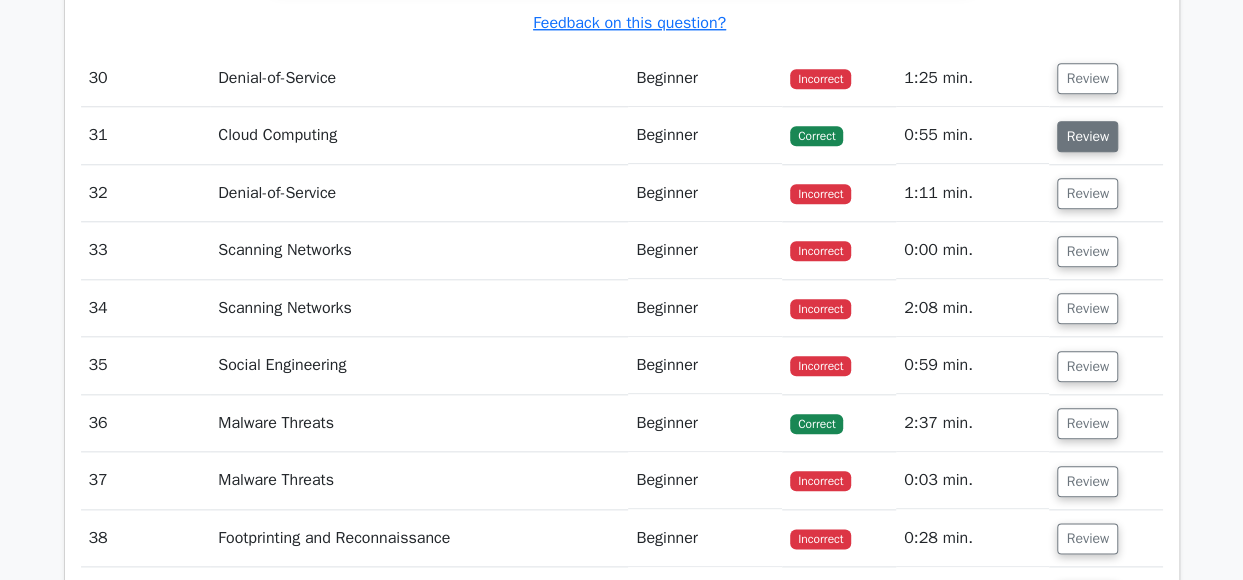 click on "Review" at bounding box center [1087, 136] 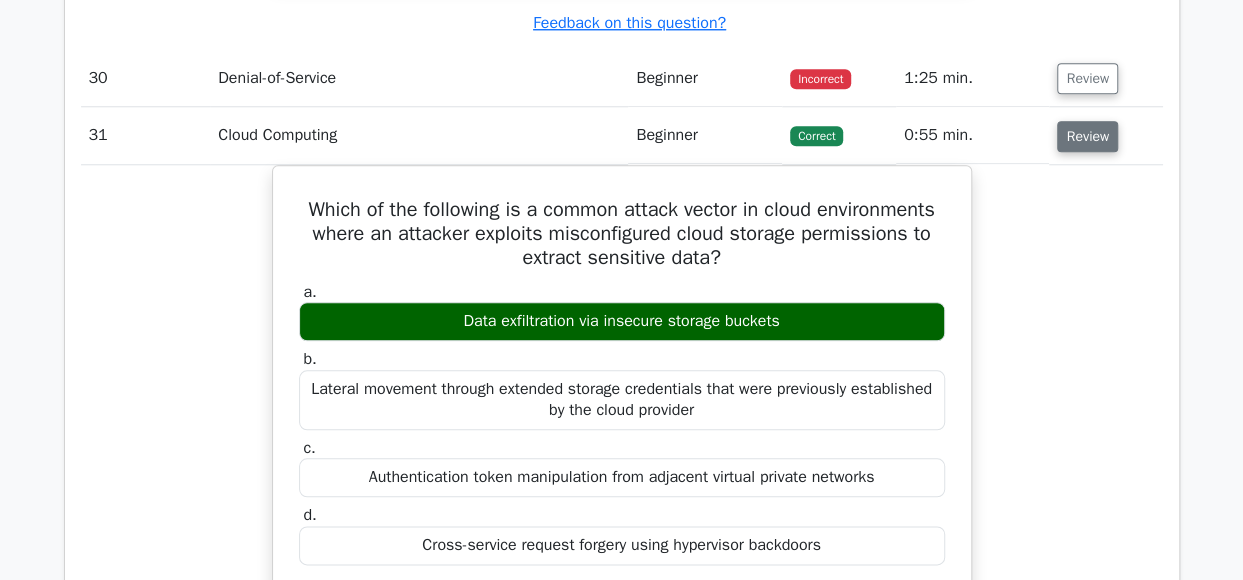 click on "Review" at bounding box center [1087, 136] 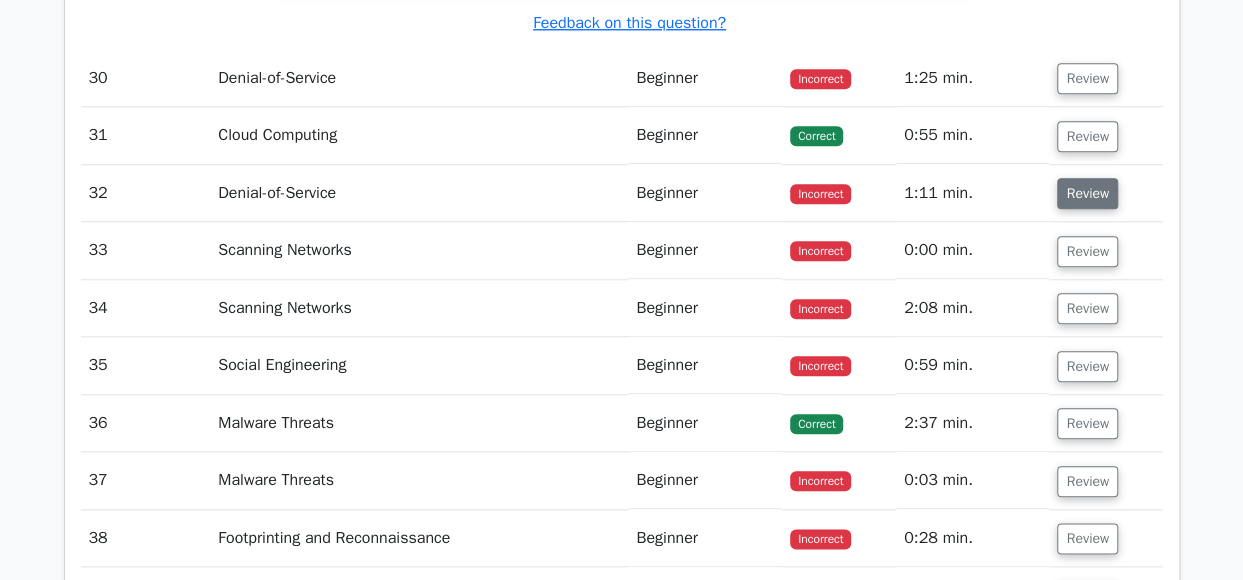 click on "Review" at bounding box center [1087, 193] 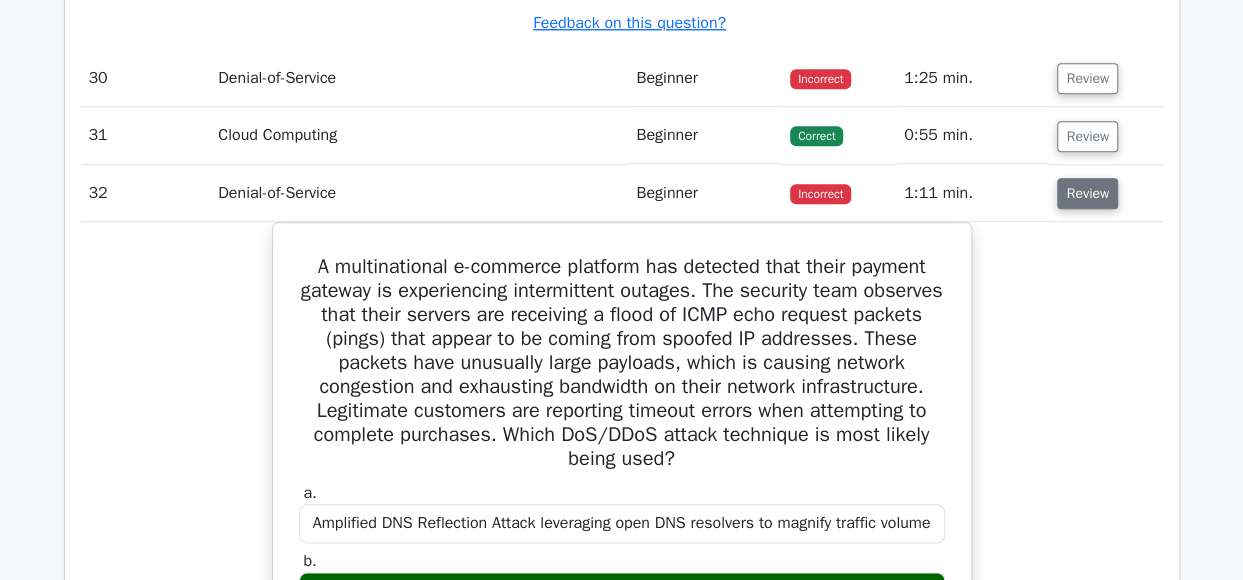 click on "Review" at bounding box center [1087, 193] 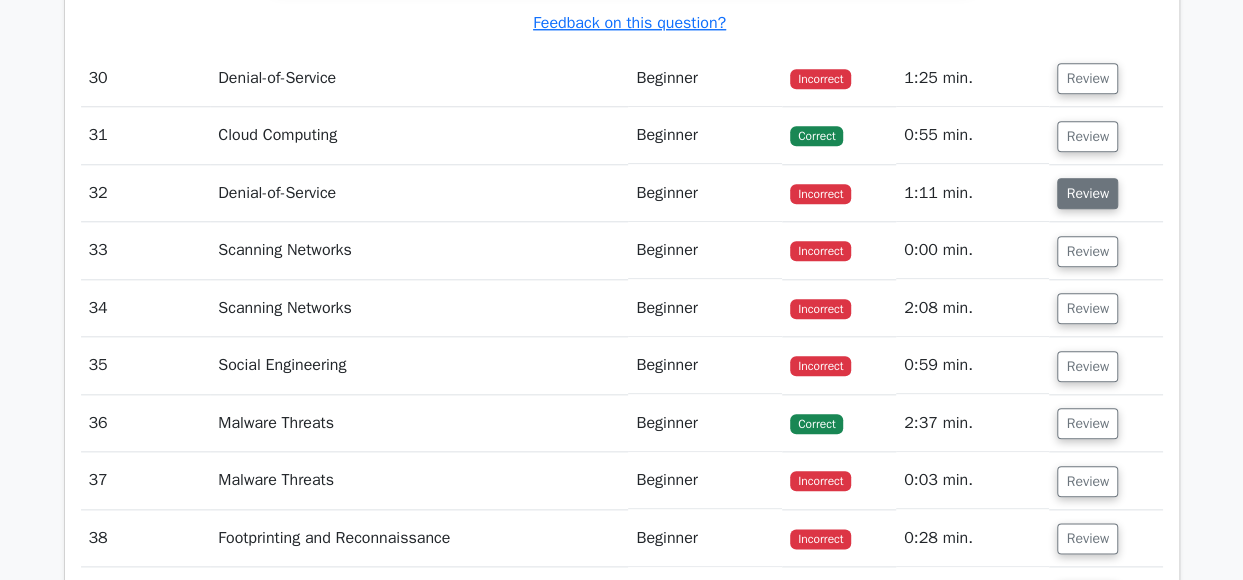 click on "Review" at bounding box center [1087, 193] 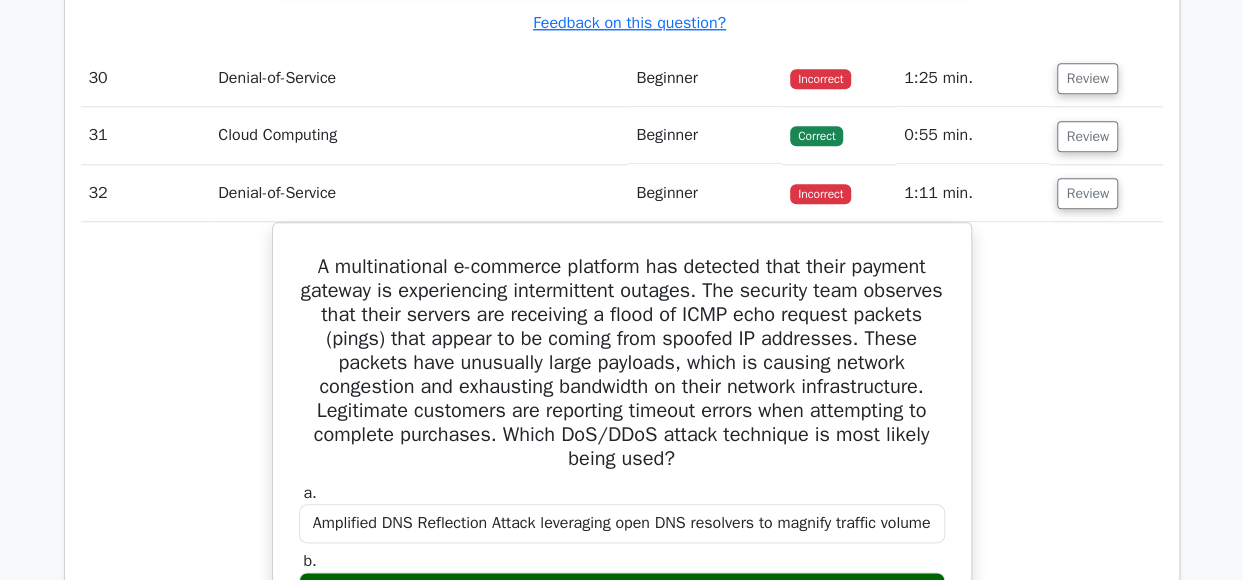 scroll, scrollTop: 12410, scrollLeft: 0, axis: vertical 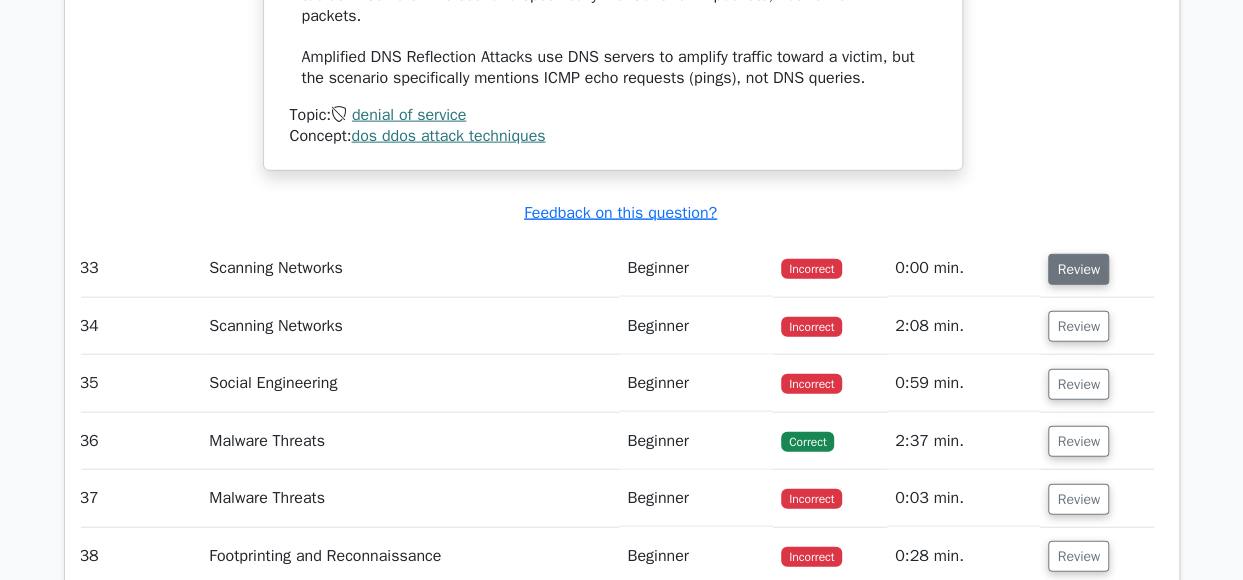 click on "Review" at bounding box center [1078, 269] 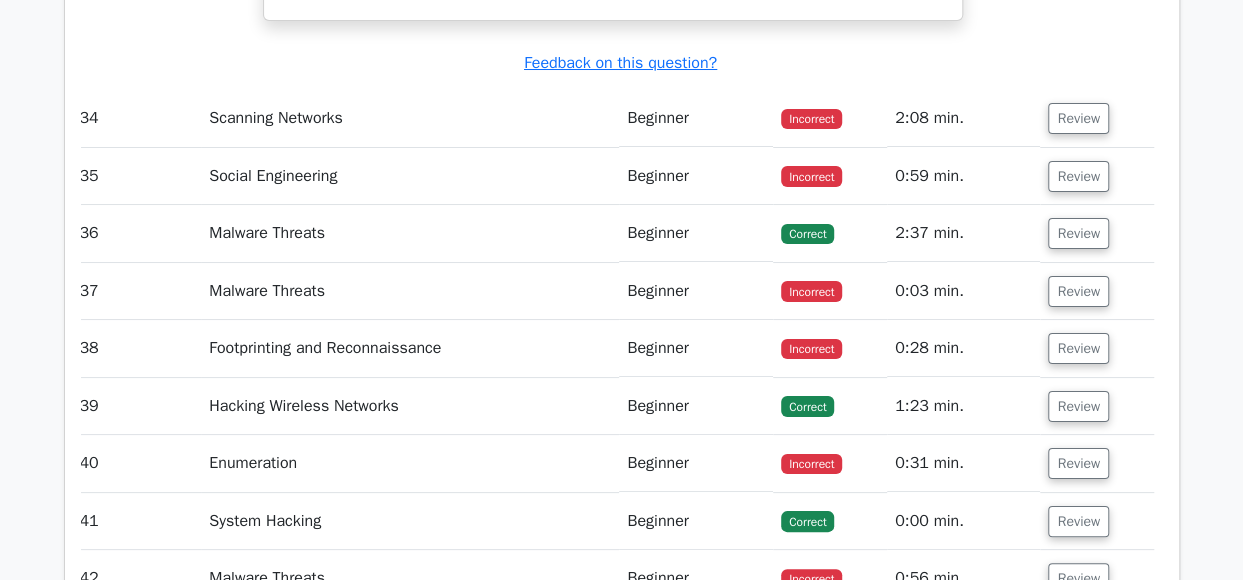 scroll, scrollTop: 14693, scrollLeft: 0, axis: vertical 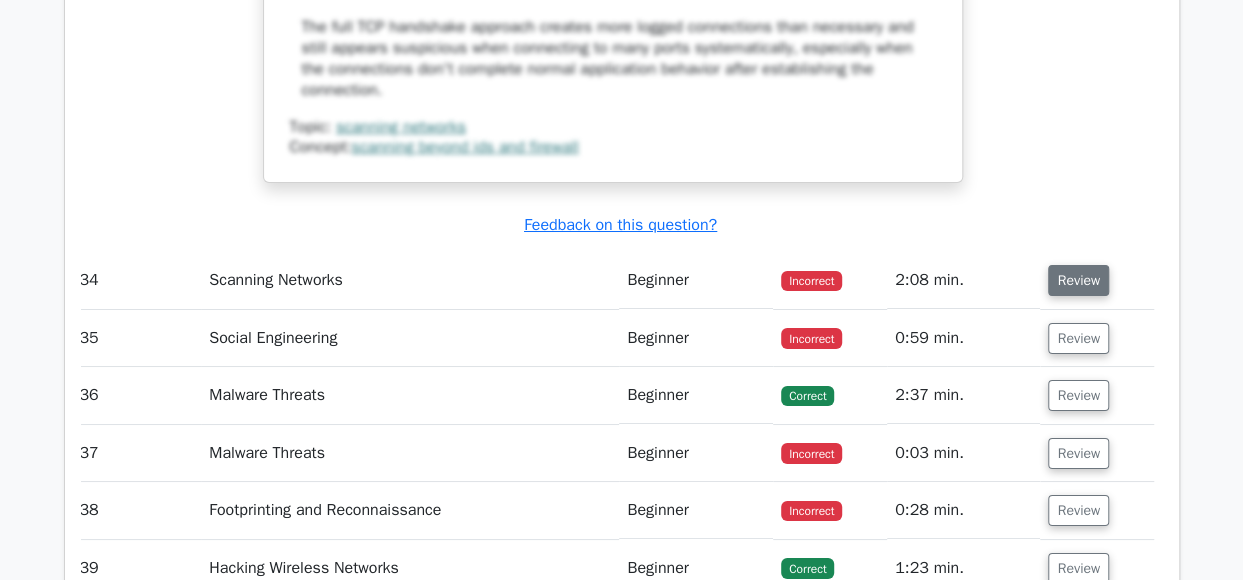 click on "Review" at bounding box center (1078, 280) 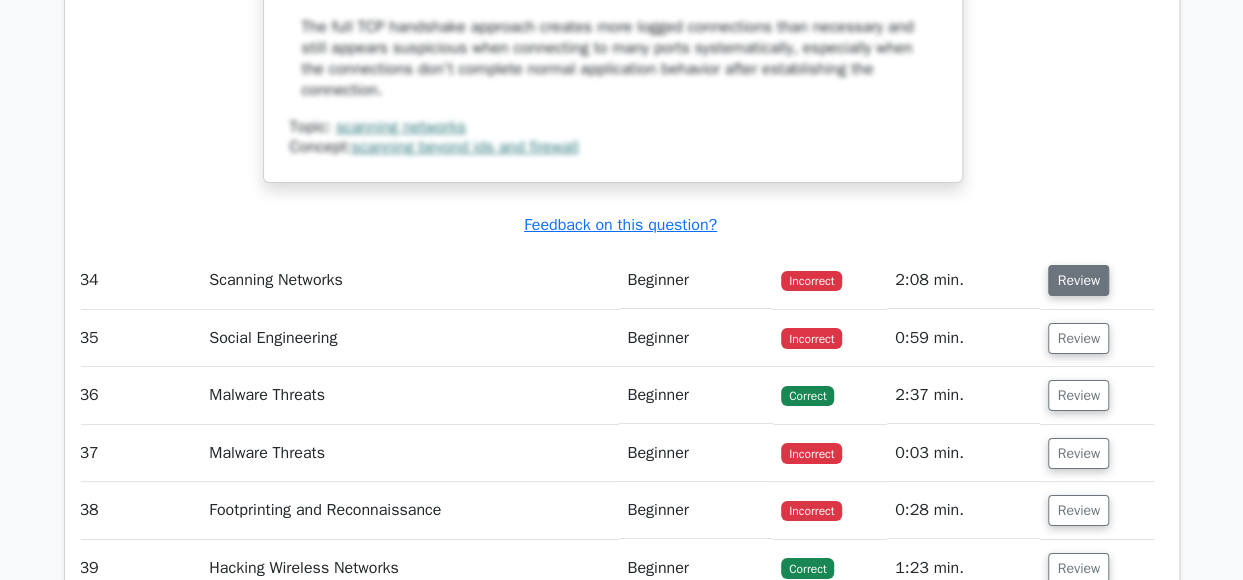 click on "Review" at bounding box center [1078, 280] 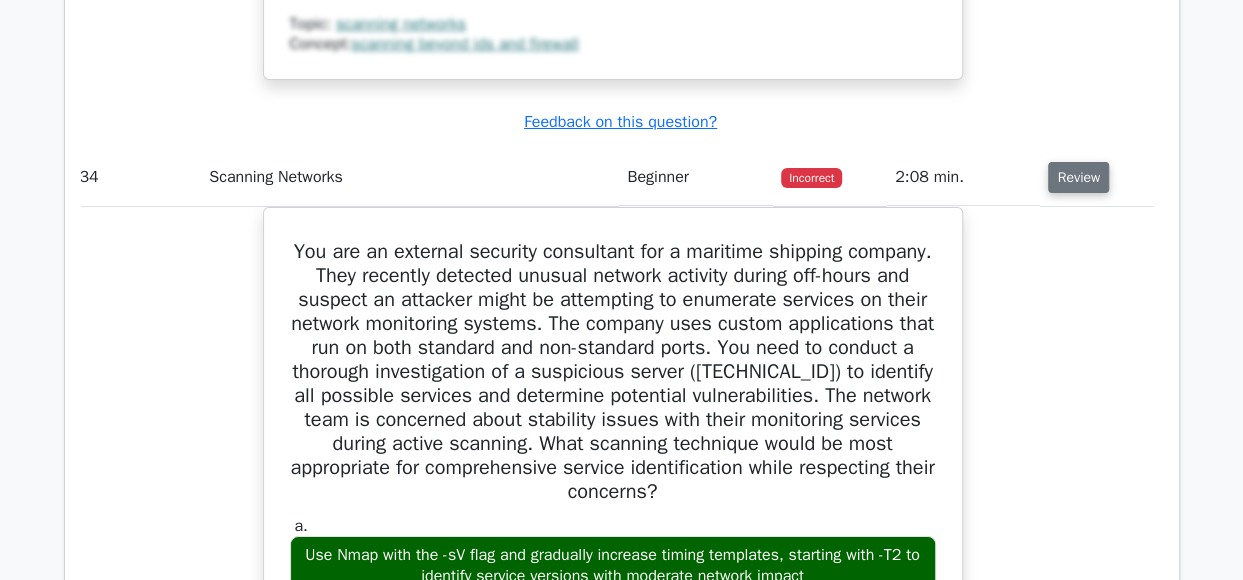 scroll, scrollTop: 14809, scrollLeft: 0, axis: vertical 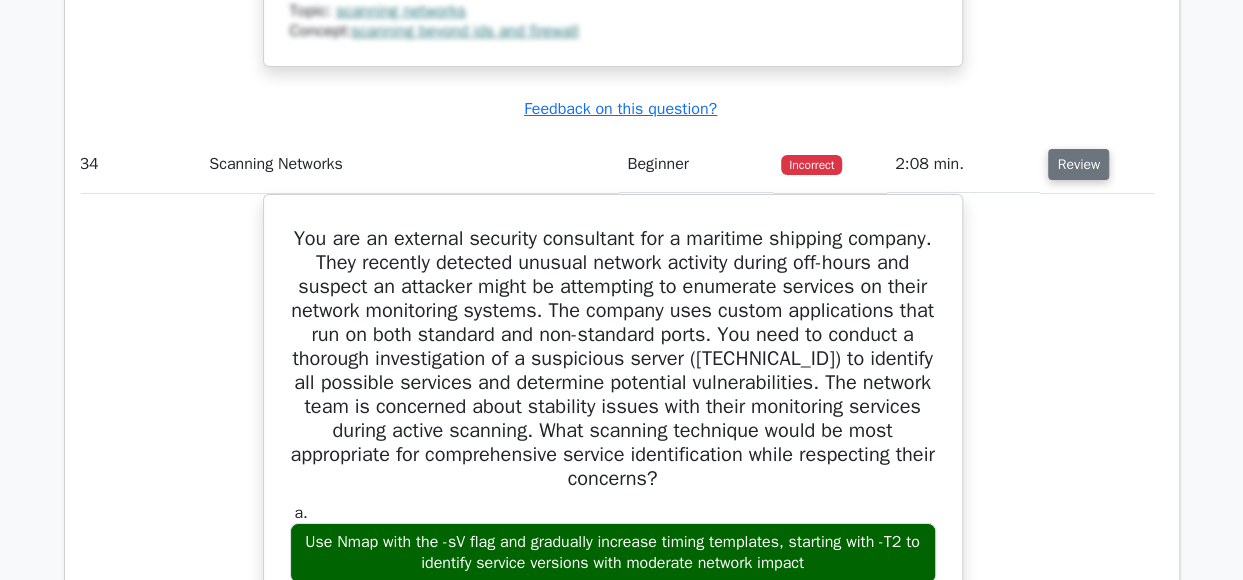 click on "You are an external security consultant for a maritime shipping company. They recently detected unusual network activity during off-hours and suspect an attacker might be attempting to enumerate services on their network monitoring systems. The company uses custom applications that run on both standard and non-standard ports. You need to conduct a thorough investigation of a suspicious server ([TECHNICAL_ID]) to identify all possible services and determine potential vulnerabilities. The network team is concerned about stability issues with their monitoring services during active scanning. What scanning technique would be most appropriate for comprehensive service identification while respecting their concerns?
a." at bounding box center [613, 873] 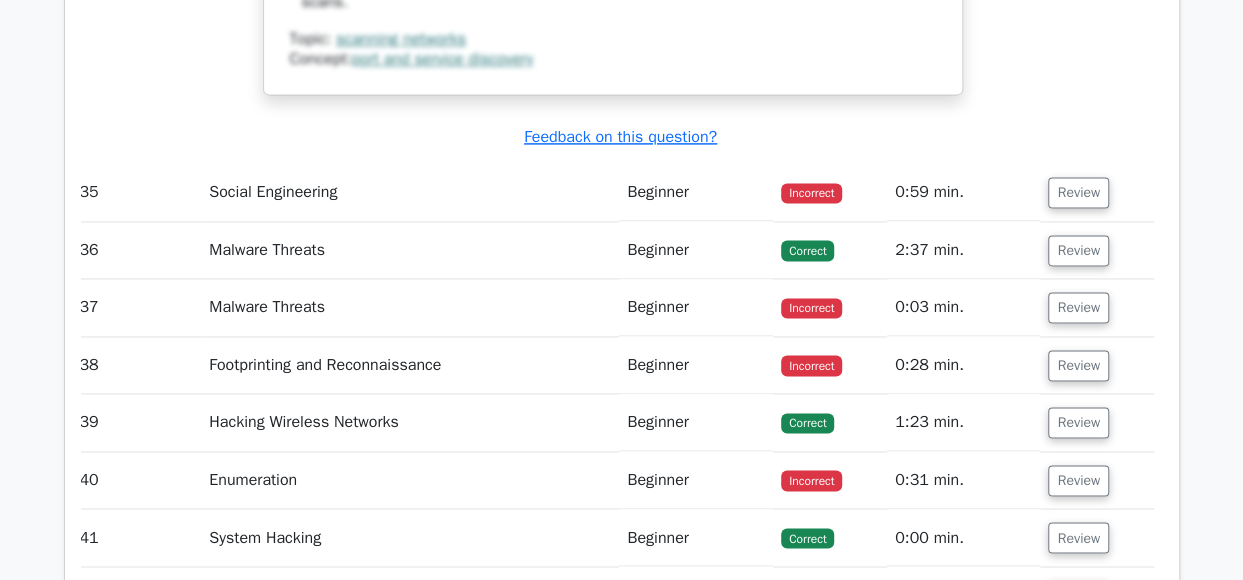 scroll, scrollTop: 16245, scrollLeft: 0, axis: vertical 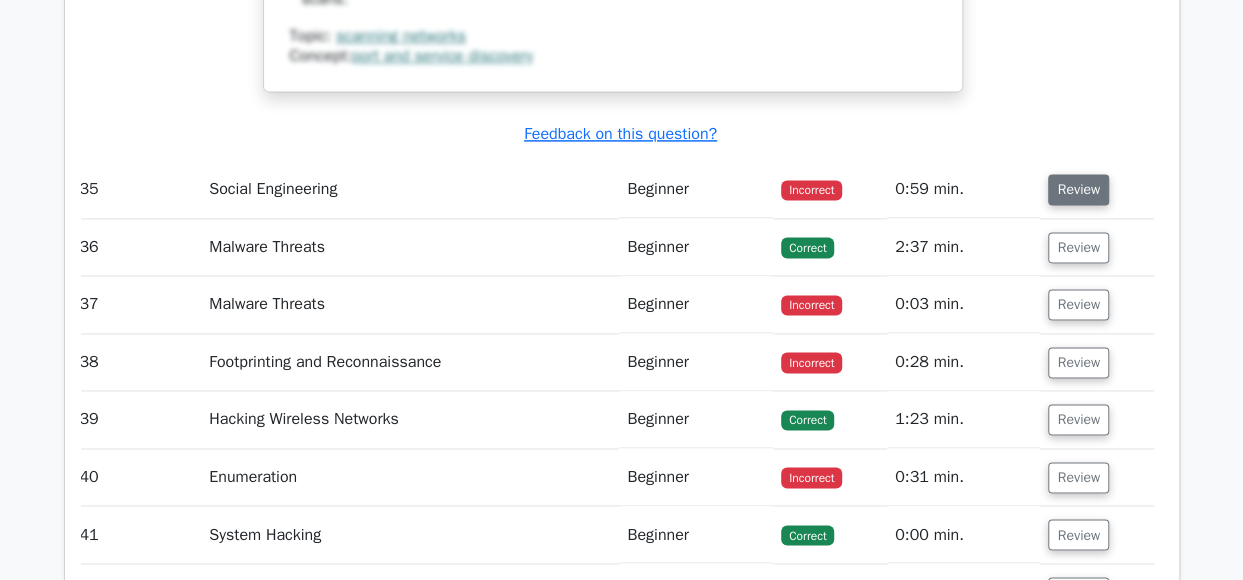 click on "Review" at bounding box center [1078, 189] 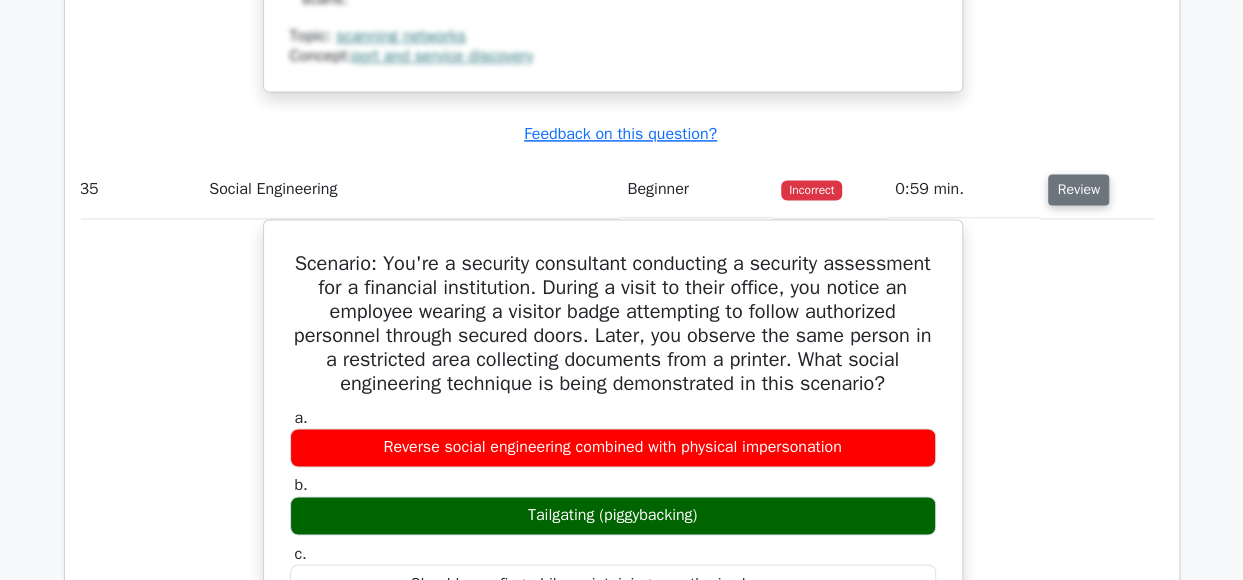 click on "Review" at bounding box center [1078, 189] 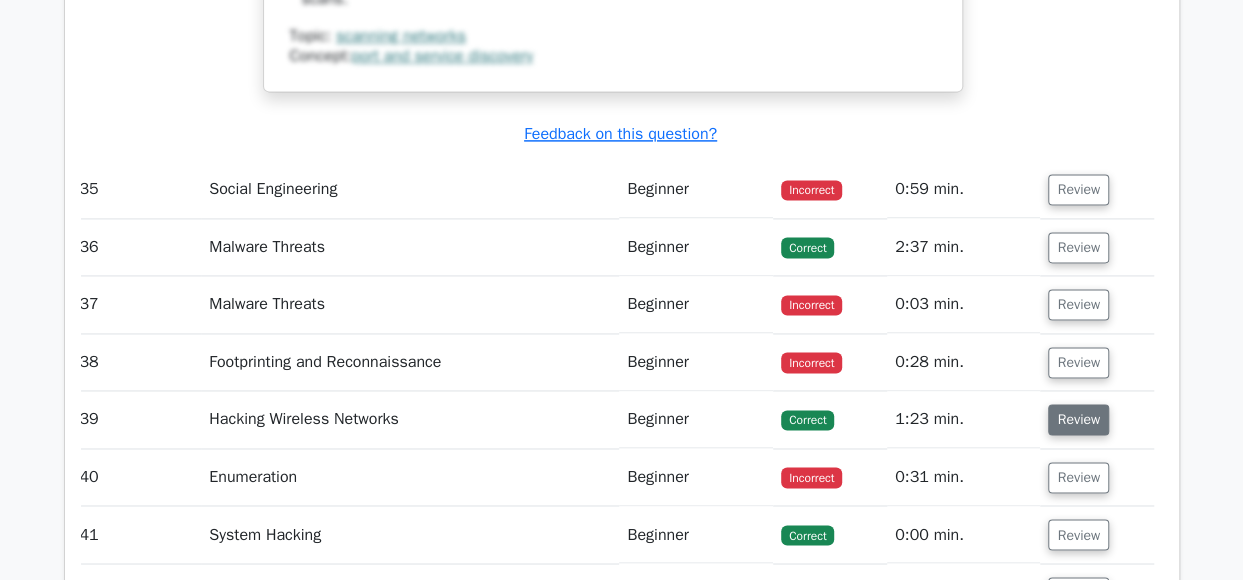 click on "Review" at bounding box center (1078, 419) 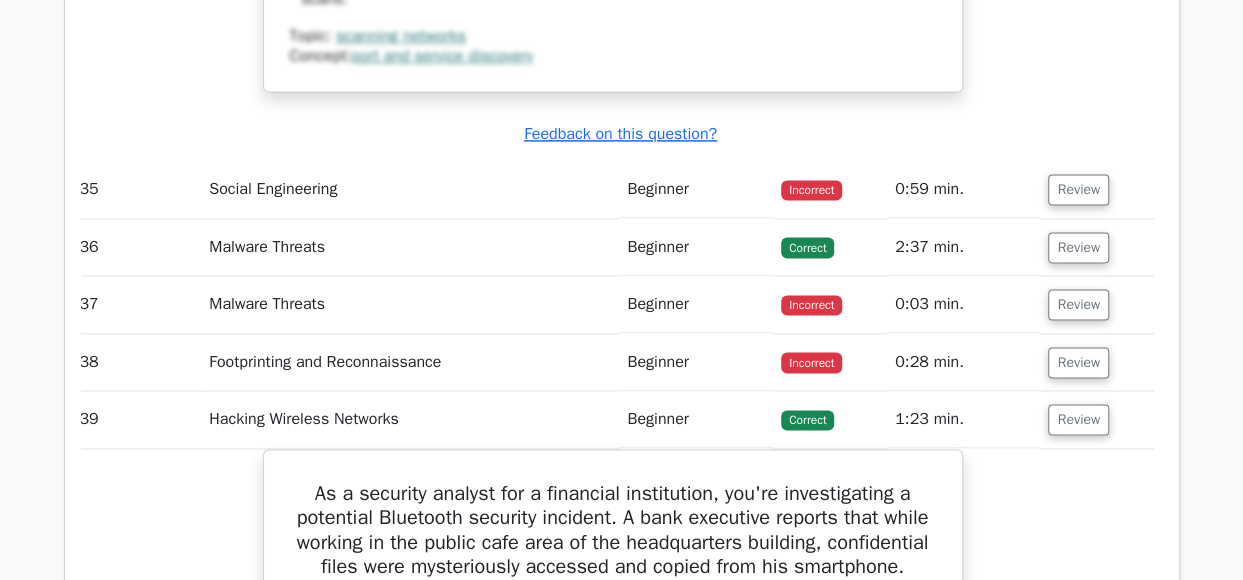 scroll, scrollTop: 16295, scrollLeft: 0, axis: vertical 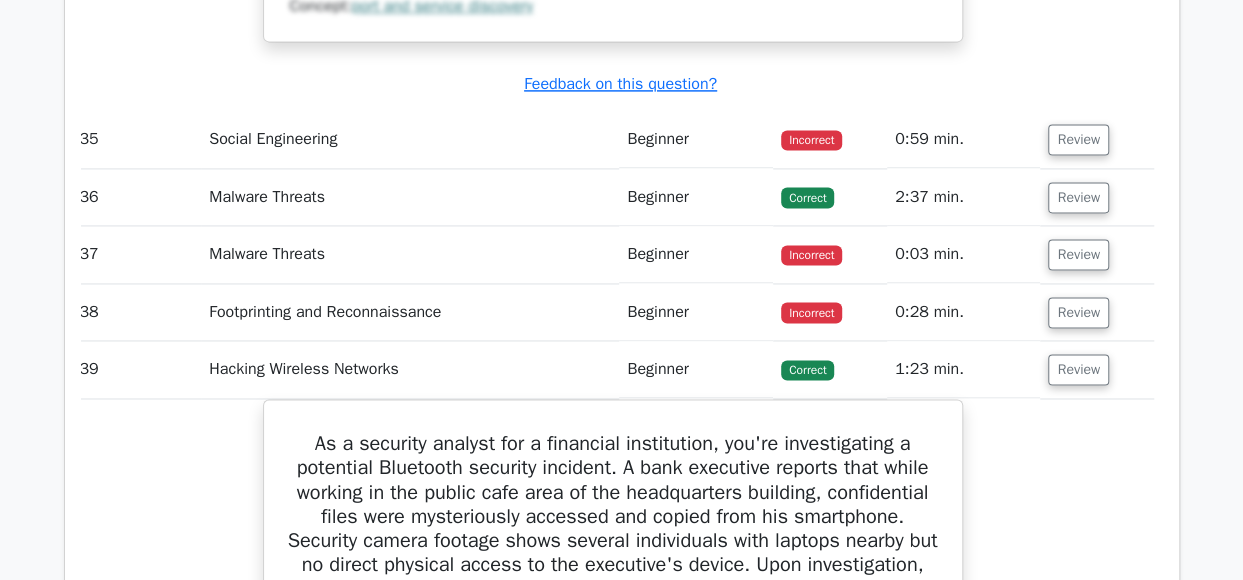 click on "As a security analyst for a financial institution, you're investigating a potential Bluetooth security incident. A bank executive reports that while working in the public cafe area of the headquarters building, confidential files were mysteriously accessed and copied from his smartphone. Security camera footage shows several individuals with laptops nearby but no direct physical access to the executive's device. Upon investigation, you discover the executive's phone had Bluetooth enabled with an outdated firmware version. The attacker likely exploited a specific vulnerability to gain access to the device. Which Bluetooth attack vector is most probable in this scenario?
a.
b. c. d." at bounding box center (613, 993) 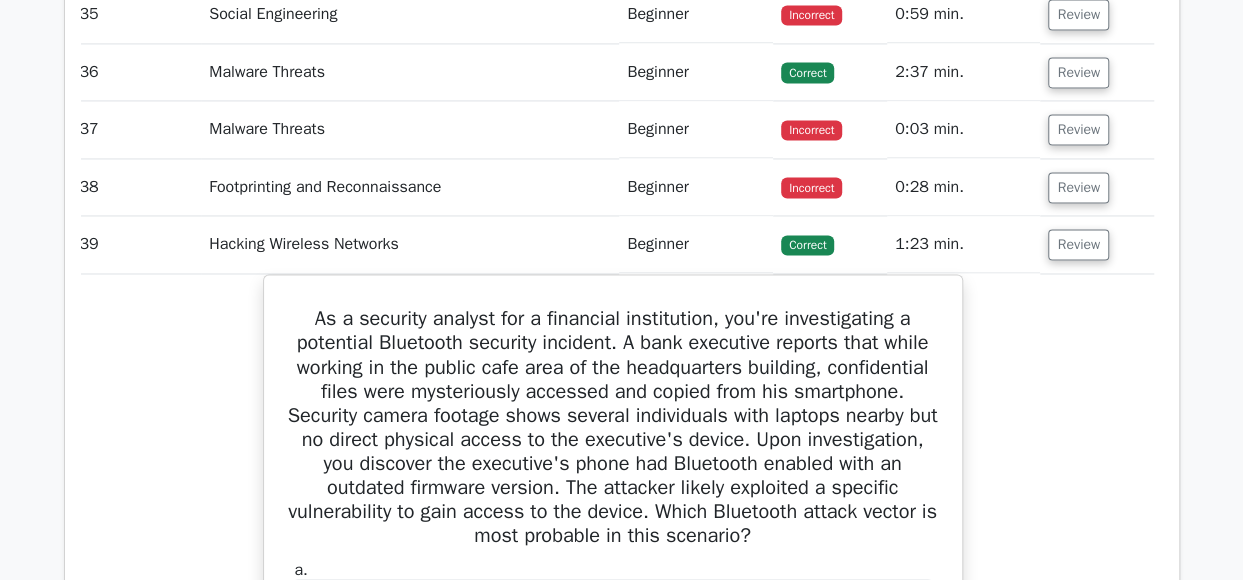 scroll, scrollTop: 16424, scrollLeft: 0, axis: vertical 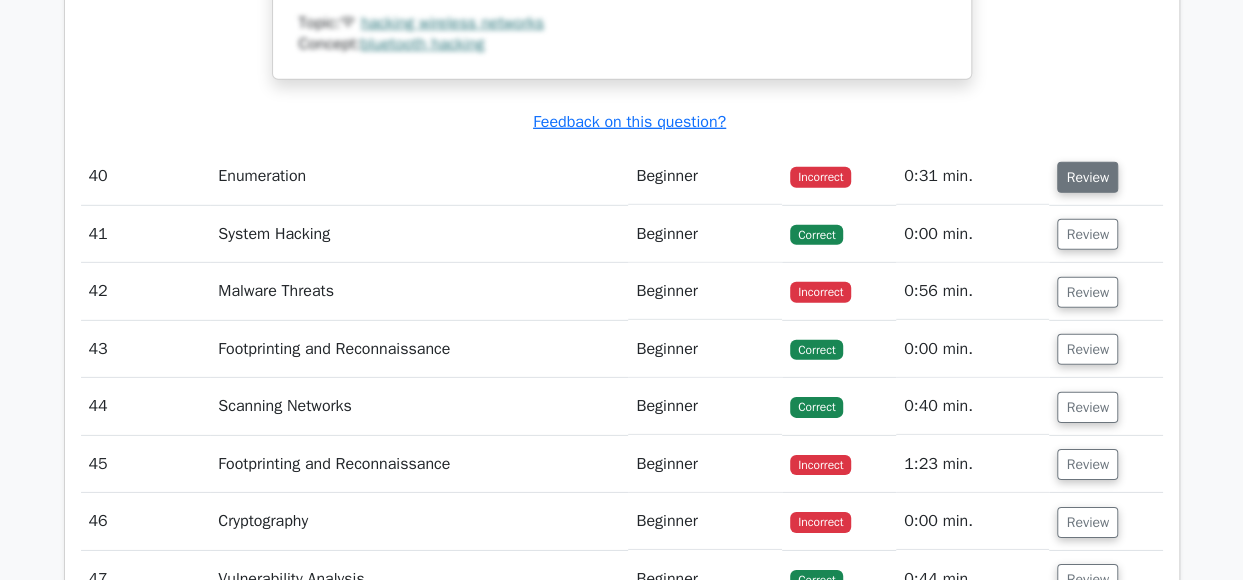 click on "Review" at bounding box center [1087, 177] 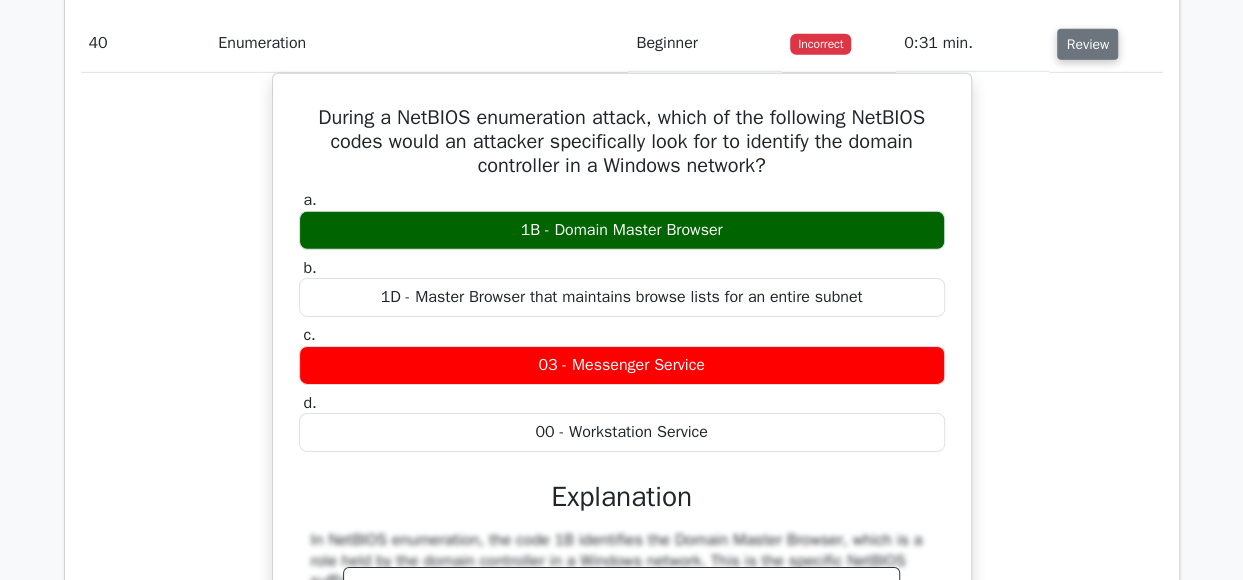 scroll, scrollTop: 17913, scrollLeft: 0, axis: vertical 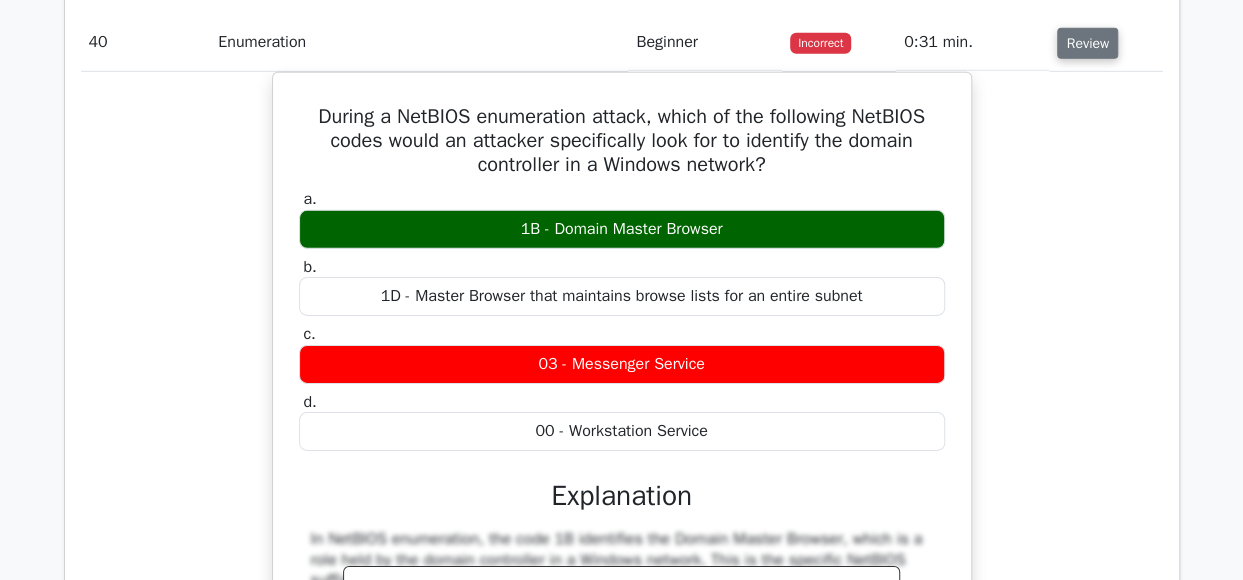 click on "During a NetBIOS enumeration attack, which of the following NetBIOS codes would an attacker specifically look for to identify the domain controller in a Windows network?
a.
1B - Domain Master Browser
b.
c." at bounding box center [622, 541] 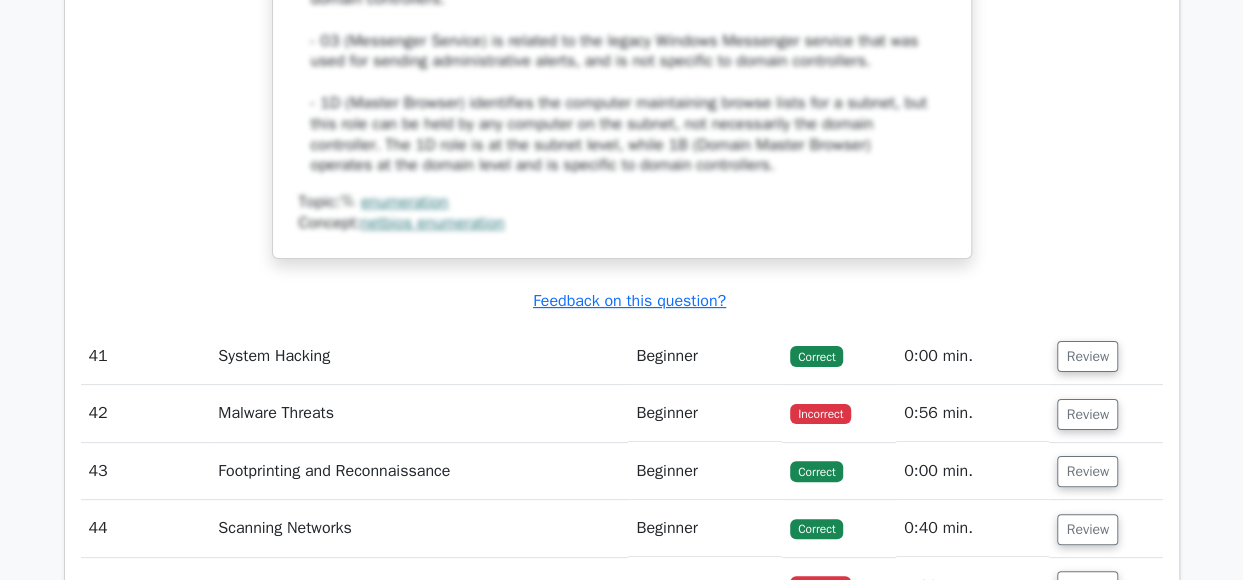 scroll, scrollTop: 18765, scrollLeft: 0, axis: vertical 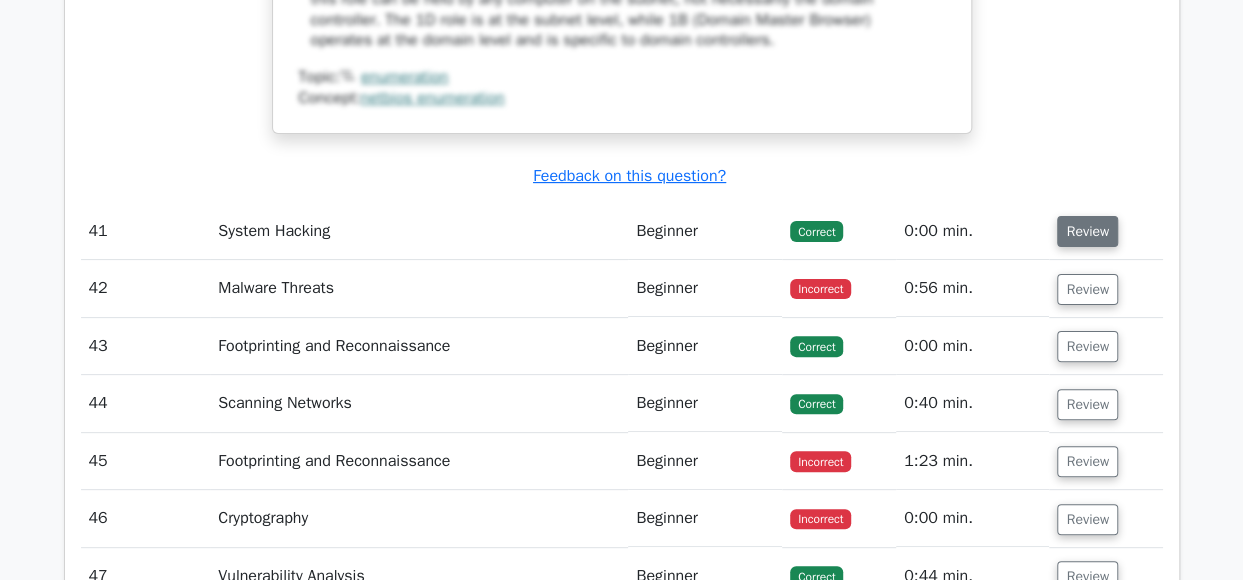 click on "Review" at bounding box center [1087, 231] 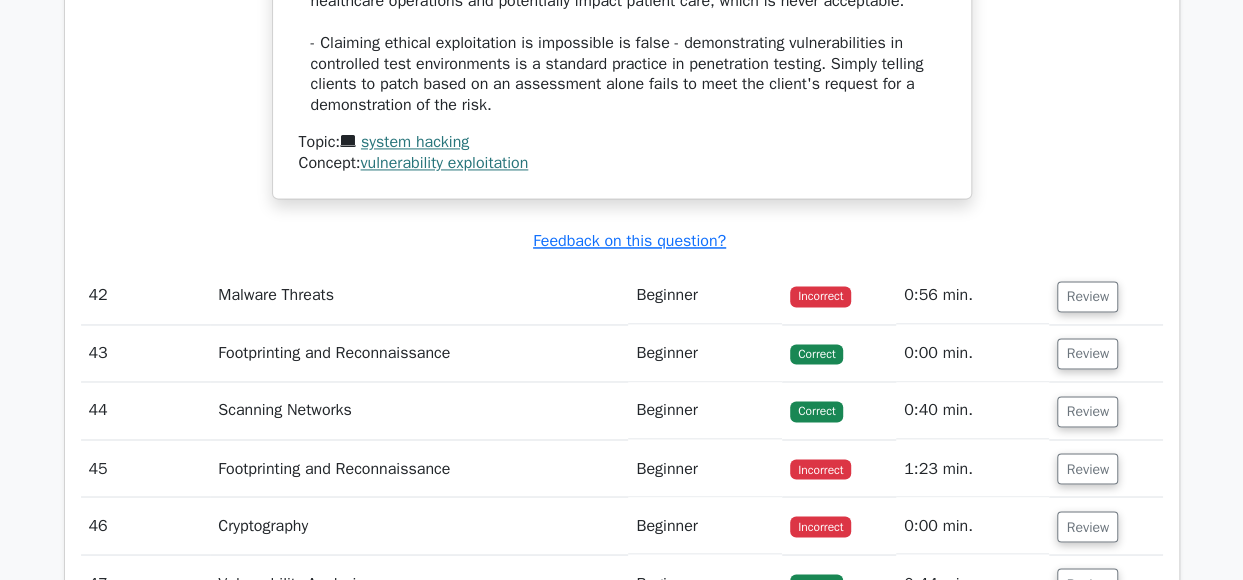 scroll, scrollTop: 20060, scrollLeft: 0, axis: vertical 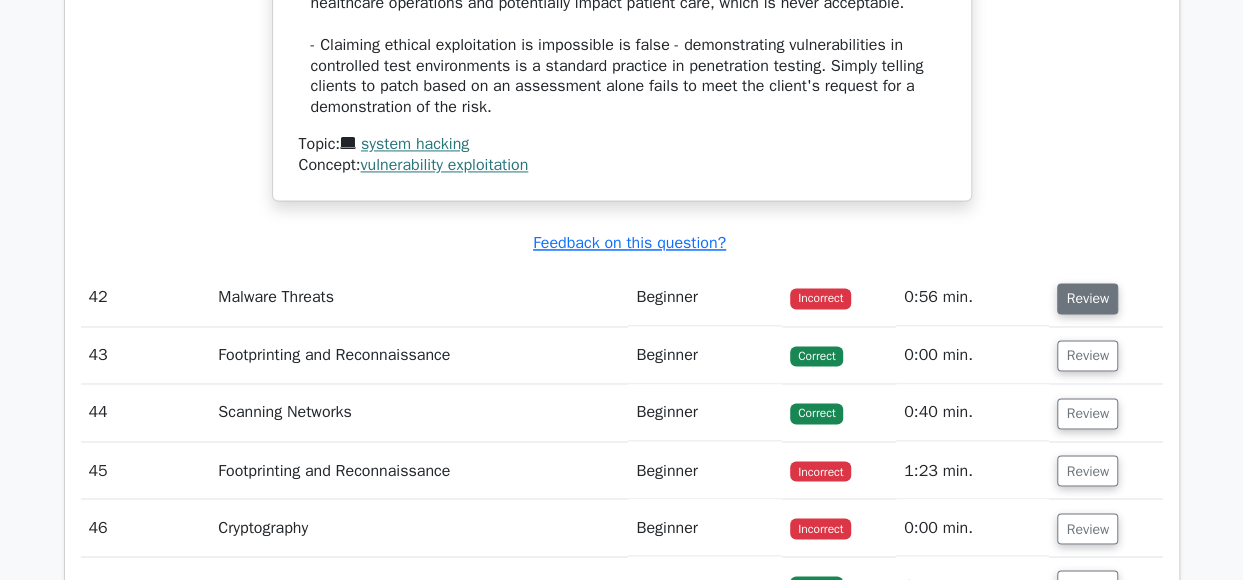 click on "Review" at bounding box center [1087, 298] 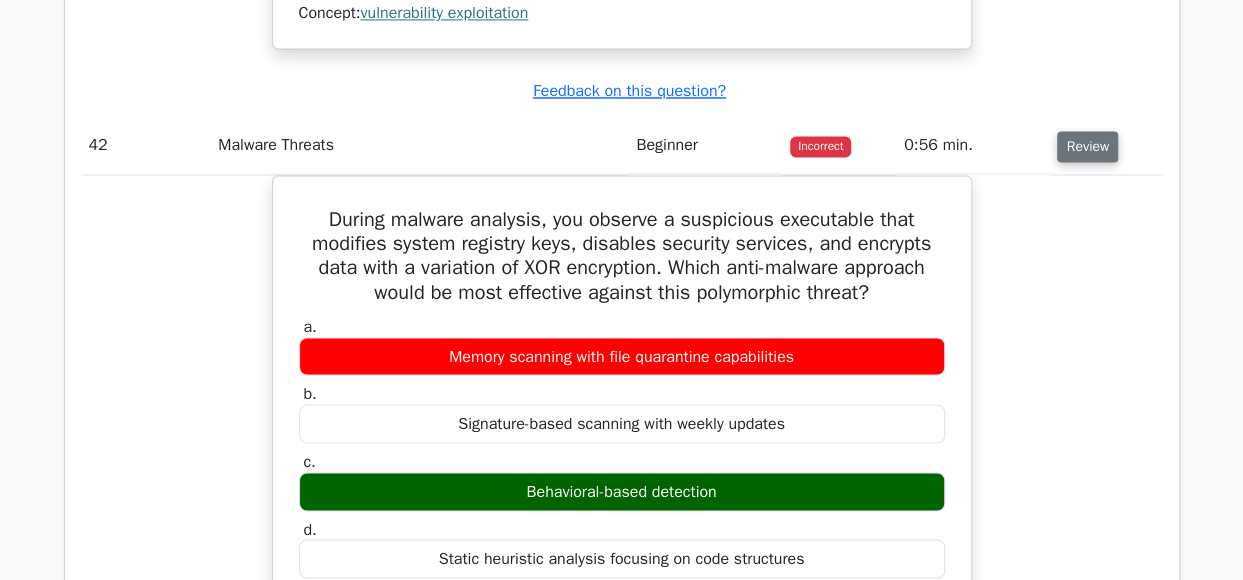 scroll, scrollTop: 20214, scrollLeft: 0, axis: vertical 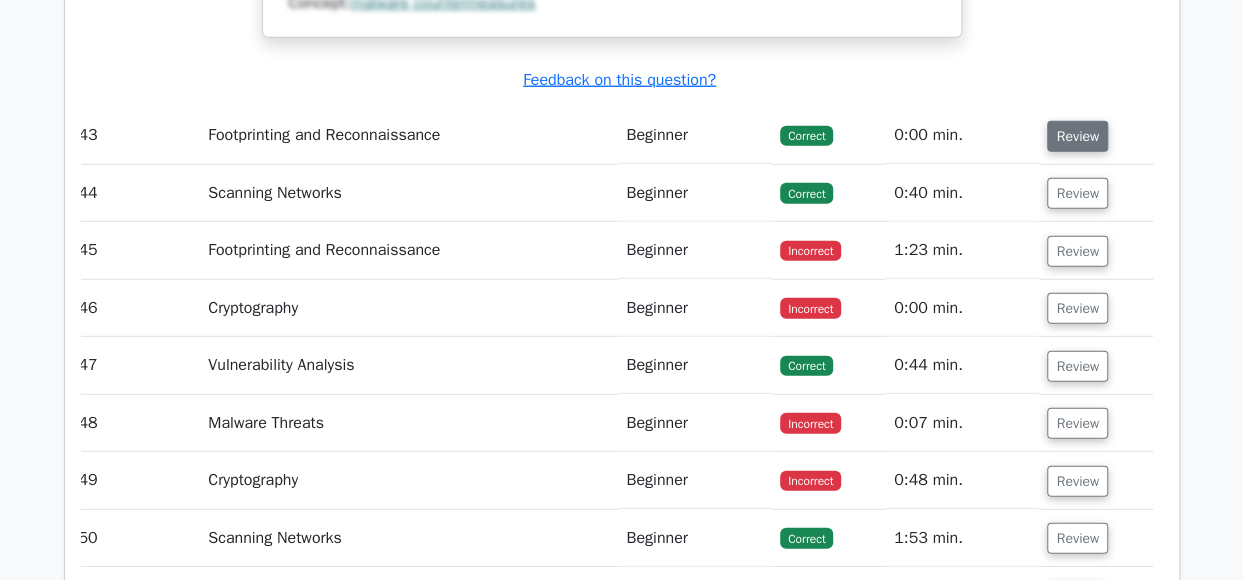 click on "Review" at bounding box center (1077, 136) 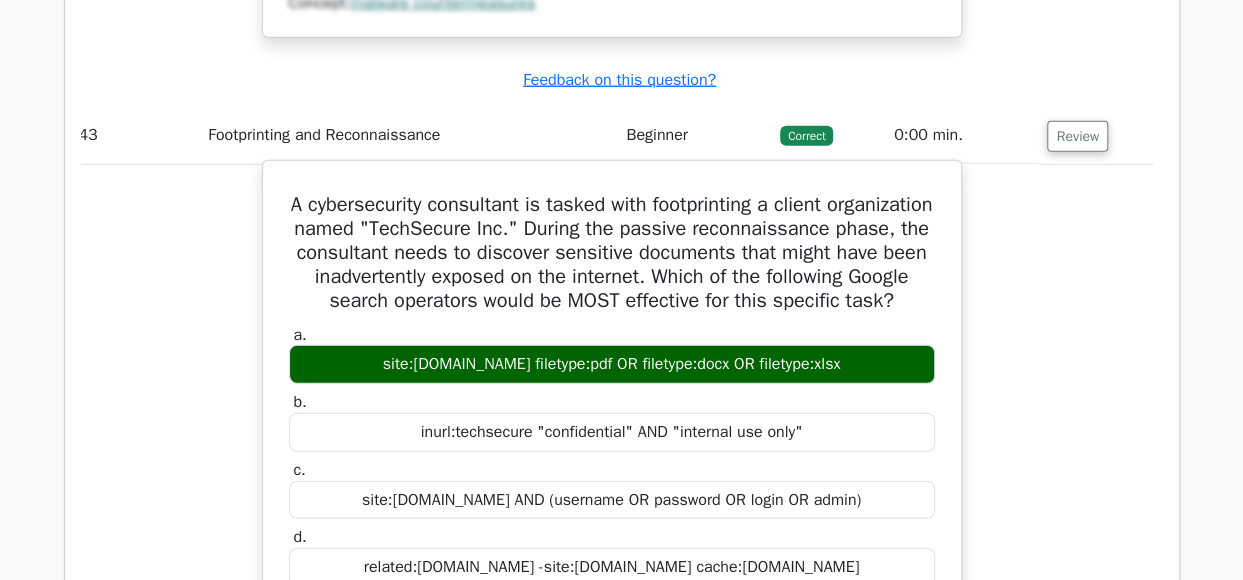 drag, startPoint x: 1086, startPoint y: 140, endPoint x: 590, endPoint y: 439, distance: 579.152 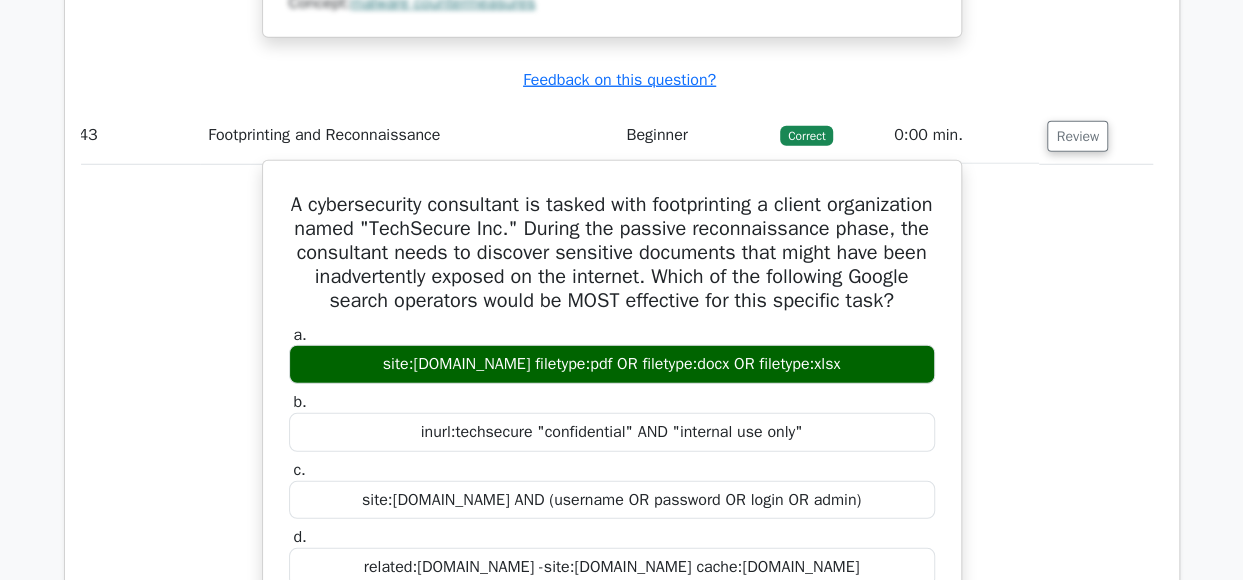 click on "b.
inurl:techsecure "confidential" AND "internal use only"" at bounding box center (612, 422) 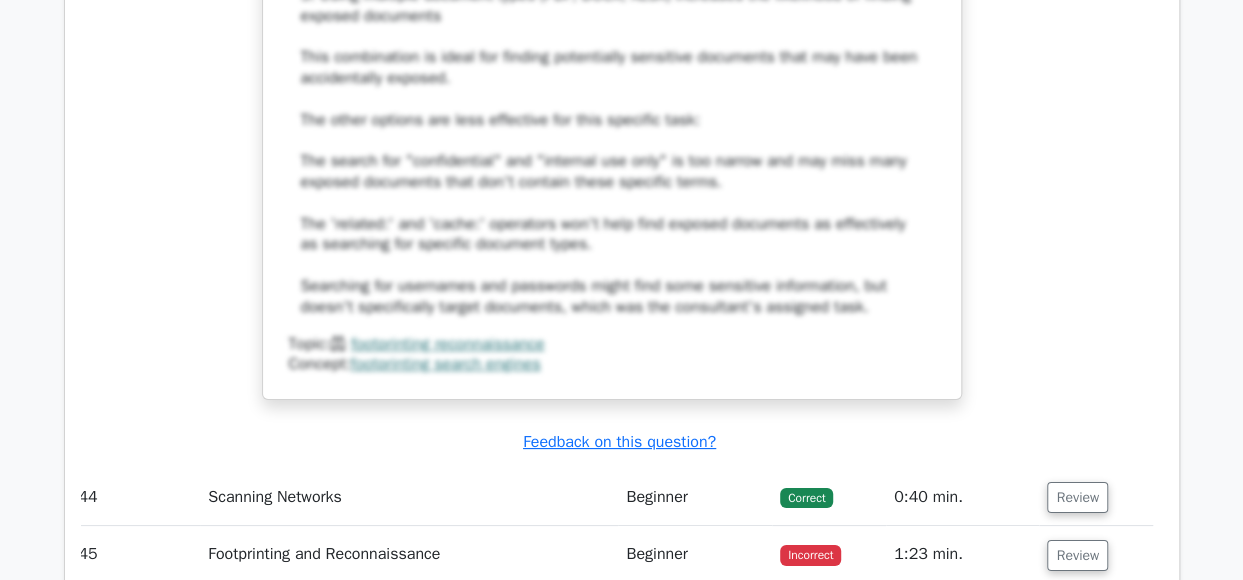 scroll, scrollTop: 22226, scrollLeft: 0, axis: vertical 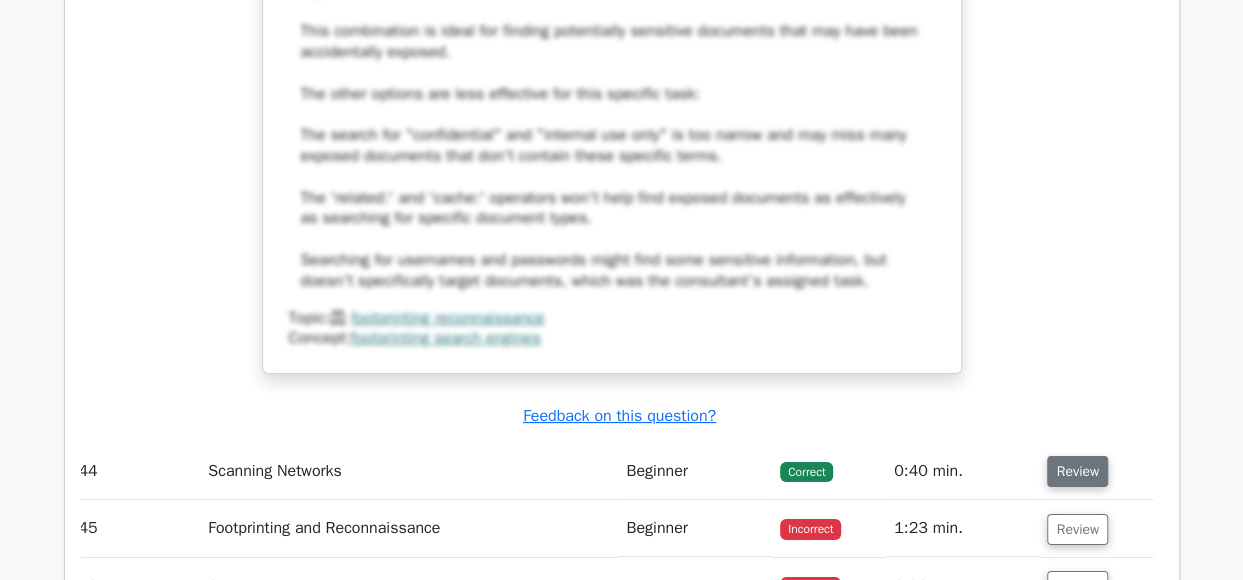 click on "Review" at bounding box center [1077, 471] 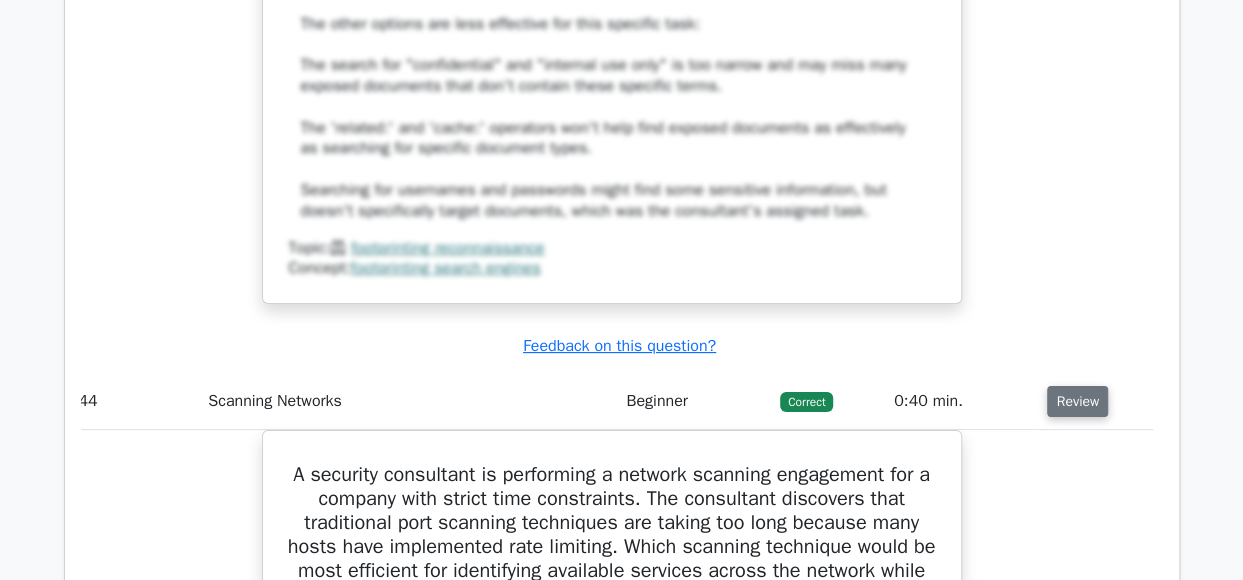 scroll, scrollTop: 22416, scrollLeft: 0, axis: vertical 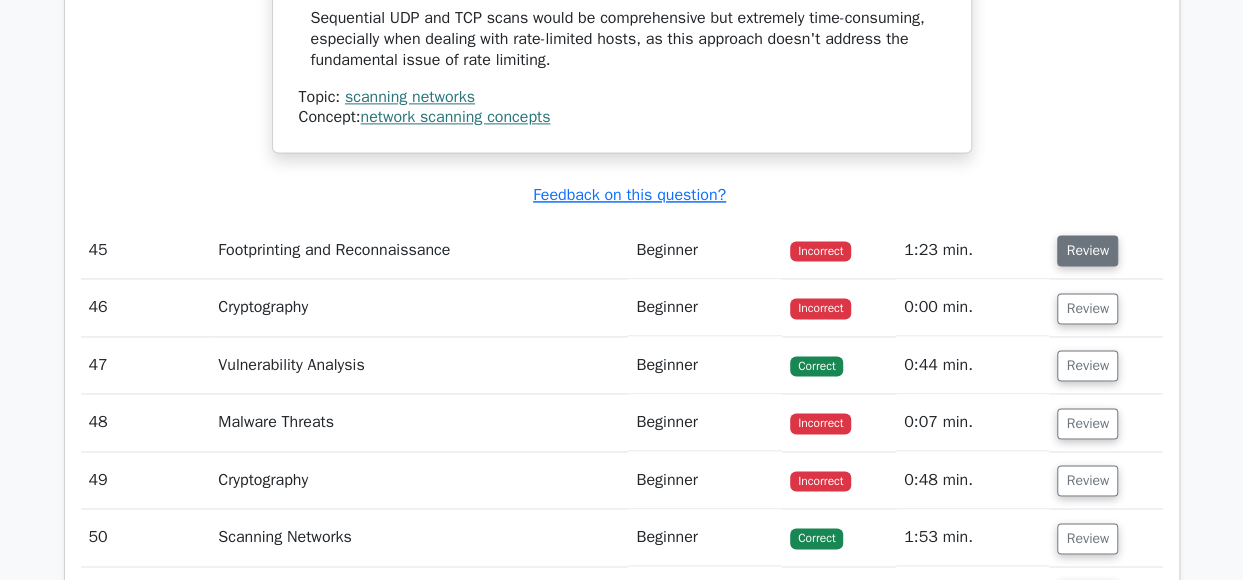 click on "Review" at bounding box center [1087, 250] 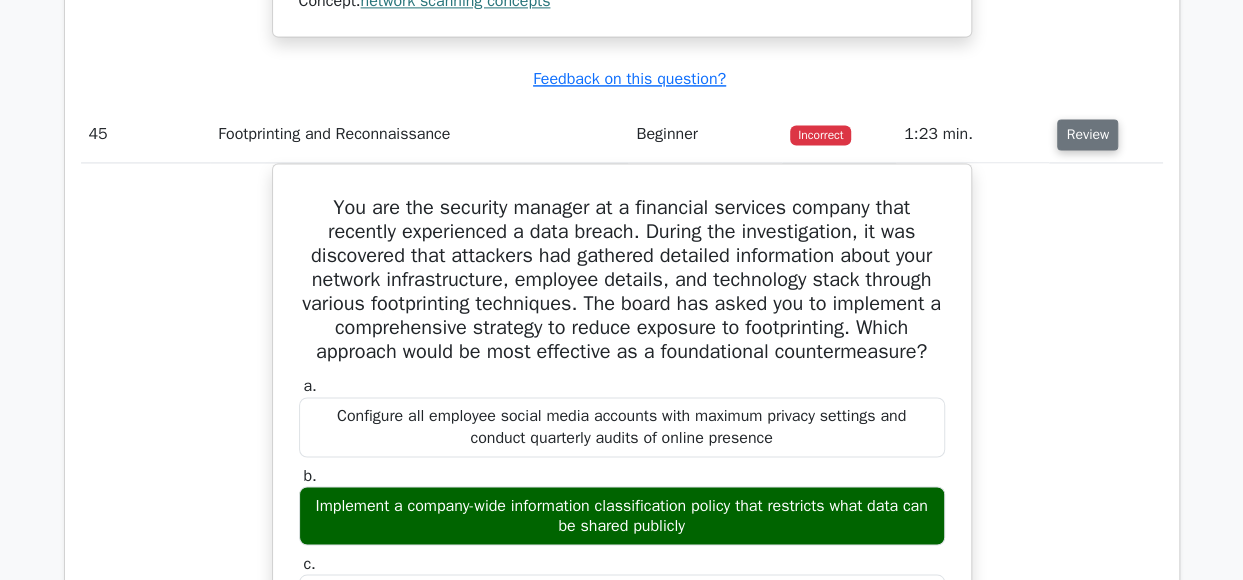 scroll, scrollTop: 23802, scrollLeft: 0, axis: vertical 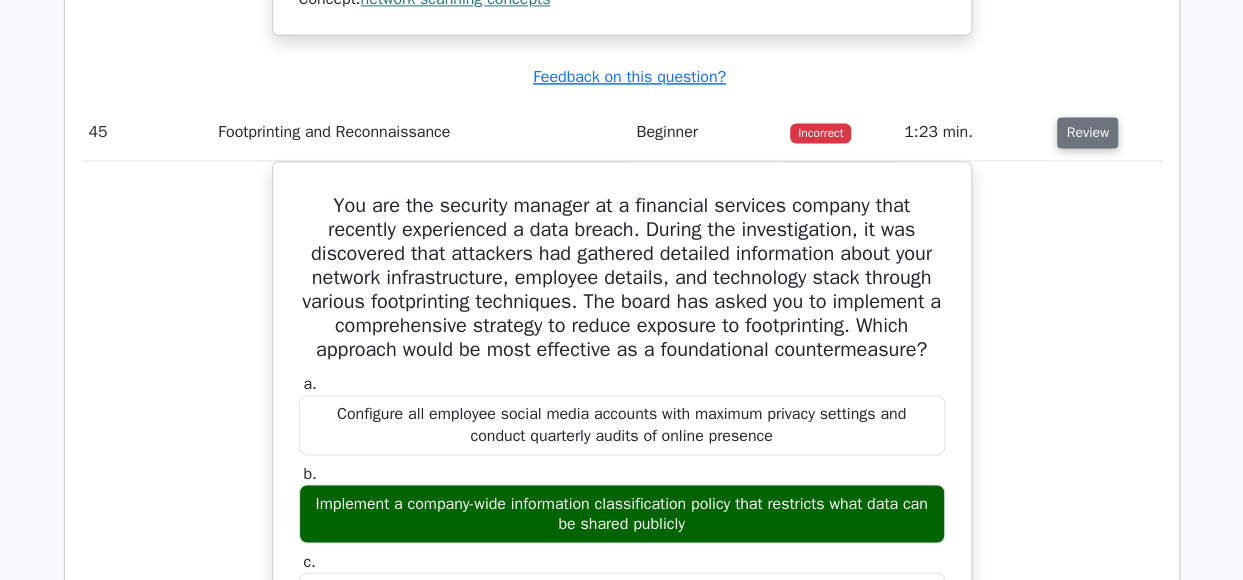 click on "You are the security manager at a financial services company that recently experienced a data breach. During the investigation, it was discovered that attackers had gathered detailed information about your network infrastructure, employee details, and technology stack through various footprinting techniques. The board has asked you to implement a comprehensive strategy to reduce exposure to footprinting. Which approach would be most effective as a foundational countermeasure?
a.
b.
c. d." at bounding box center [622, 750] 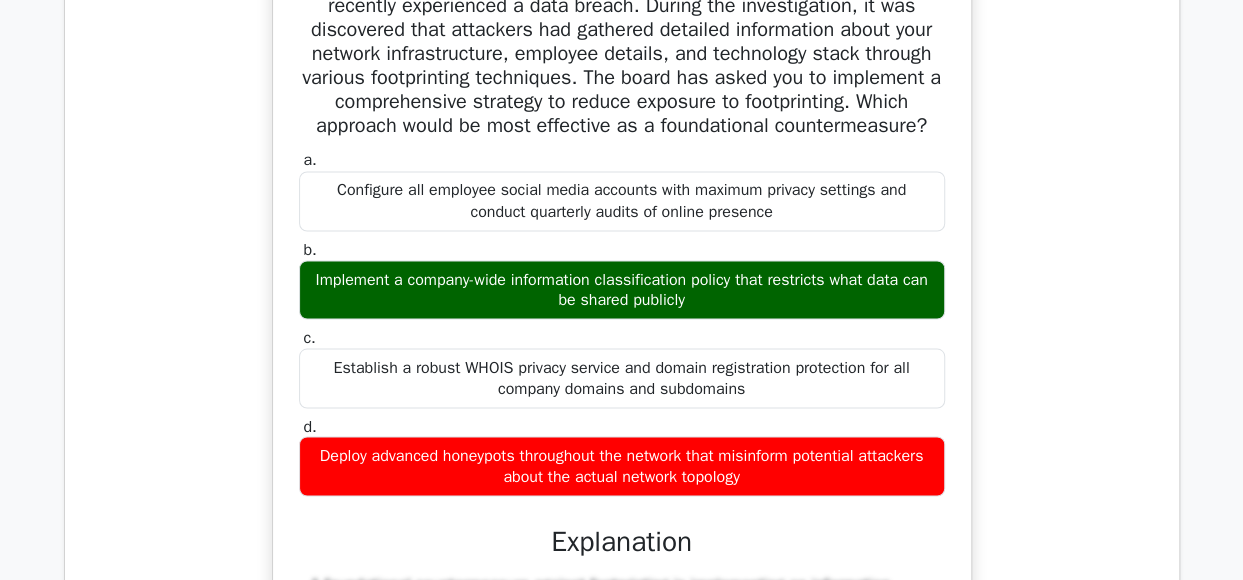 scroll, scrollTop: 24028, scrollLeft: 0, axis: vertical 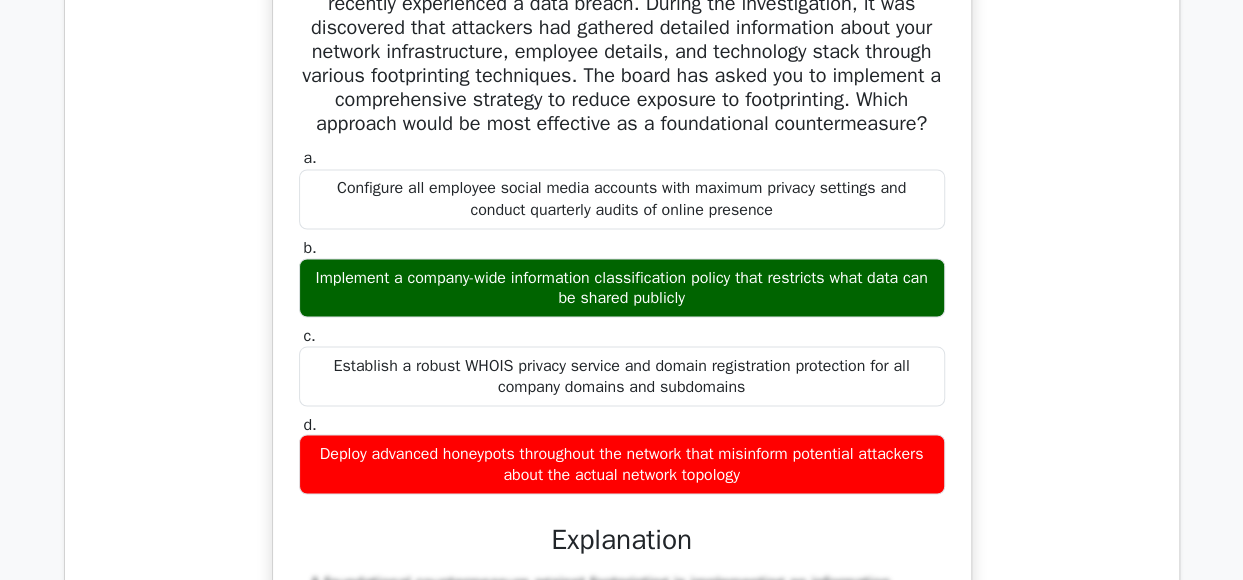 click on "Question Analysis
Question  #
Topic
Difficulty
Result
Time Spent
Action
1
SQL Injection
Intermediate
Incorrect" at bounding box center (622, -8031) 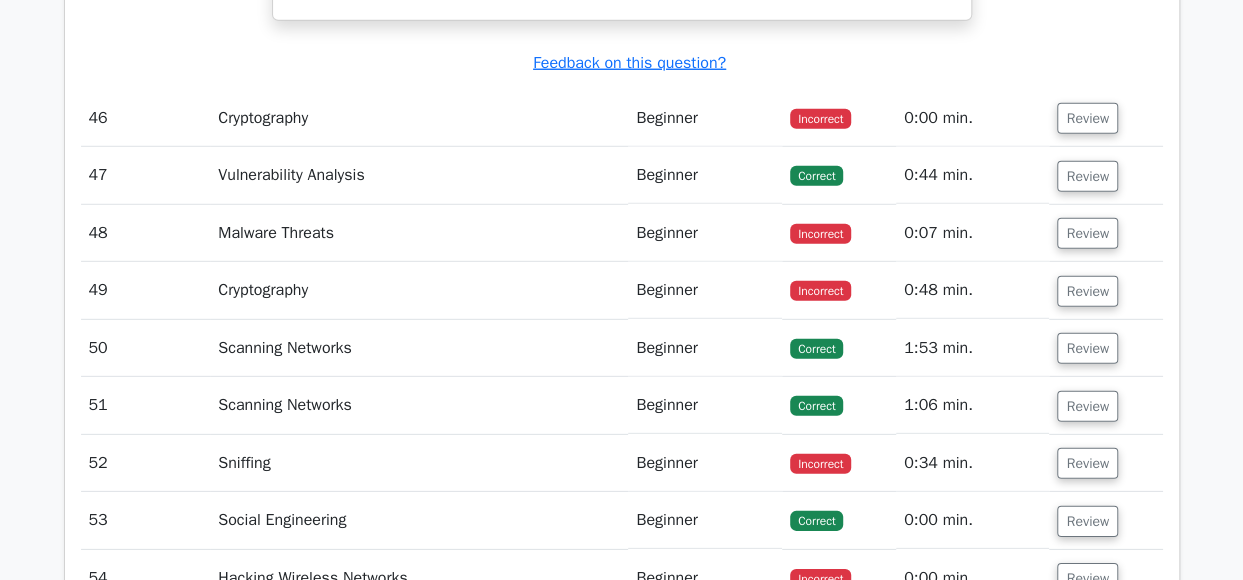 scroll, scrollTop: 25088, scrollLeft: 0, axis: vertical 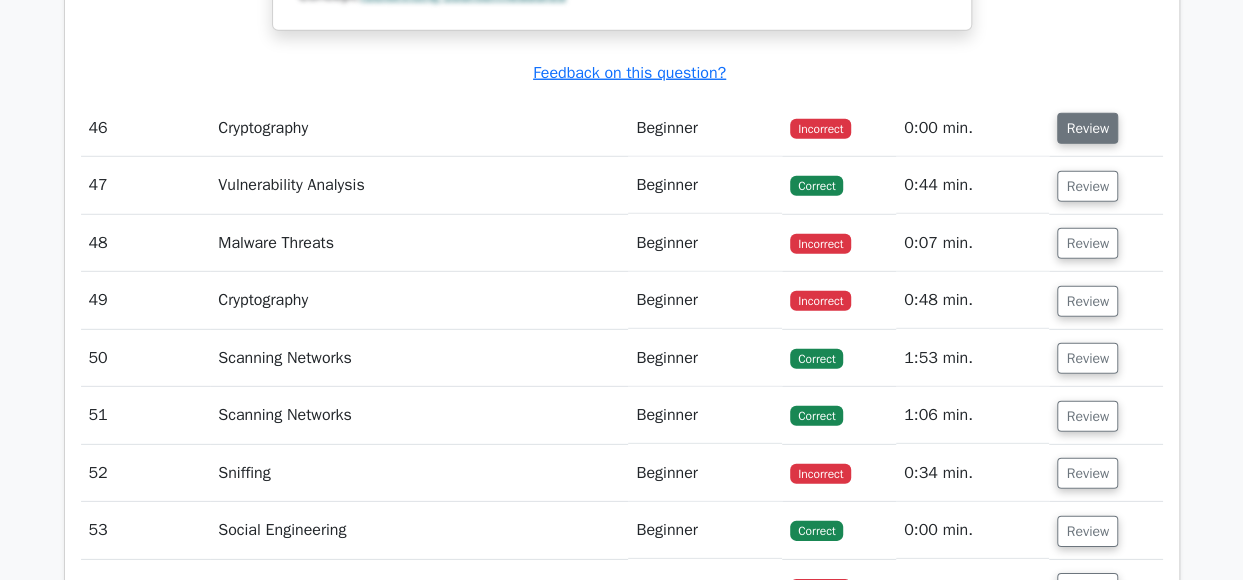 drag, startPoint x: 1142, startPoint y: 408, endPoint x: 1094, endPoint y: 213, distance: 200.82082 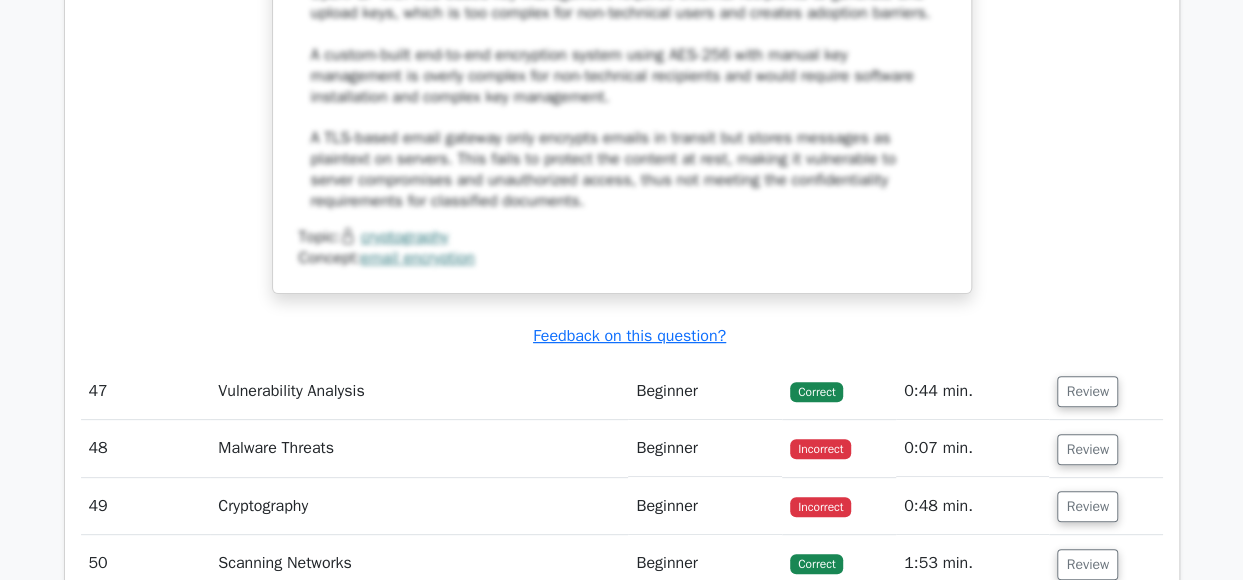 scroll, scrollTop: 26214, scrollLeft: 0, axis: vertical 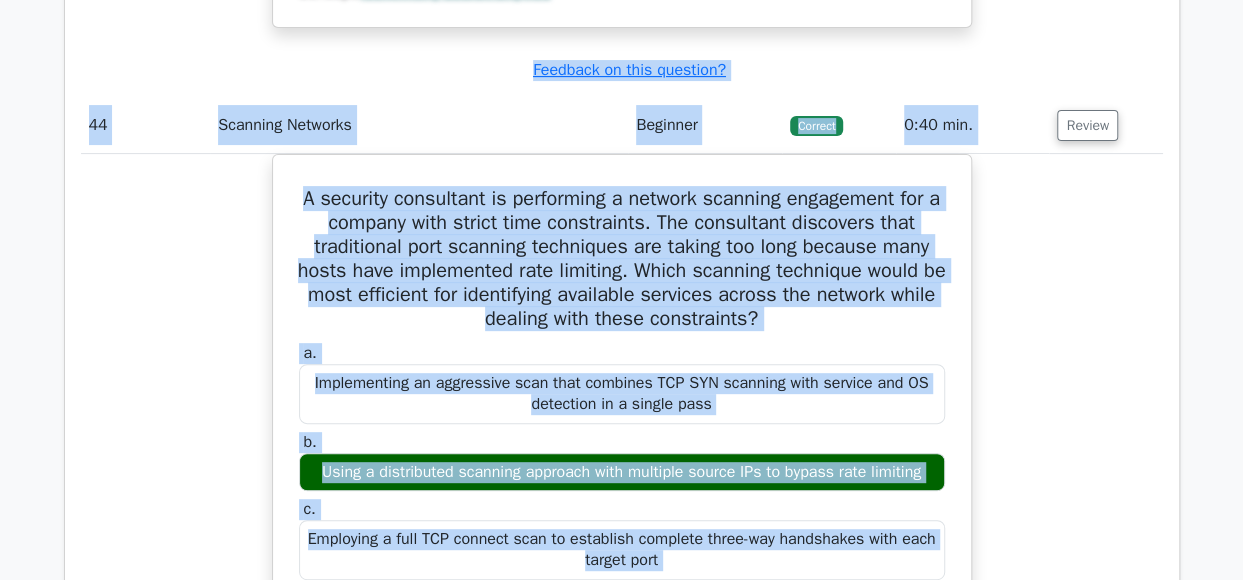 drag, startPoint x: 1005, startPoint y: 41, endPoint x: 838, endPoint y: -60, distance: 195.1666 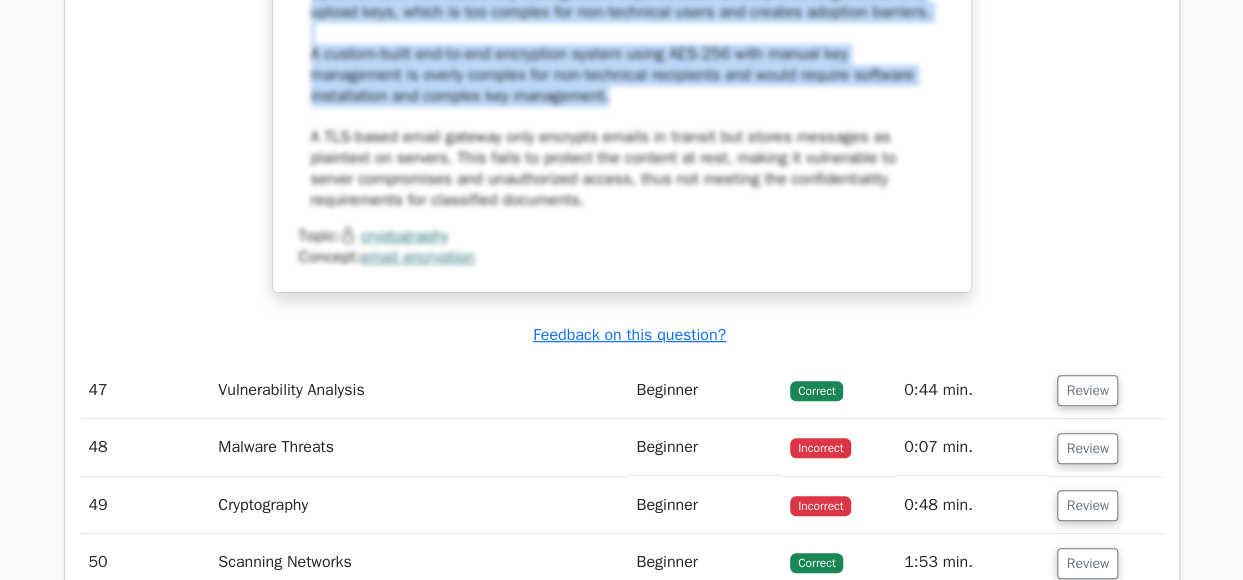 scroll, scrollTop: 26220, scrollLeft: 0, axis: vertical 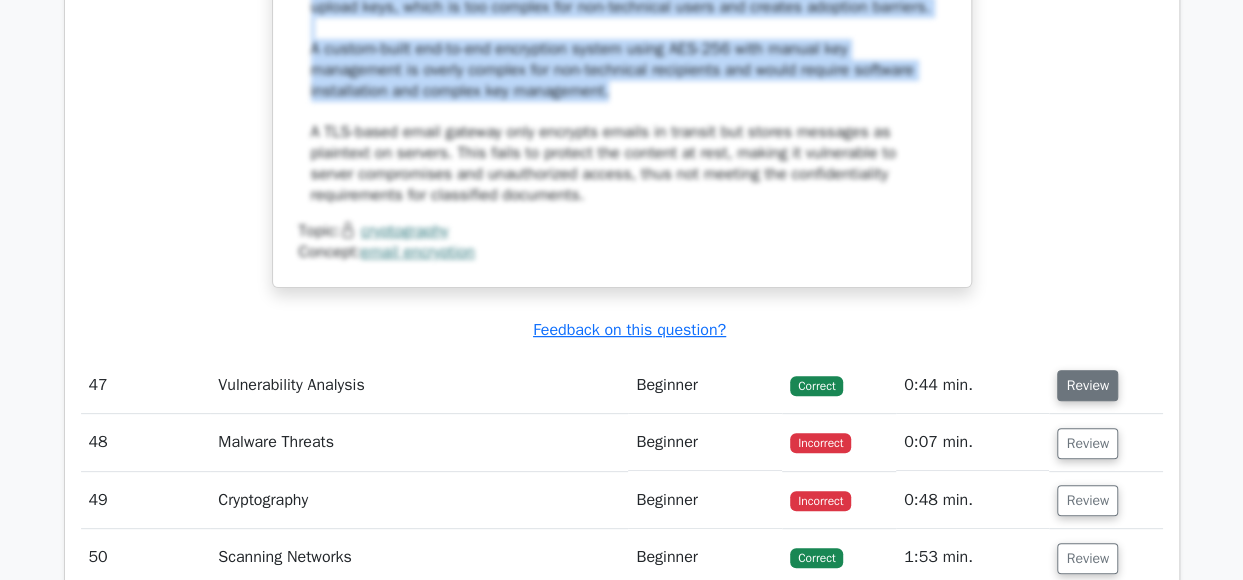 click on "Review" at bounding box center (1087, 385) 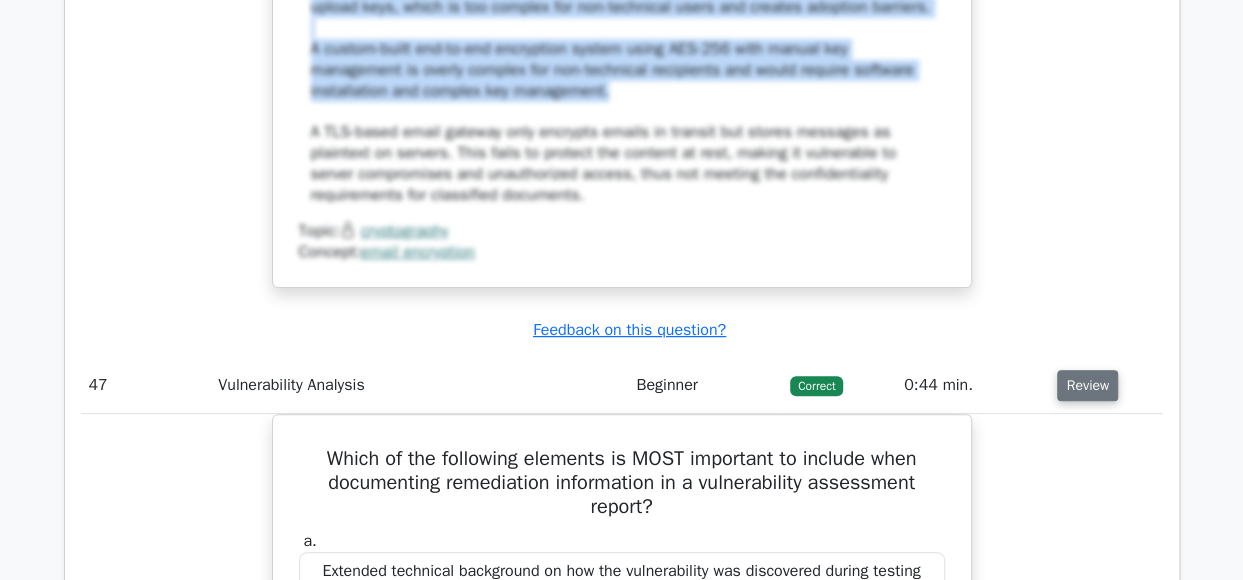 click on "Review" at bounding box center (1087, 385) 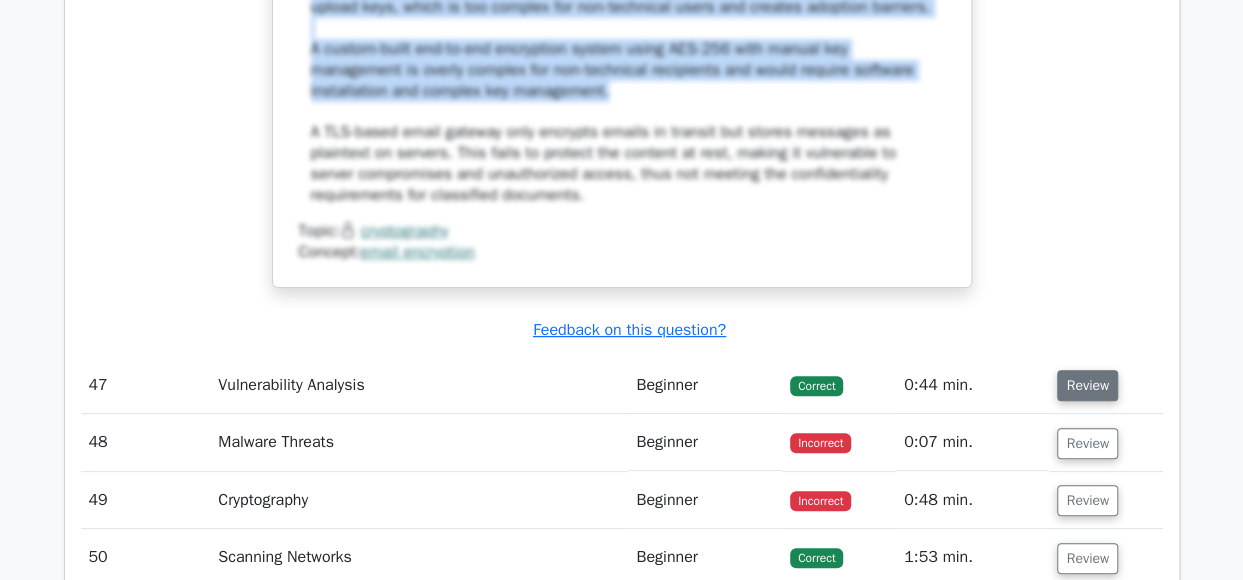 click on "Review" at bounding box center [1087, 385] 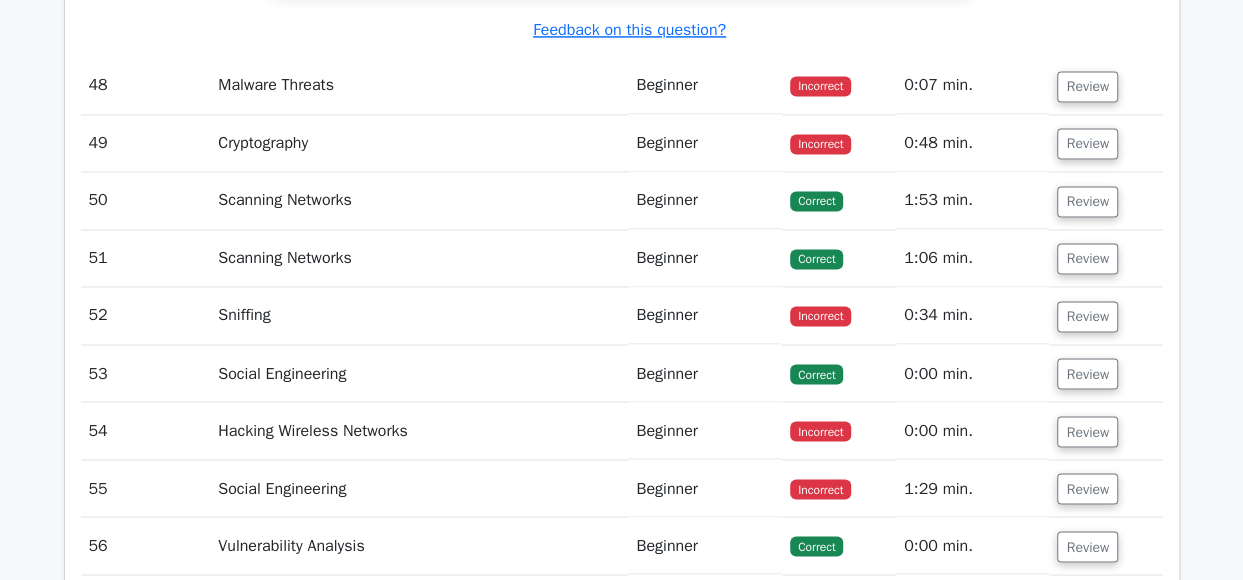 scroll, scrollTop: 27624, scrollLeft: 0, axis: vertical 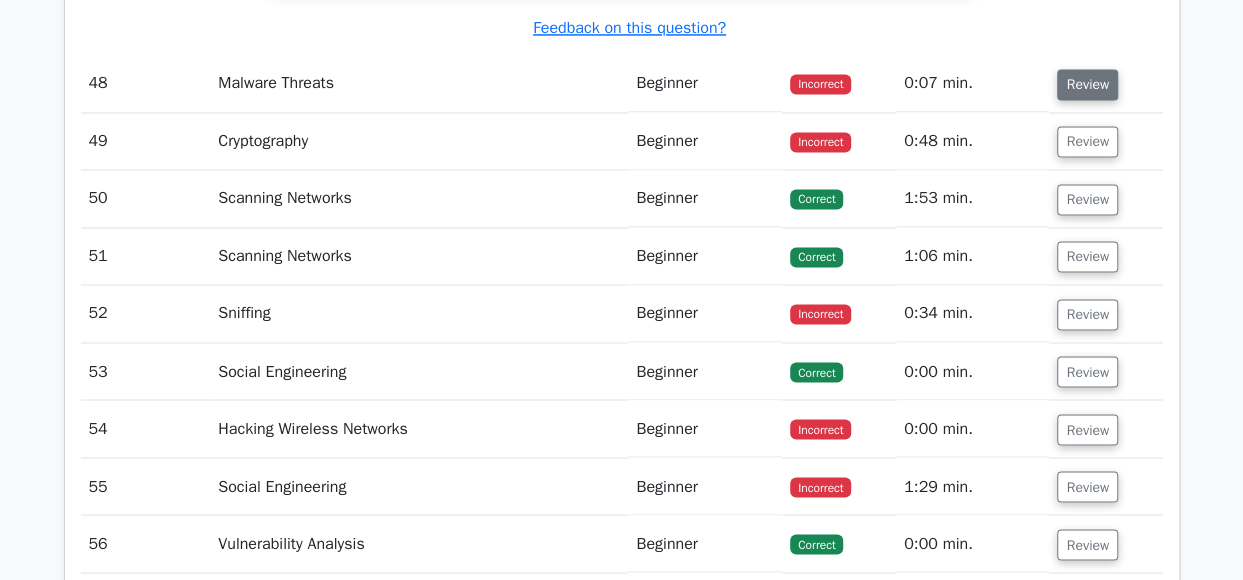 click on "Review" at bounding box center (1087, 84) 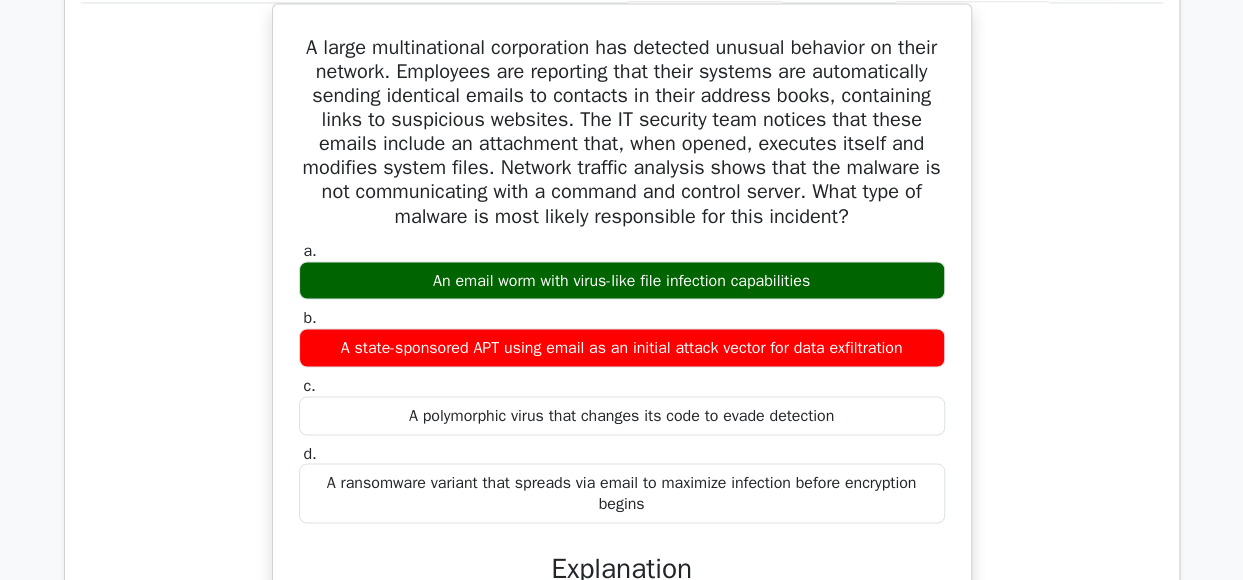 scroll, scrollTop: 27754, scrollLeft: 0, axis: vertical 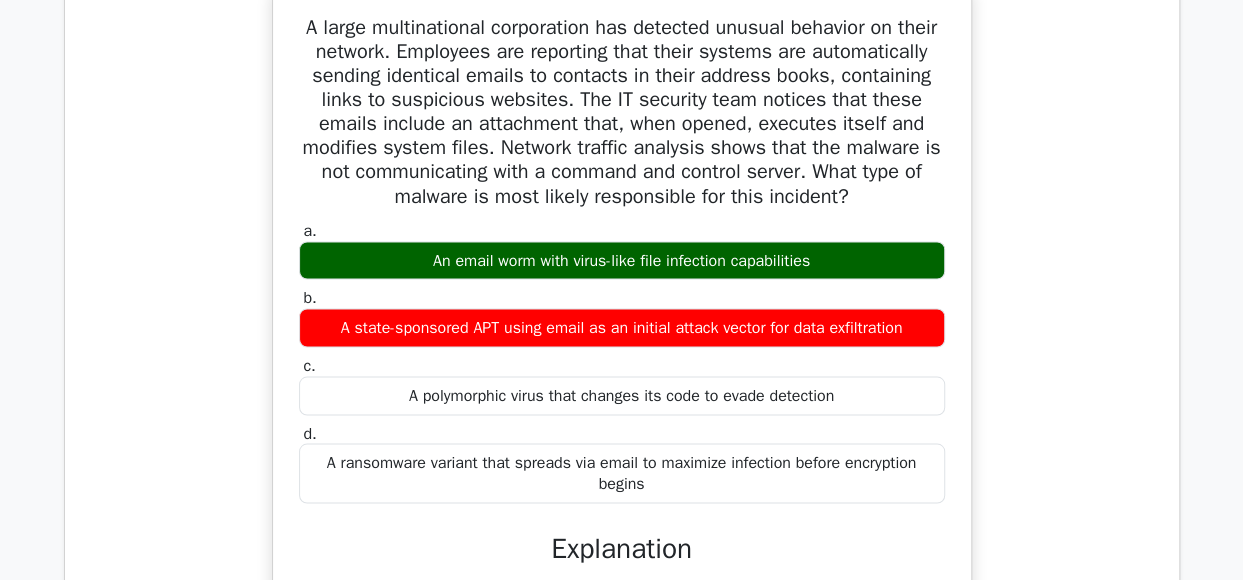 click on "A large multinational corporation has detected unusual behavior on their network. Employees are reporting that their systems are automatically sending identical emails to contacts in their address books, containing links to suspicious websites. The IT security team notices that these emails include an attachment that, when opened, executes itself and modifies system files. Network traffic analysis shows that the malware is not communicating with a command and control server. What type of malware is most likely responsible for this incident?
a.
b. c. d." at bounding box center (622, 605) 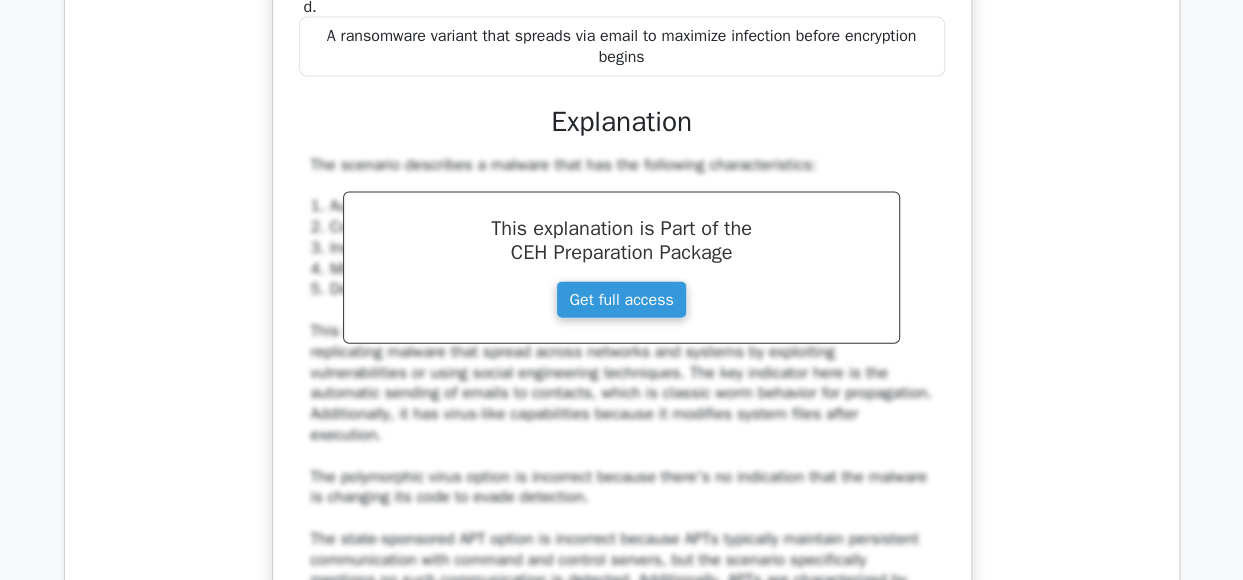 scroll, scrollTop: 28506, scrollLeft: 0, axis: vertical 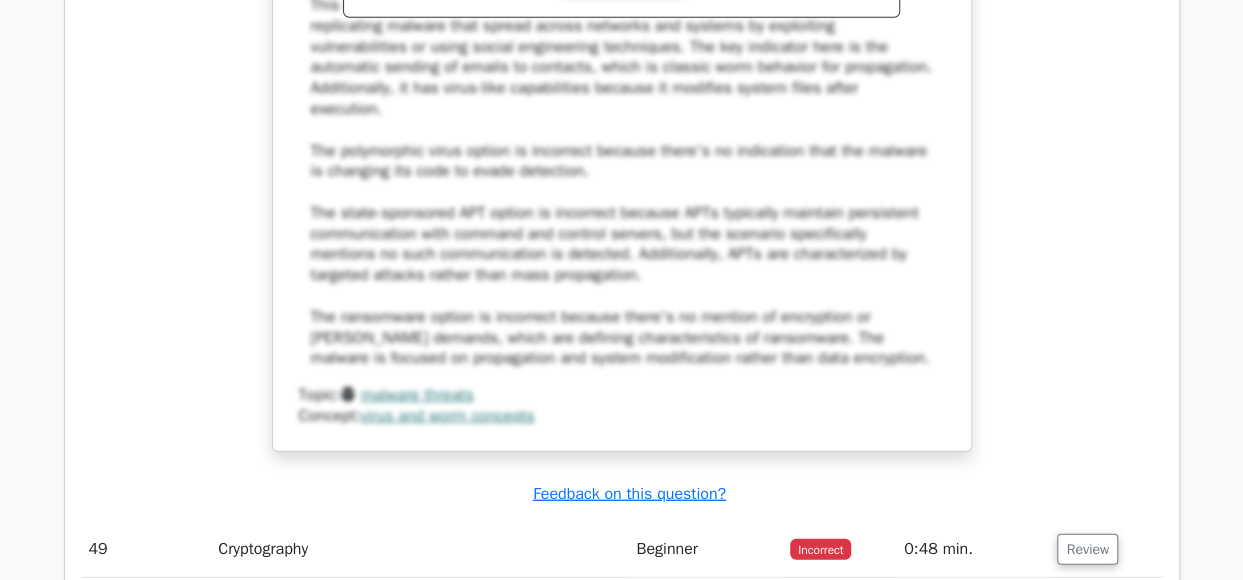 click on "Review" at bounding box center [1087, 549] 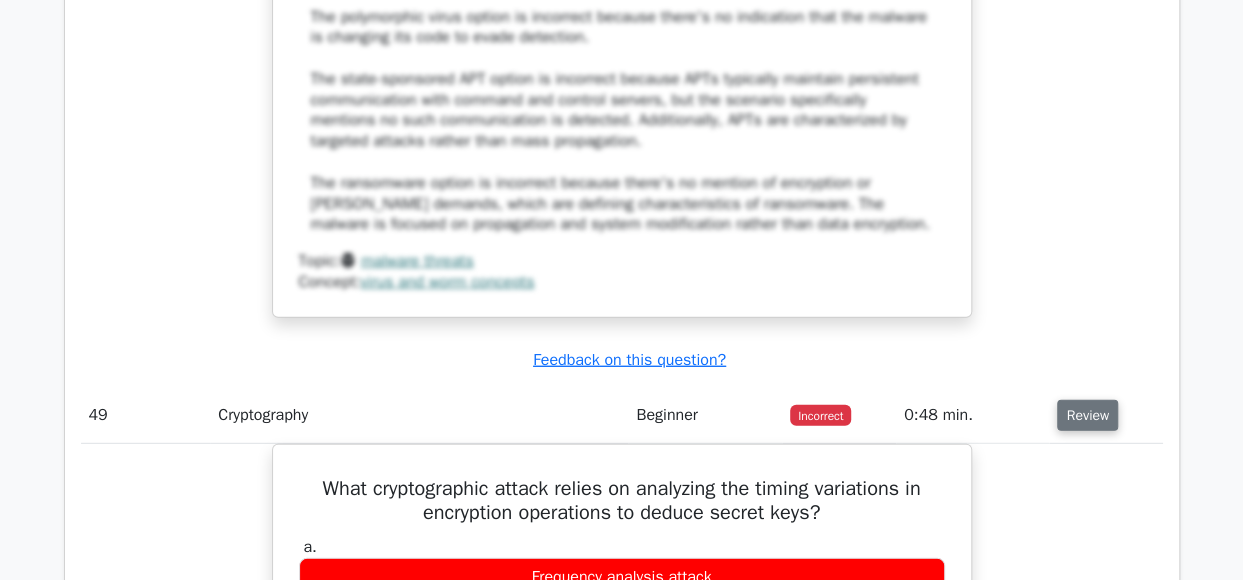 click on "Review" at bounding box center [1087, 415] 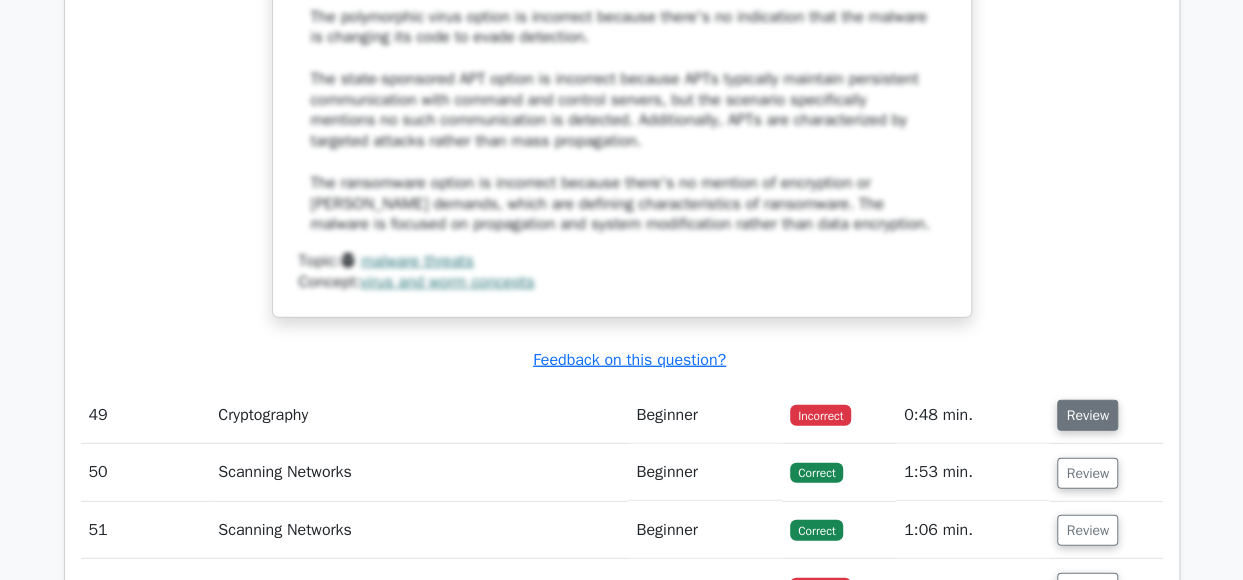 click on "Review" at bounding box center (1087, 415) 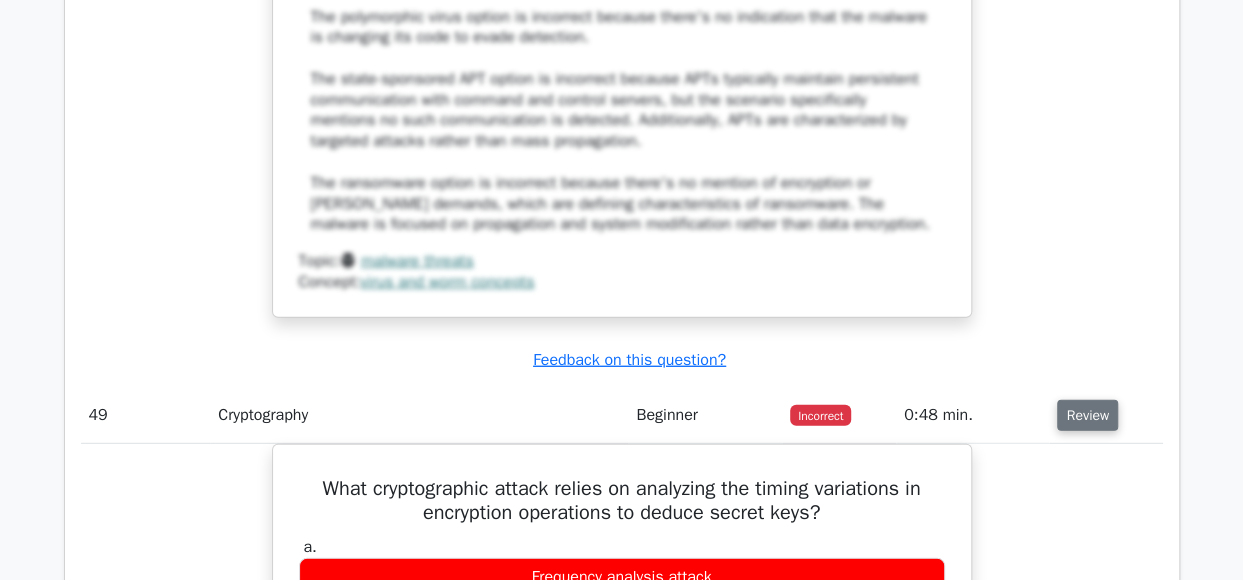 click on "Review" at bounding box center (1087, 415) 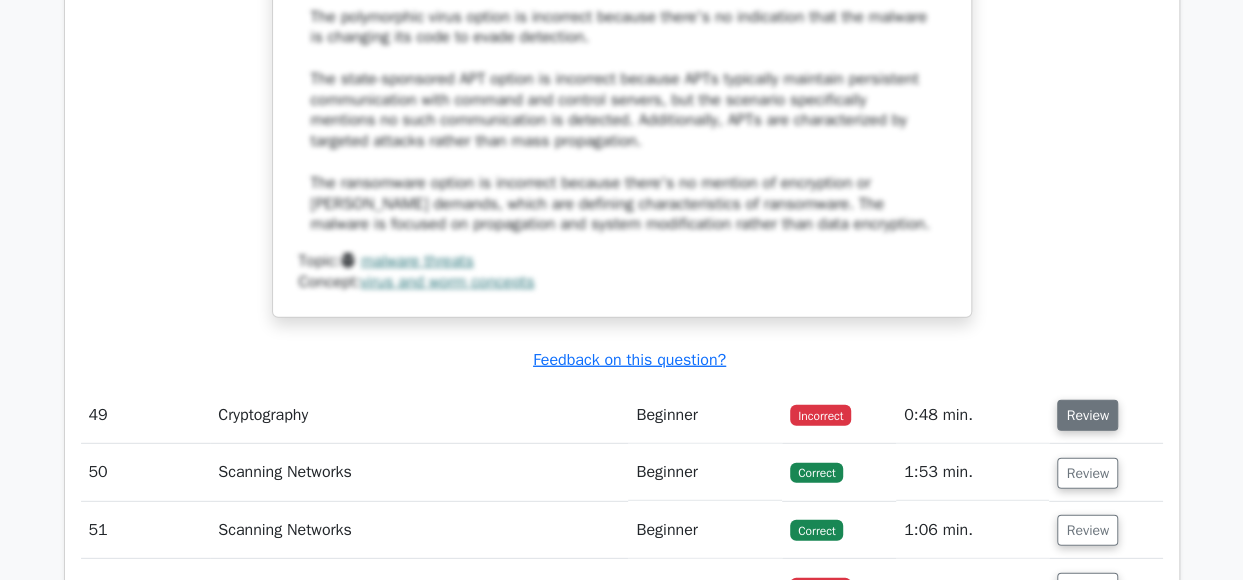 click on "Review" at bounding box center [1087, 415] 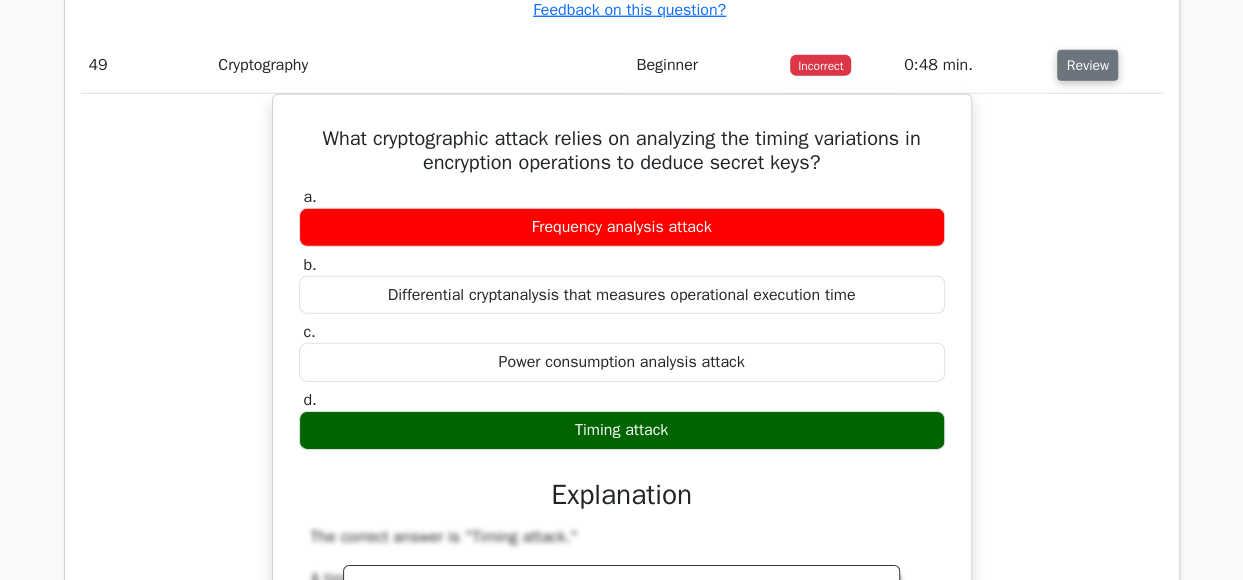 scroll, scrollTop: 28992, scrollLeft: 0, axis: vertical 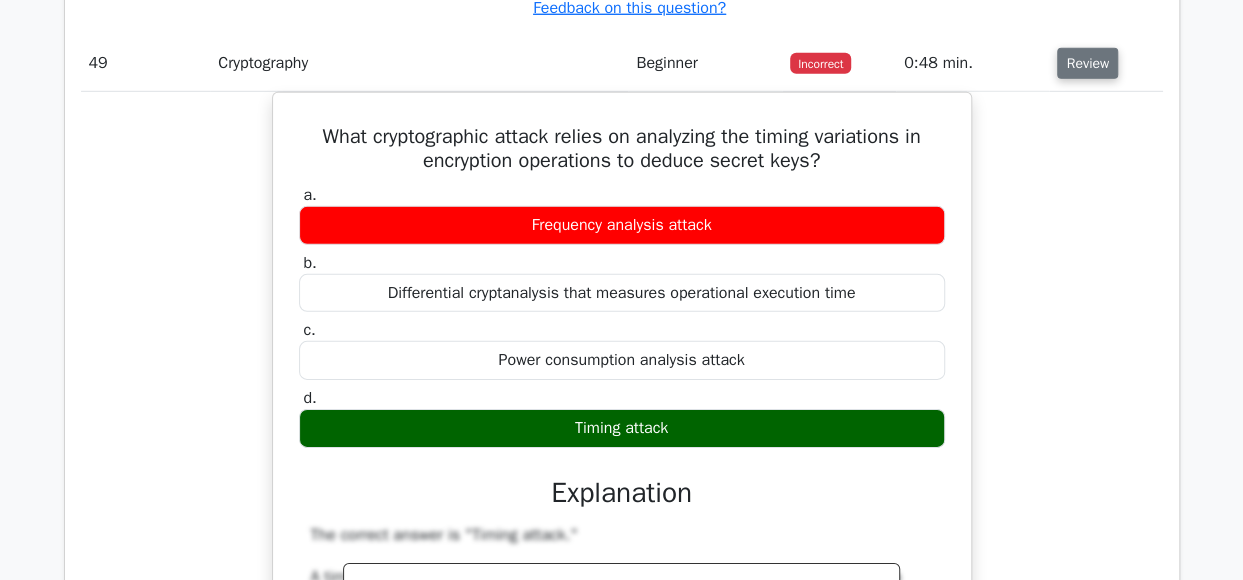 drag, startPoint x: 1098, startPoint y: 508, endPoint x: 1094, endPoint y: 415, distance: 93.08598 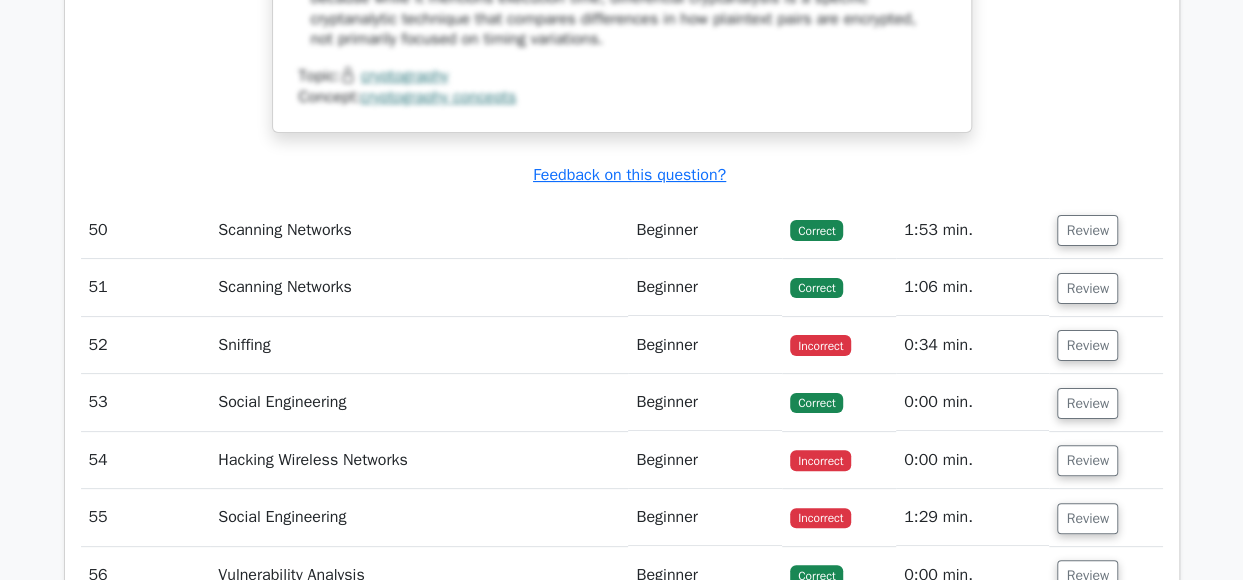 scroll, scrollTop: 29870, scrollLeft: 0, axis: vertical 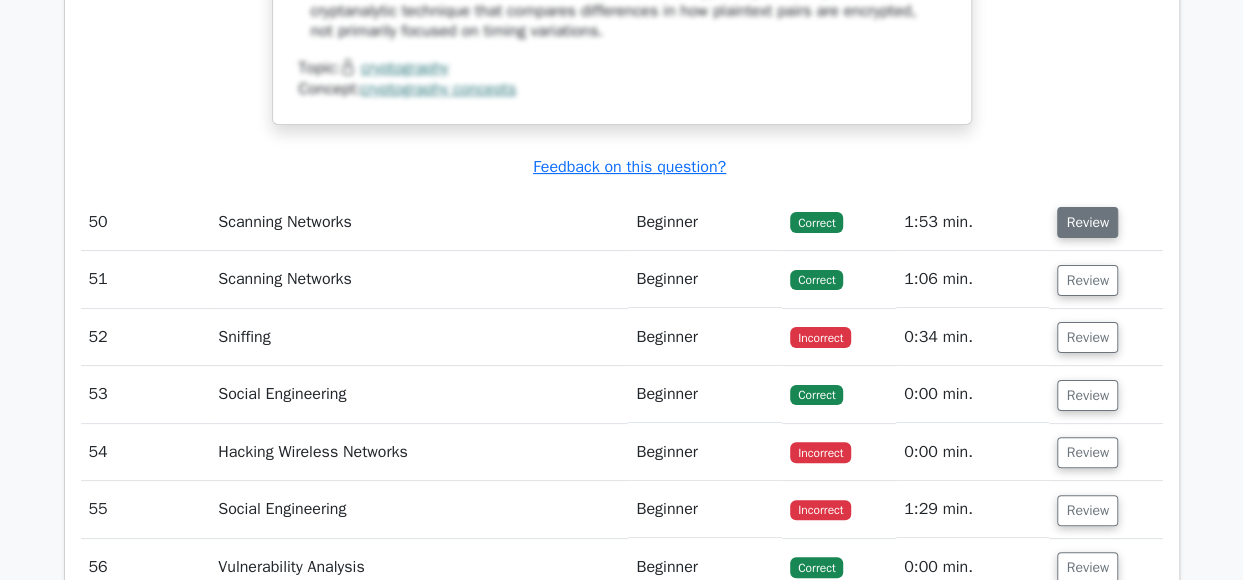 click on "Review" at bounding box center [1087, 222] 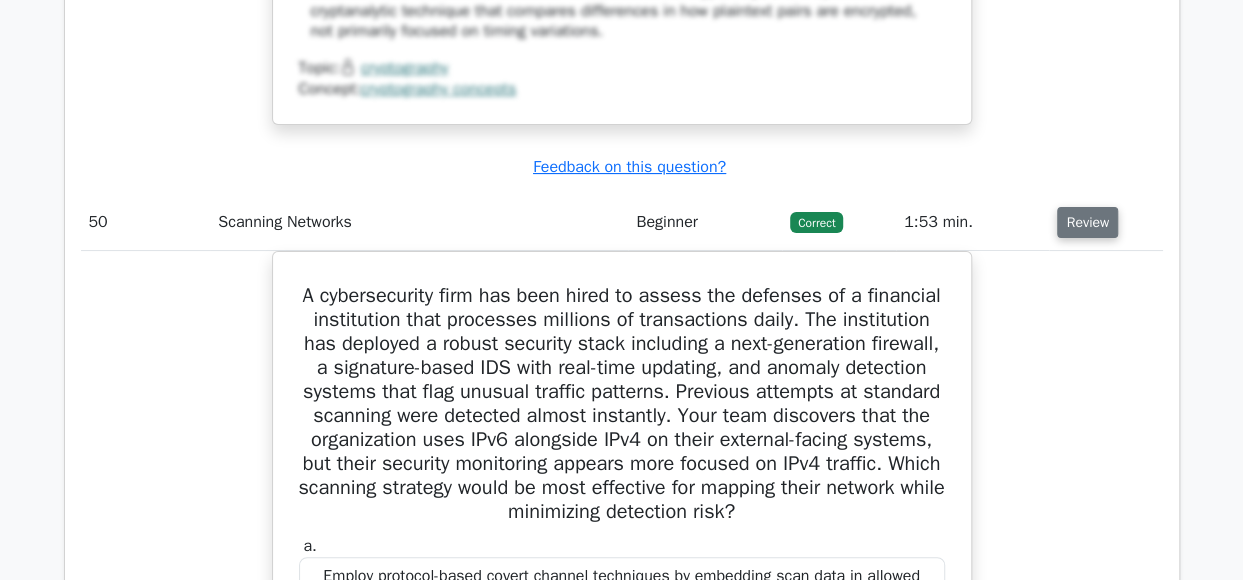 click on "Review" at bounding box center (1087, 222) 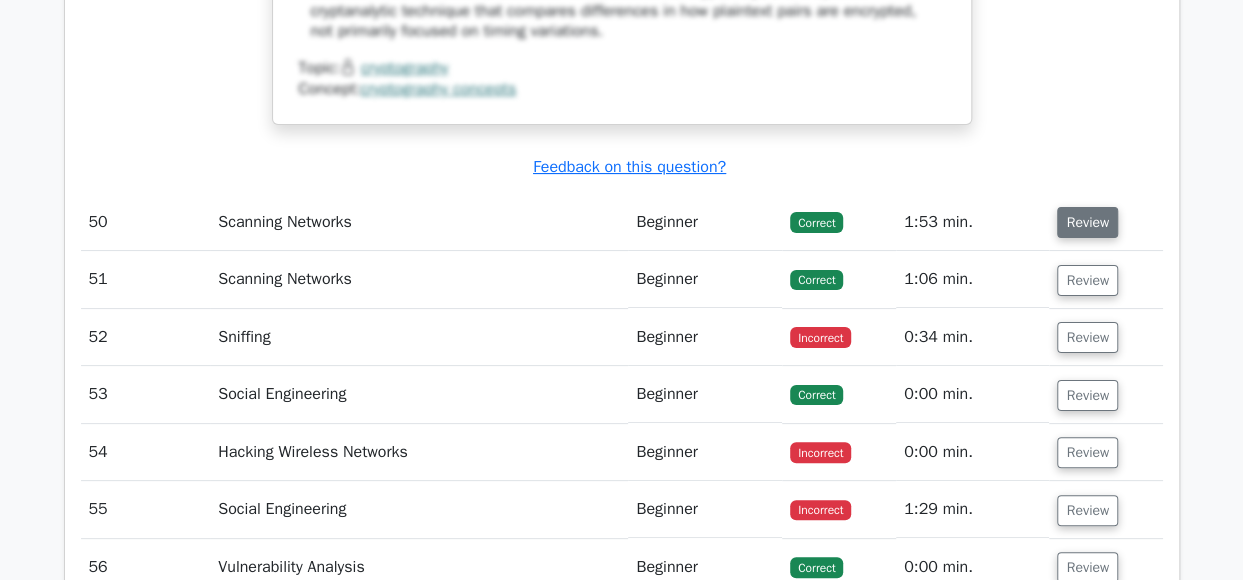 click on "Review" at bounding box center [1087, 222] 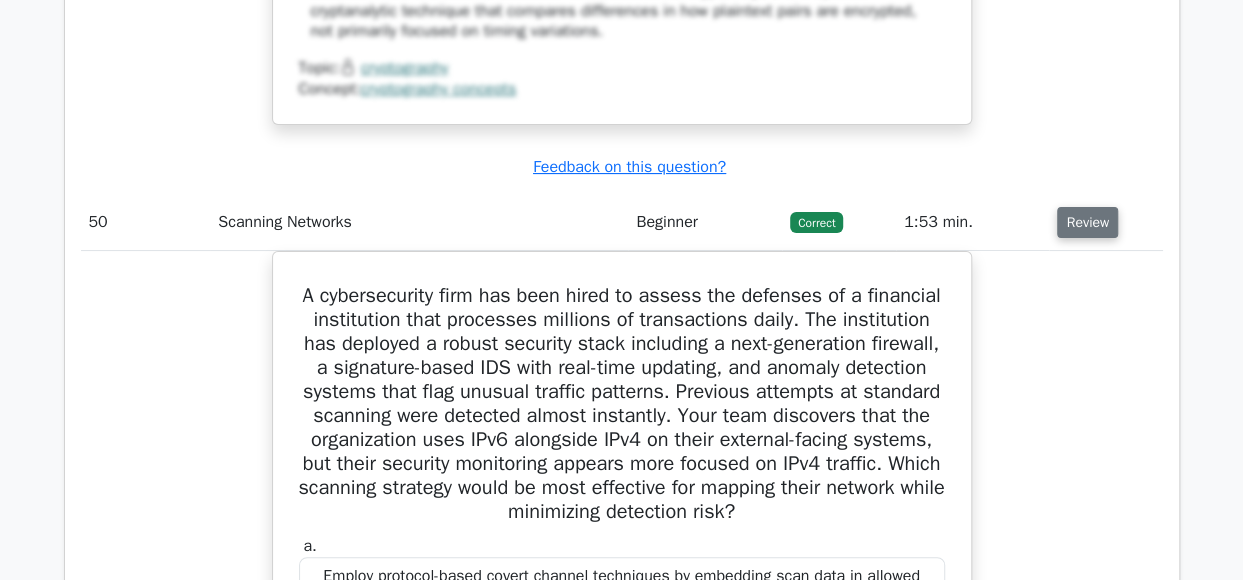 click on "Review" at bounding box center (1087, 222) 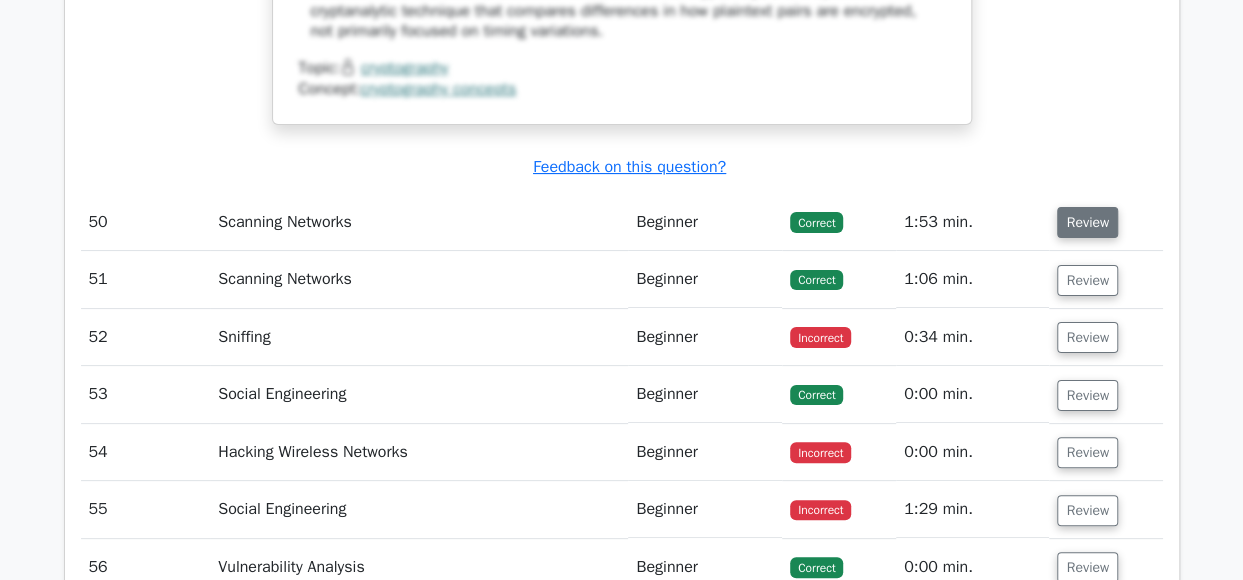 click on "Review" at bounding box center (1087, 222) 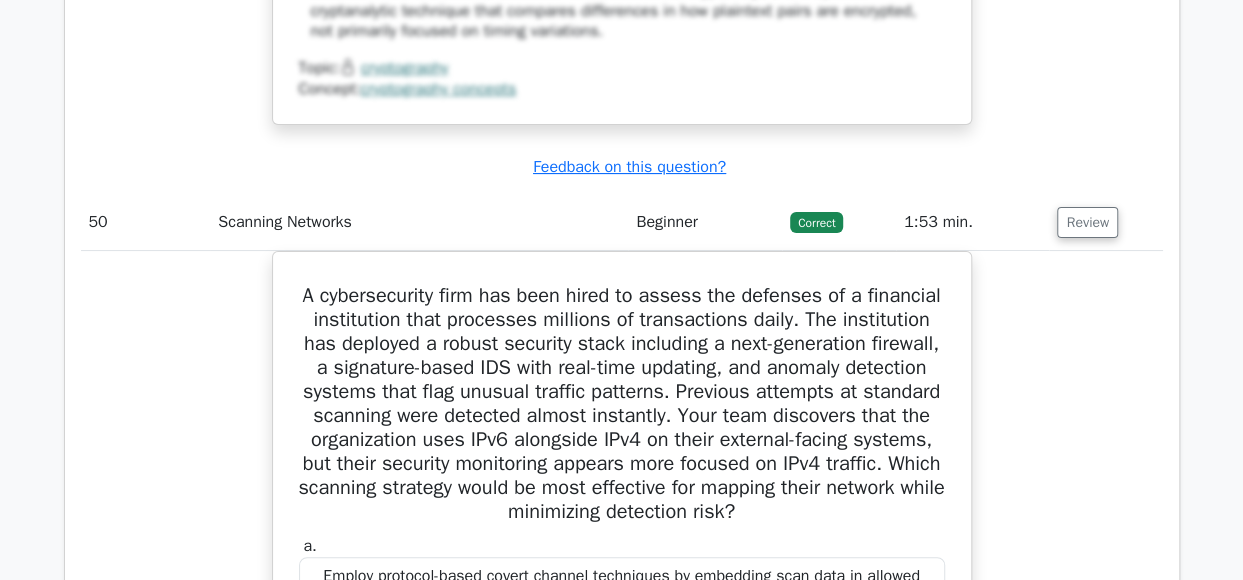 scroll, scrollTop: 30088, scrollLeft: 0, axis: vertical 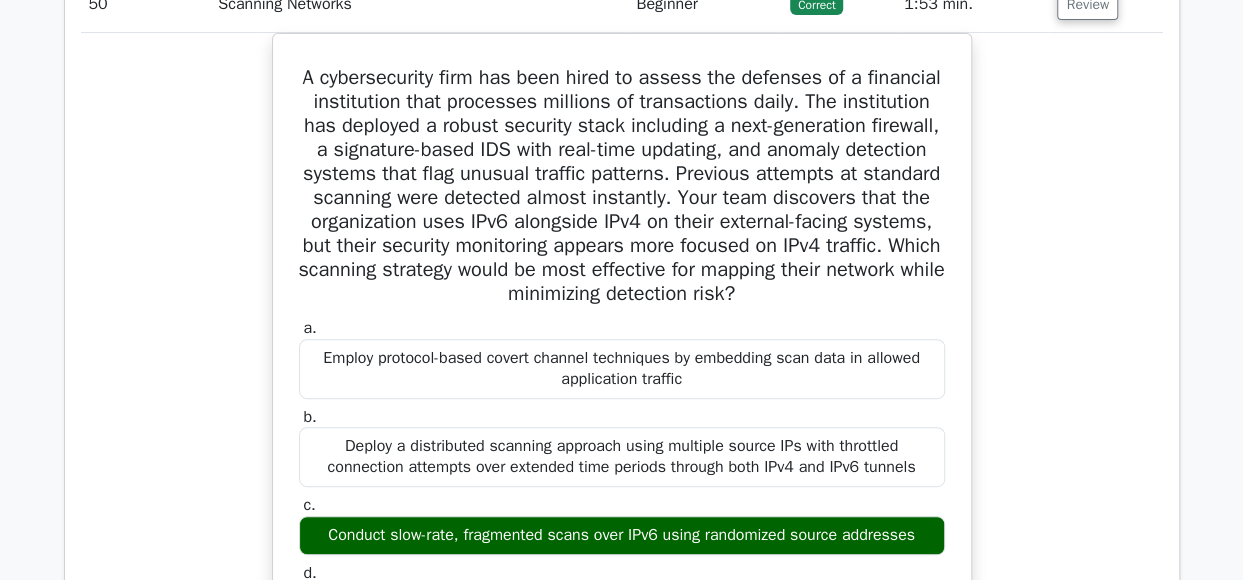 click on "A cybersecurity firm has been hired to assess the defenses of a financial institution that processes millions of transactions daily. The institution has deployed a robust security stack including a next-generation firewall, a signature-based IDS with real-time updating, and anomaly detection systems that flag unusual traffic patterns. Previous attempts at standard scanning were detected almost instantly. Your team discovers that the organization uses IPv6 alongside IPv4 on their external-facing systems, but their security monitoring appears more focused on IPv4 traffic. Which scanning strategy would be most effective for mapping their network while minimizing detection risk?
a.
b." at bounding box center [622, 669] 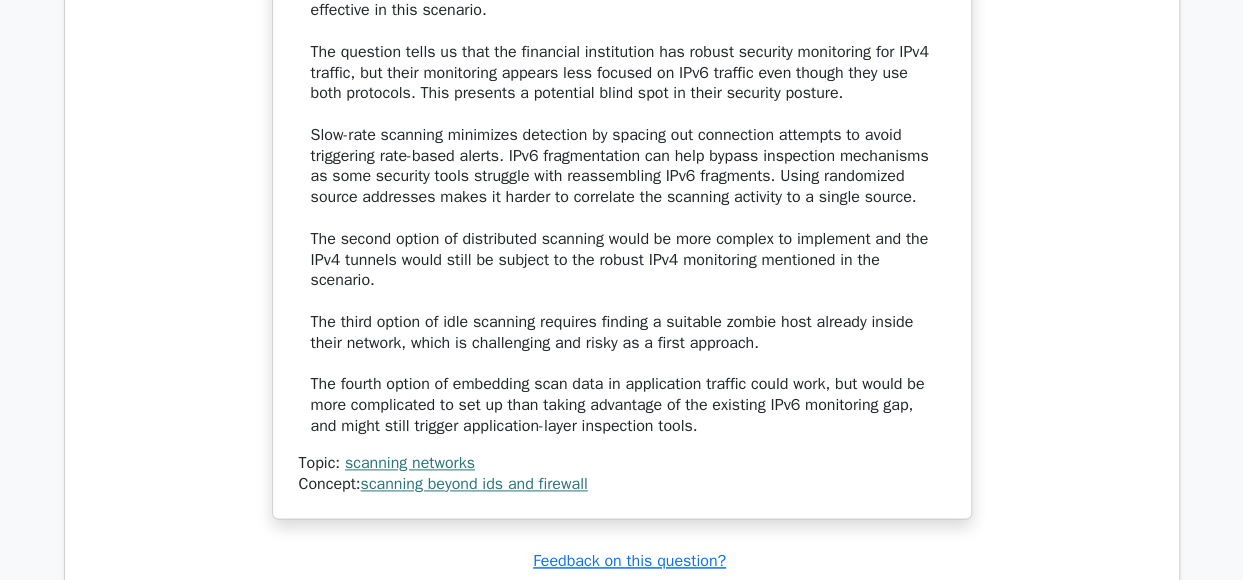 scroll, scrollTop: 31226, scrollLeft: 0, axis: vertical 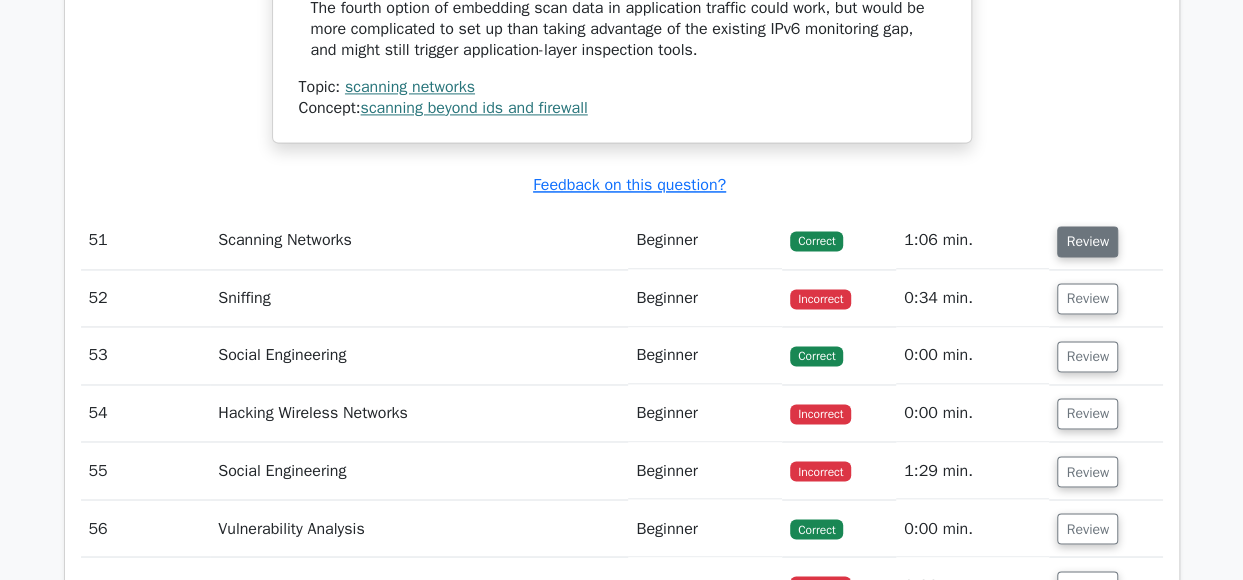 click on "Review" at bounding box center (1087, 241) 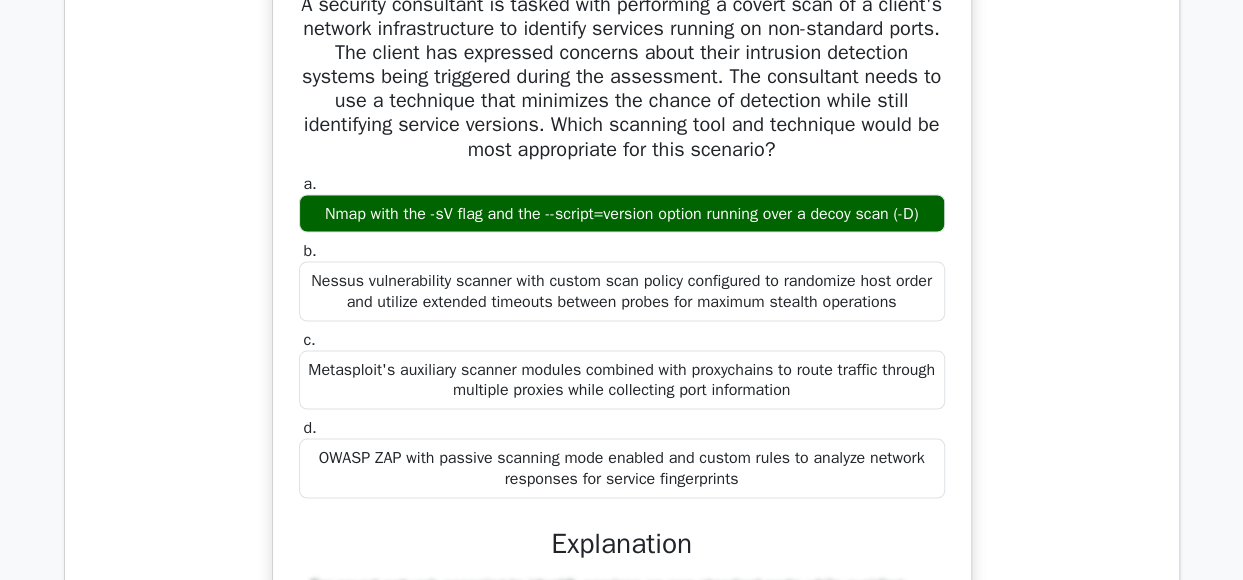 scroll, scrollTop: 31568, scrollLeft: 0, axis: vertical 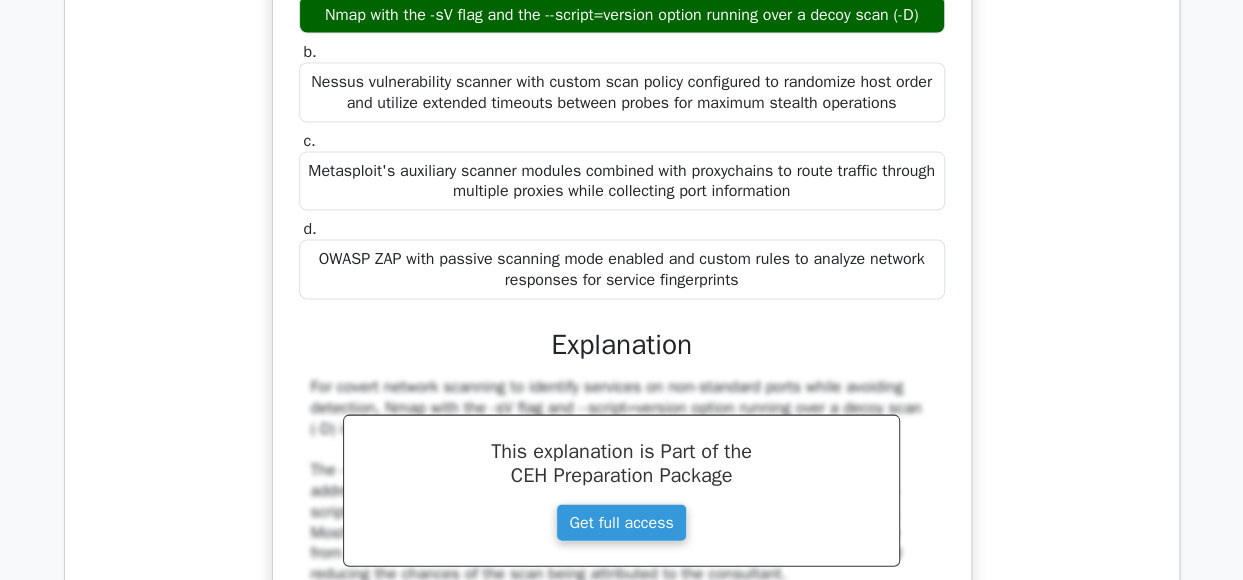 click on "A security consultant is tasked with performing a covert scan of a client's network infrastructure to identify services running on non-standard ports. The client has expressed concerns about their intrusion detection systems being triggered during the assessment. The consultant needs to use a technique that minimizes the chance of detection while still identifying service versions. Which scanning tool and technique would be most appropriate for this scenario?
a.
b.
c. d." at bounding box center [622, 372] 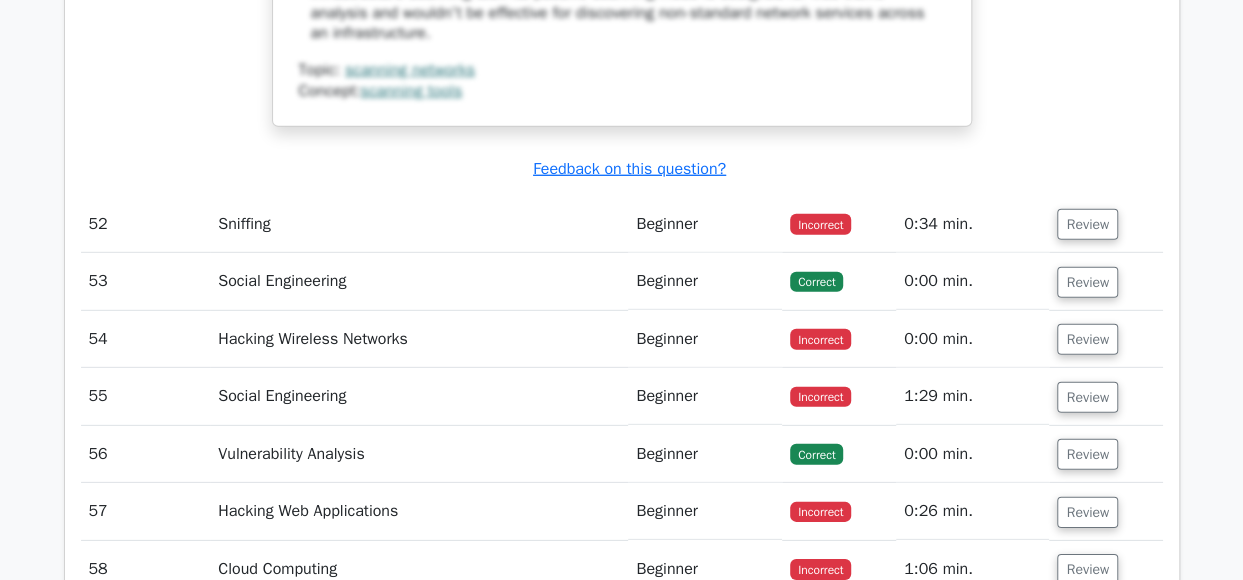scroll, scrollTop: 32576, scrollLeft: 0, axis: vertical 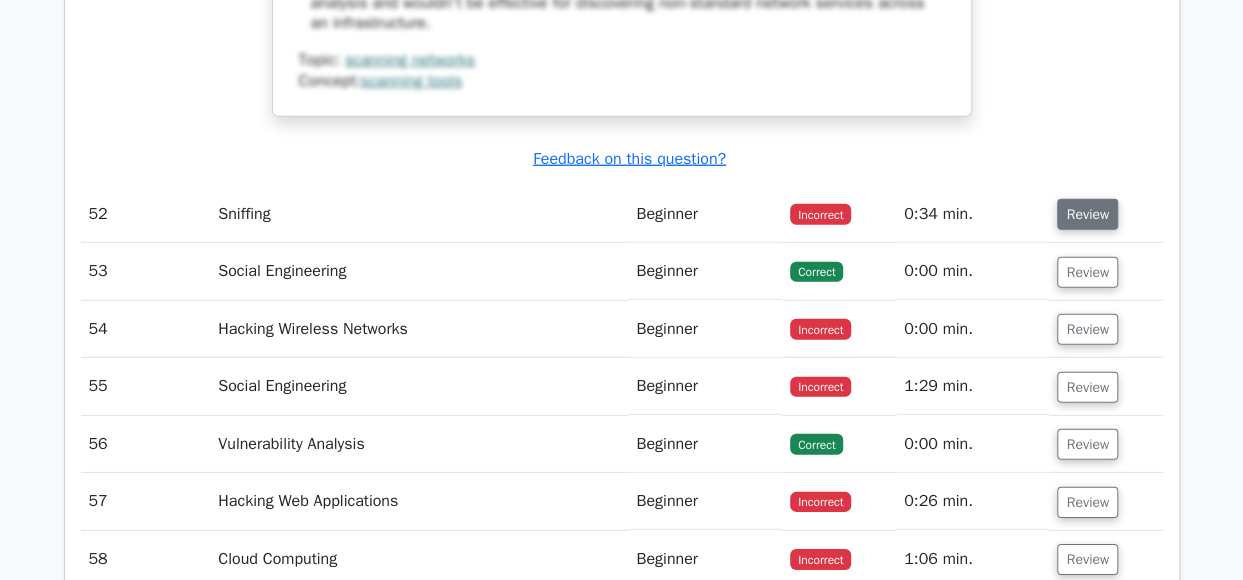 click on "Review" at bounding box center (1087, 214) 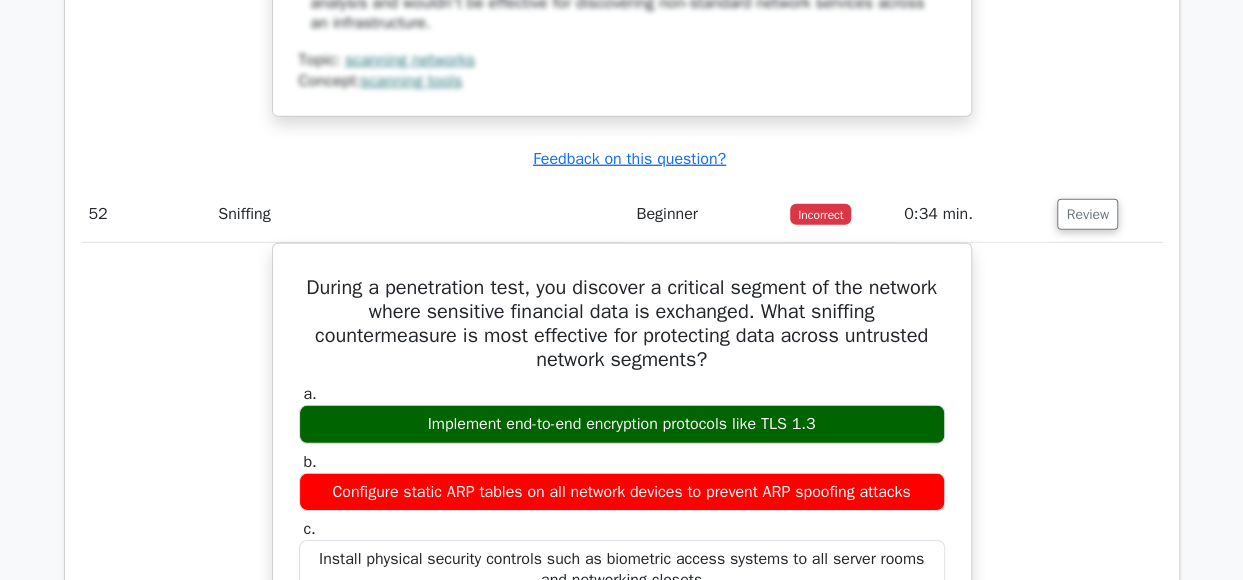 scroll, scrollTop: 32600, scrollLeft: 0, axis: vertical 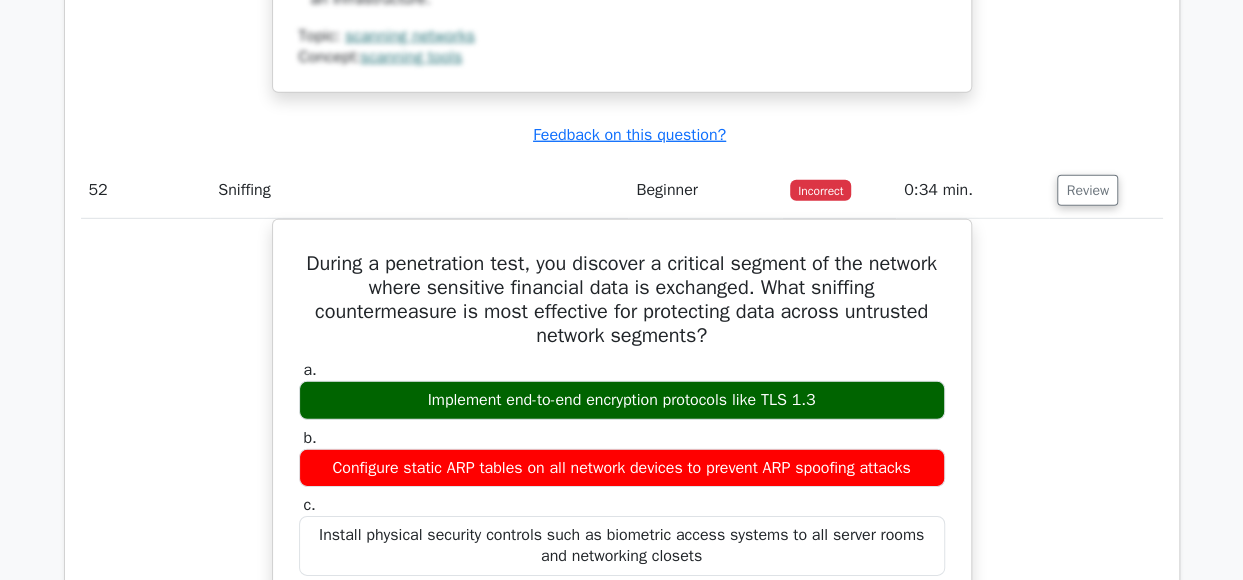 click on "1
SQL Injection
Intermediate
Incorrect
1:14 min.
Review
a." at bounding box center [622, -12374] 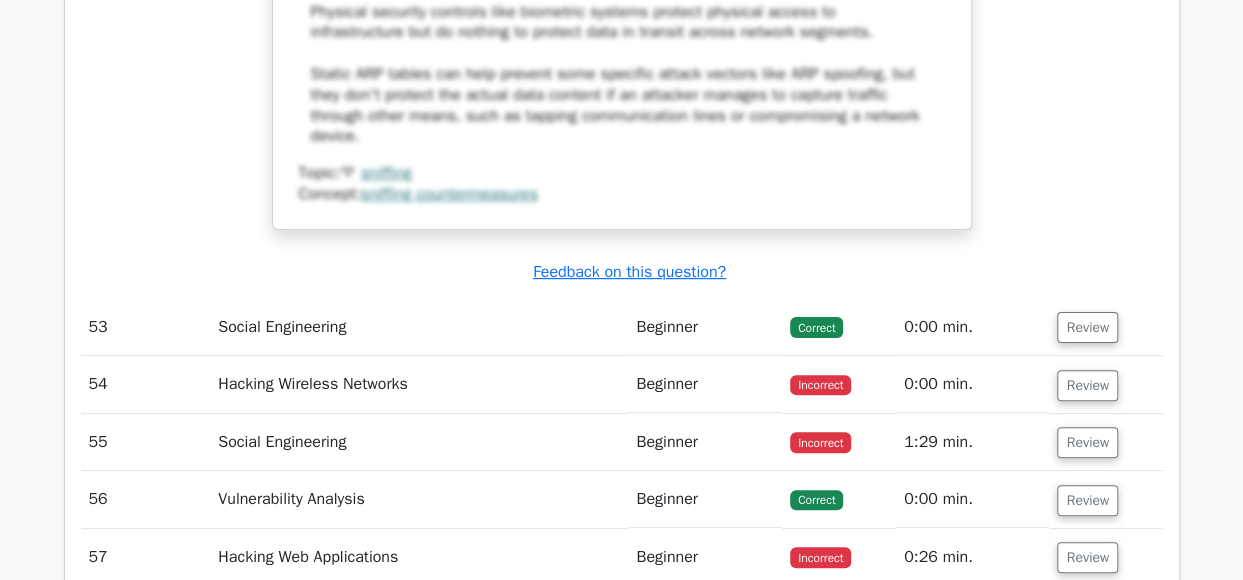 scroll, scrollTop: 33762, scrollLeft: 0, axis: vertical 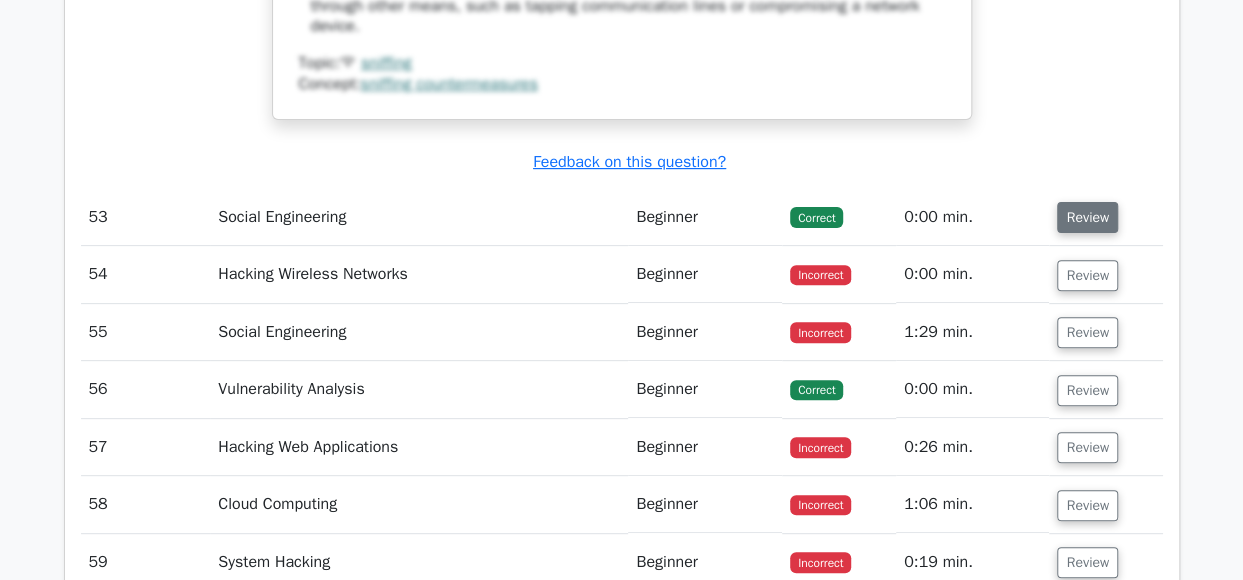 click on "Review" at bounding box center [1087, 217] 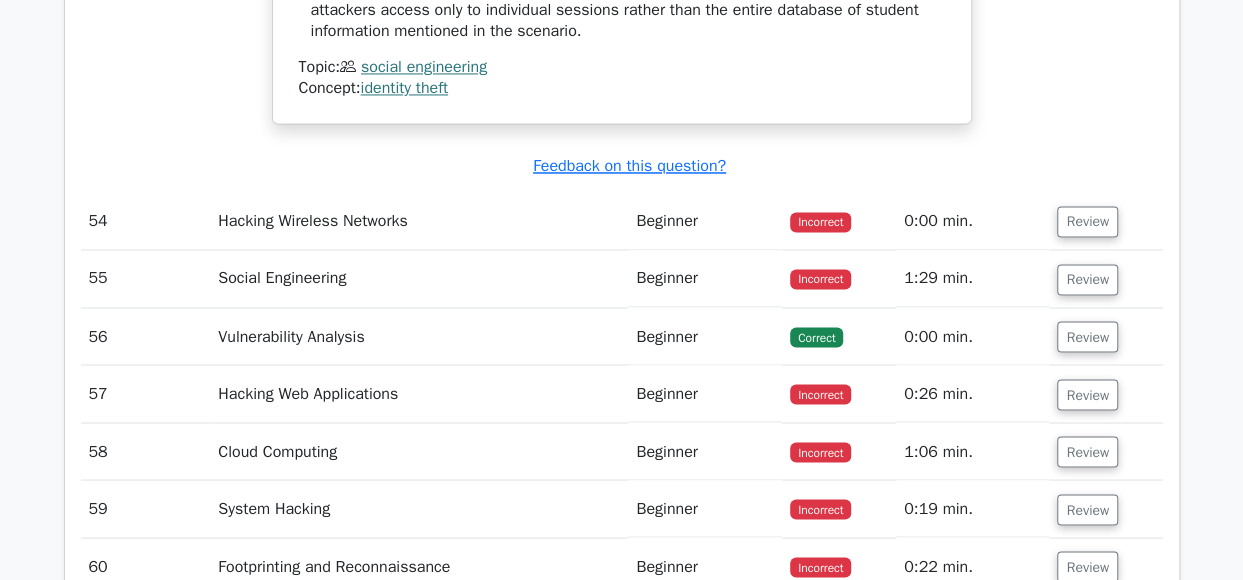 scroll, scrollTop: 35128, scrollLeft: 0, axis: vertical 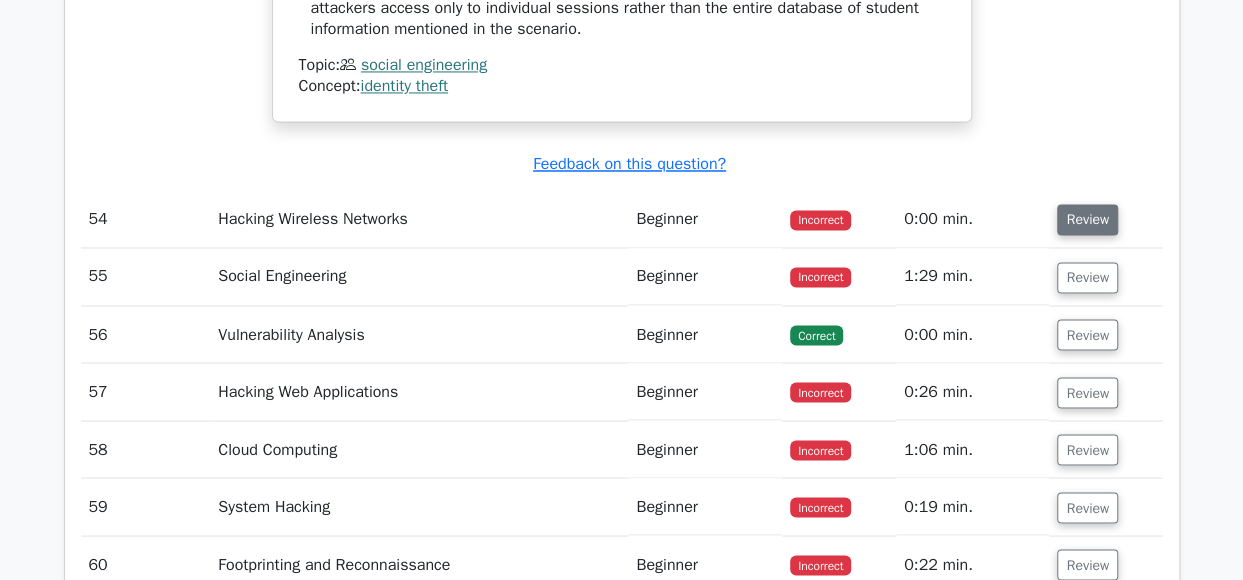 click on "Review" at bounding box center [1087, 219] 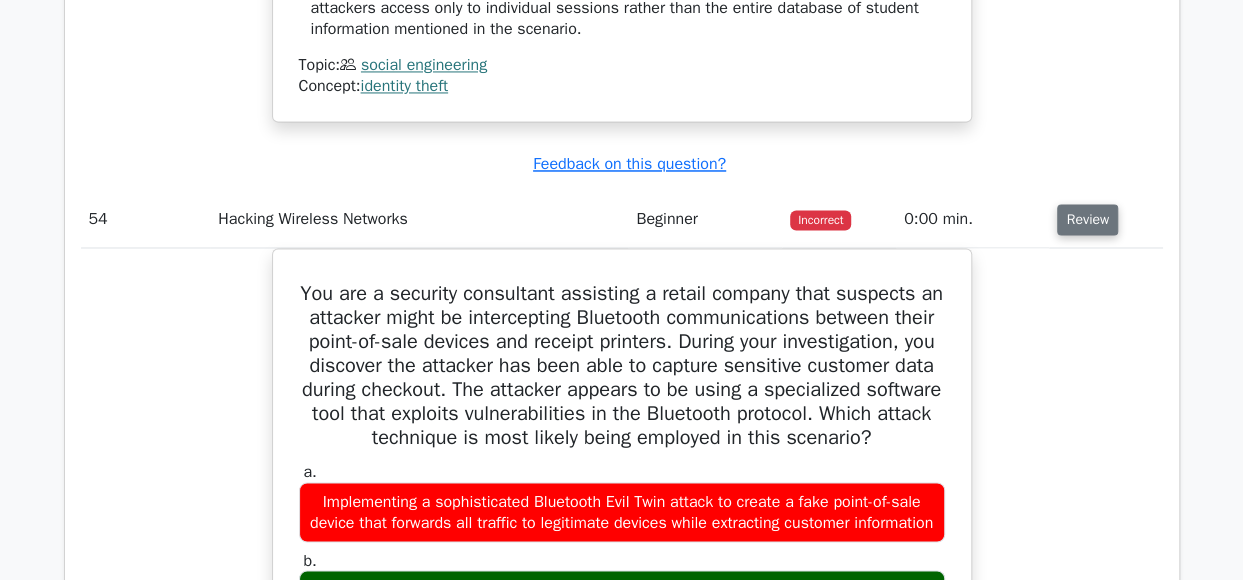 scroll, scrollTop: 35244, scrollLeft: 0, axis: vertical 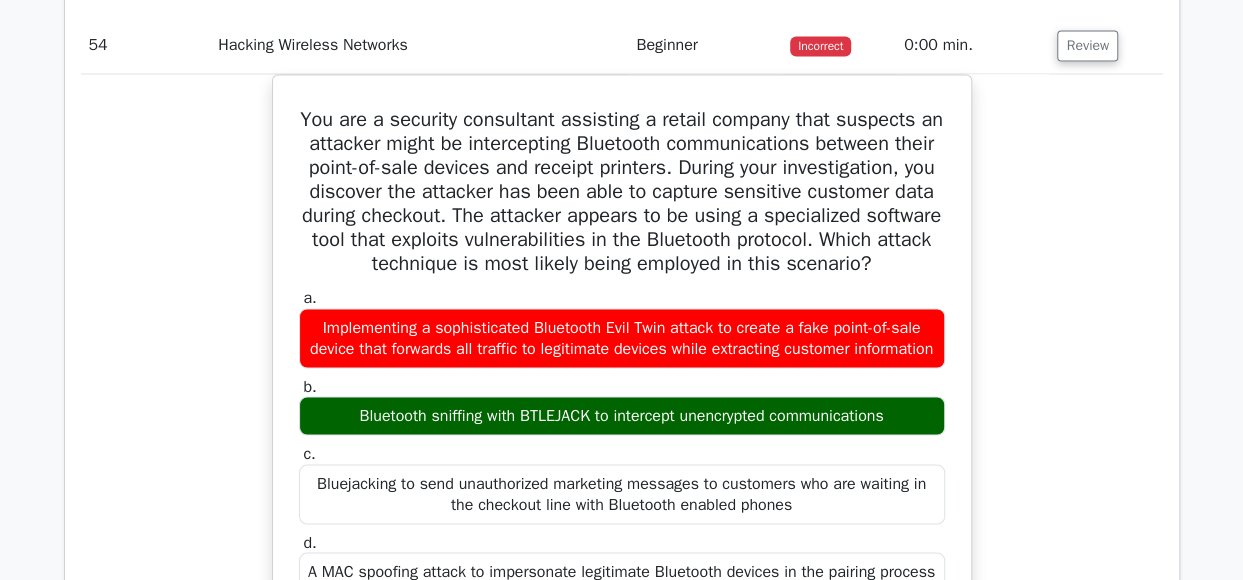 drag, startPoint x: 1079, startPoint y: 329, endPoint x: 1102, endPoint y: 325, distance: 23.345236 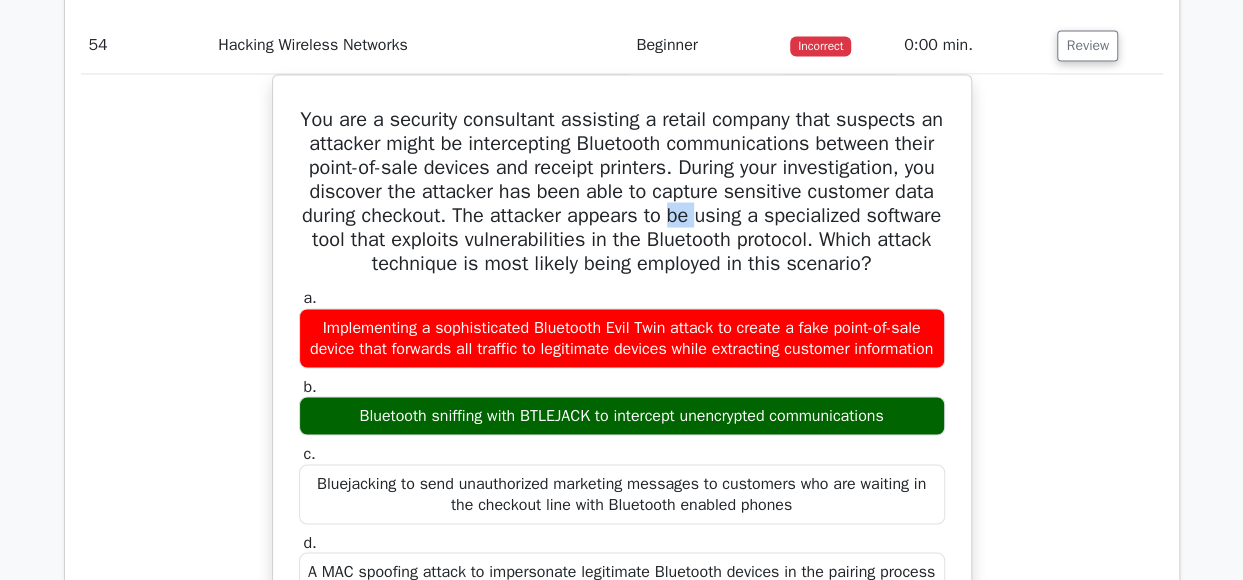 click on "You are a security consultant assisting a retail company that suspects an attacker might be intercepting Bluetooth communications between their point-of-sale devices and receipt printers. During your investigation, you discover the attacker has been able to capture sensitive customer data during checkout. The attacker appears to be using a specialized software tool that exploits vulnerabilities in the Bluetooth protocol. Which attack technique is most likely being employed in this scenario?
a.
b.
c. d." at bounding box center [622, 643] 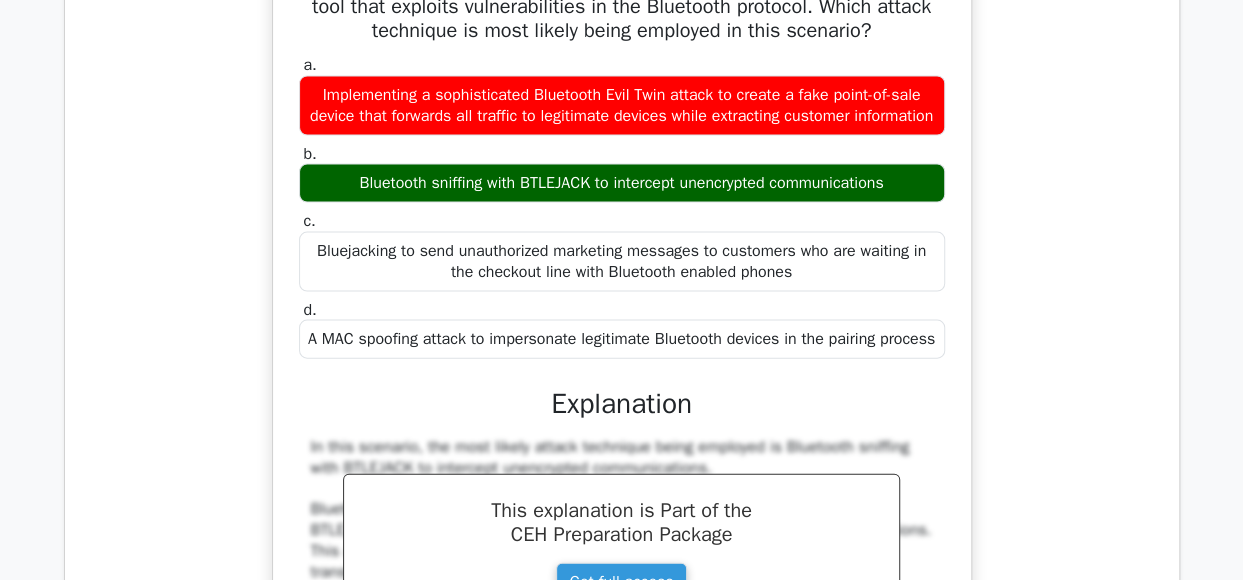 scroll, scrollTop: 35748, scrollLeft: 0, axis: vertical 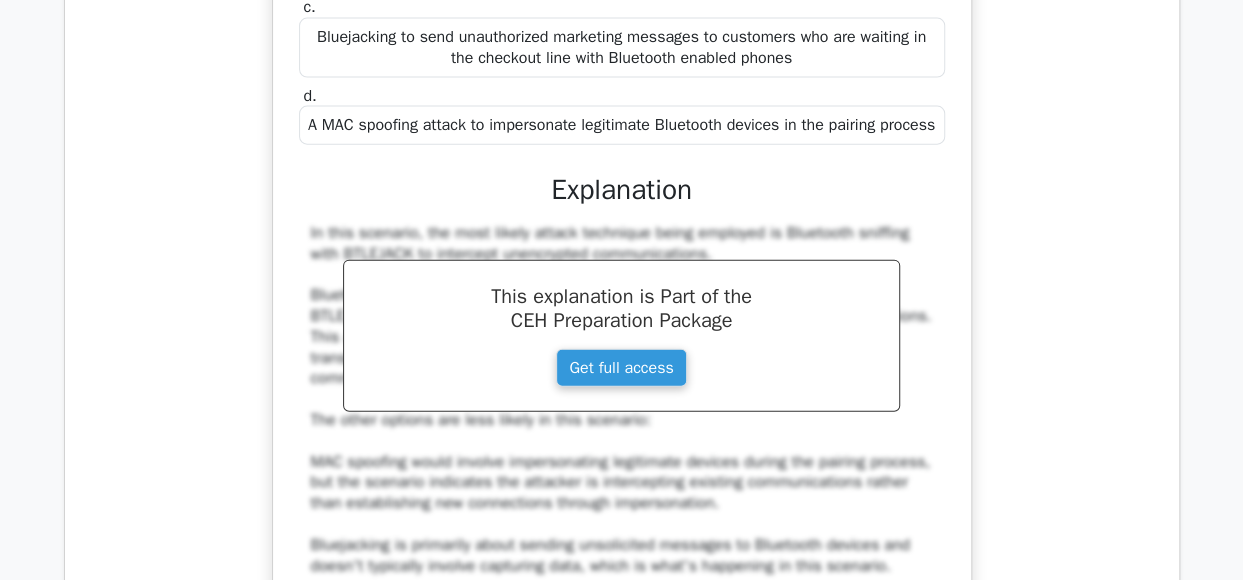 drag, startPoint x: 1102, startPoint y: 325, endPoint x: 1106, endPoint y: 371, distance: 46.173584 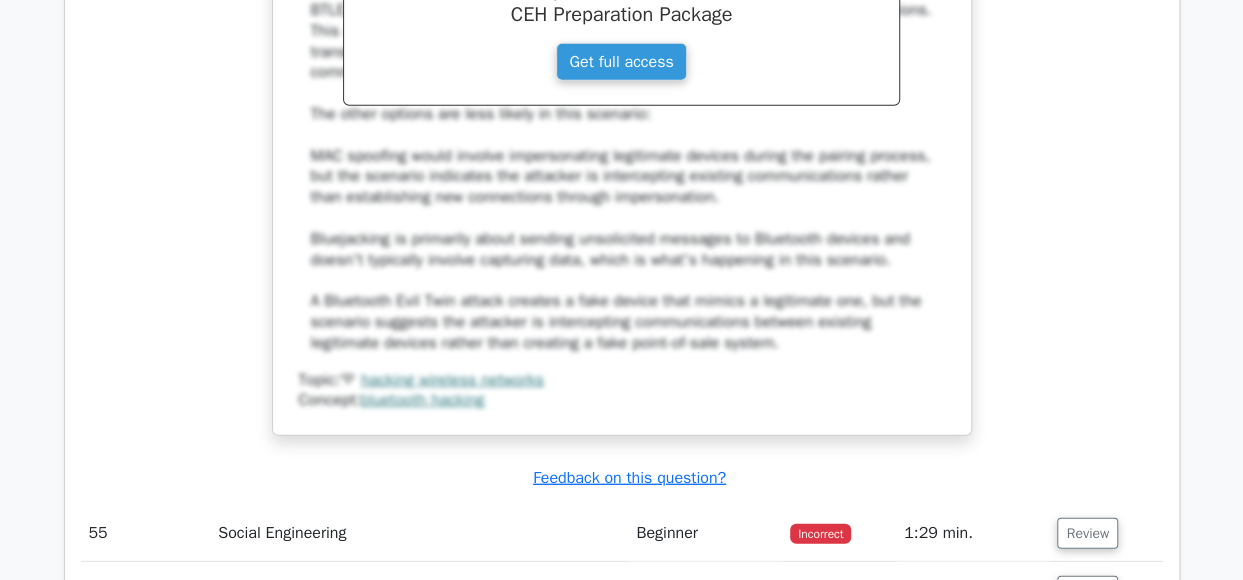 scroll, scrollTop: 36248, scrollLeft: 0, axis: vertical 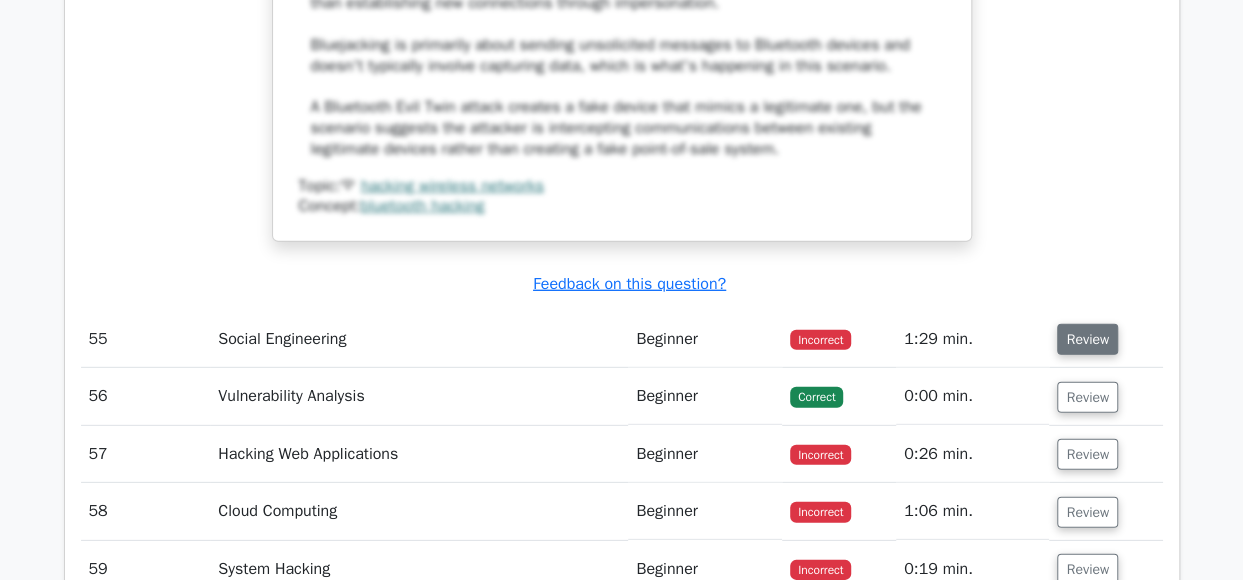 click on "Review" at bounding box center (1087, 339) 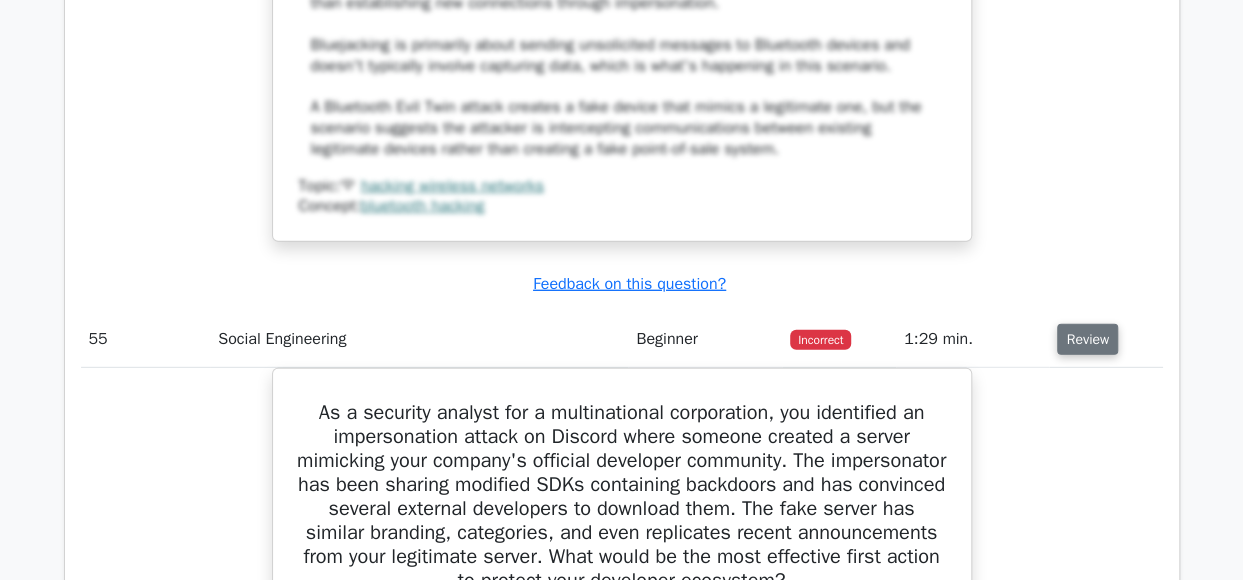 click on "Review" at bounding box center (1087, 339) 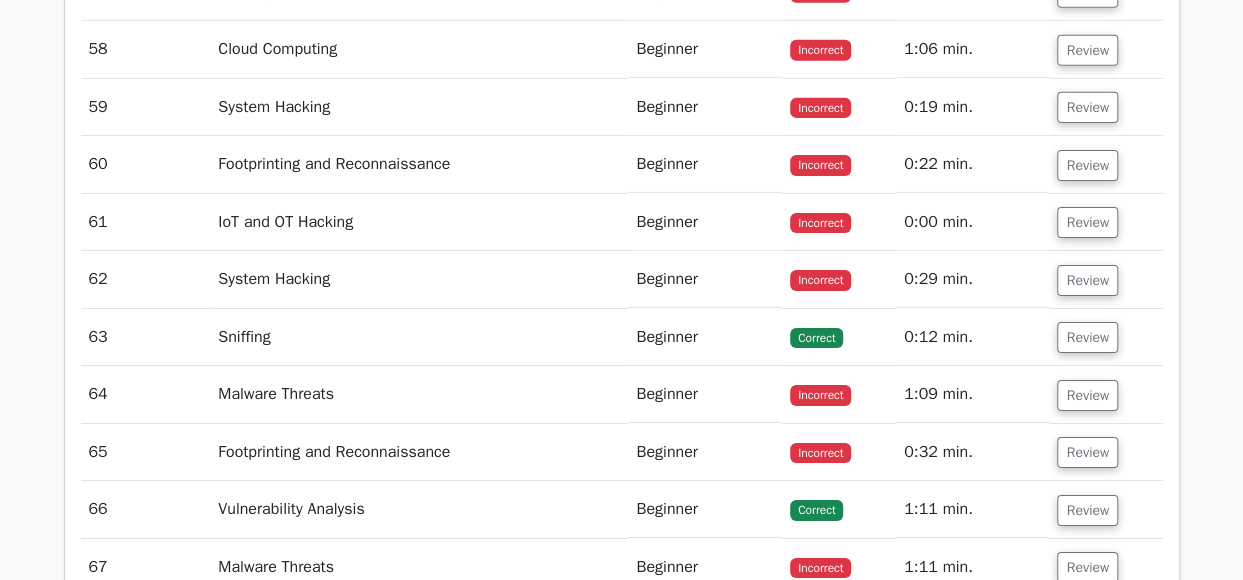 scroll, scrollTop: 36712, scrollLeft: 0, axis: vertical 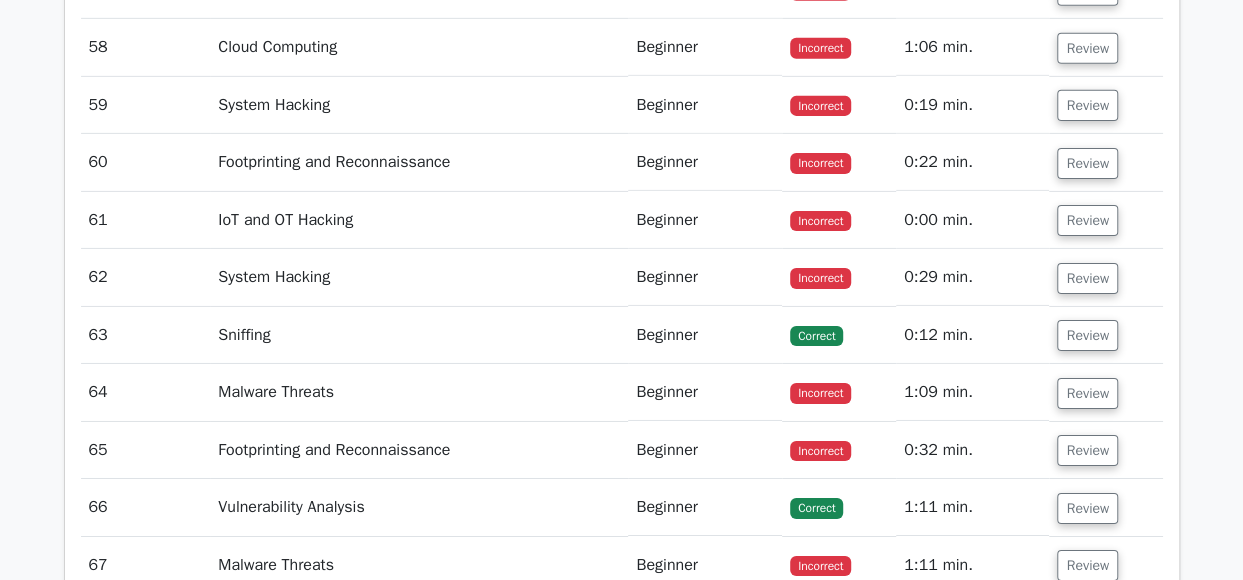 click on "Review" at bounding box center [1105, -125] 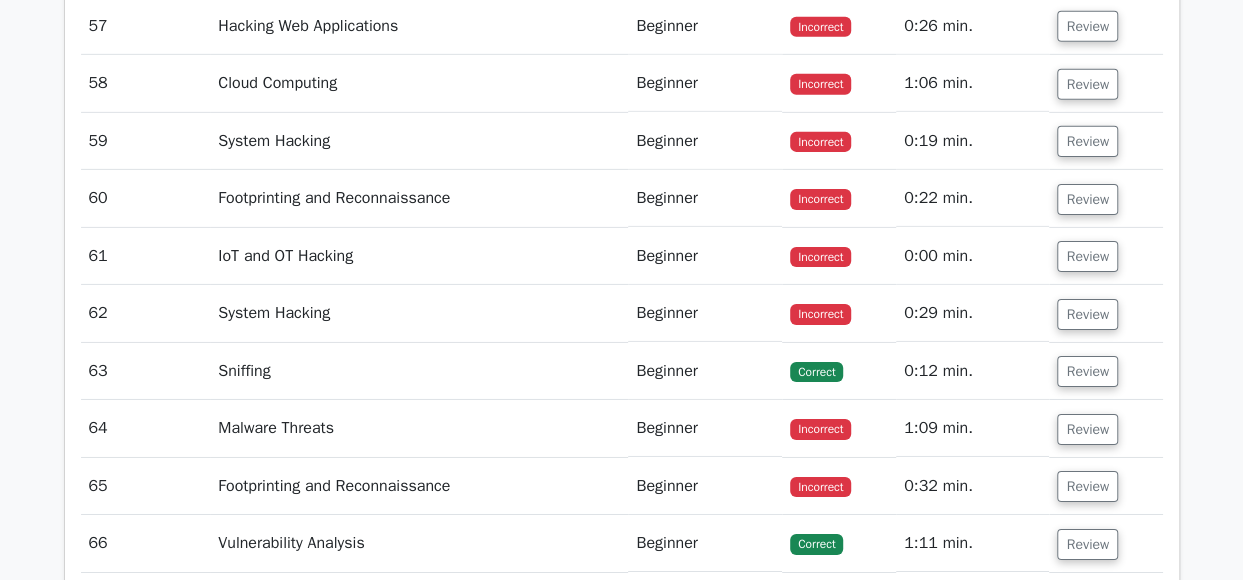 click on "Review" at bounding box center [1087, -89] 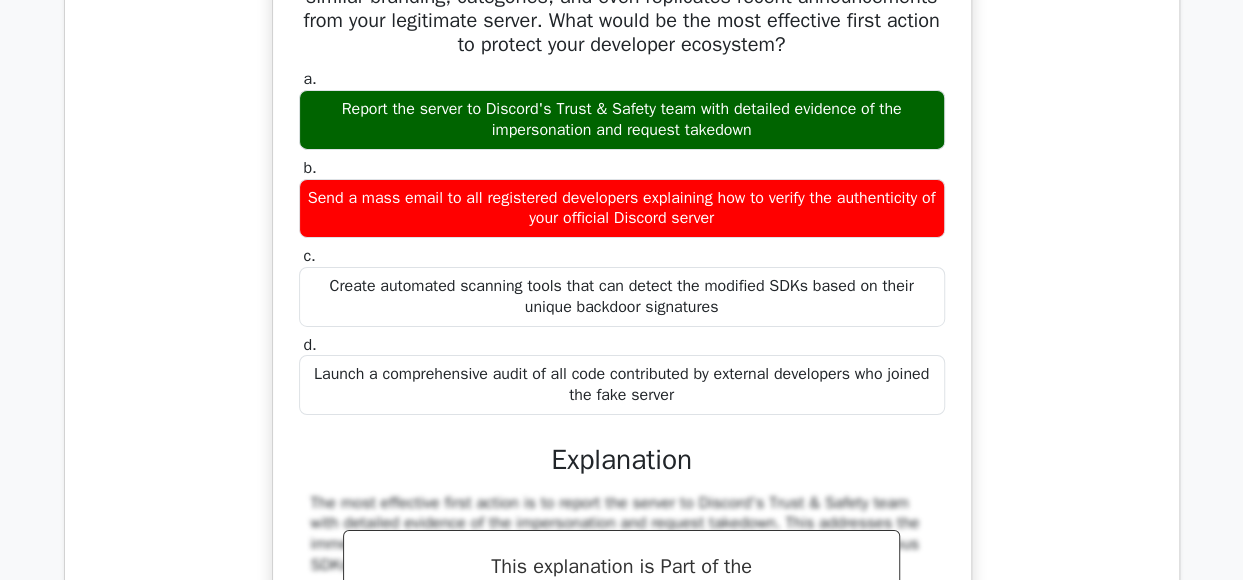 scroll, scrollTop: 36786, scrollLeft: 0, axis: vertical 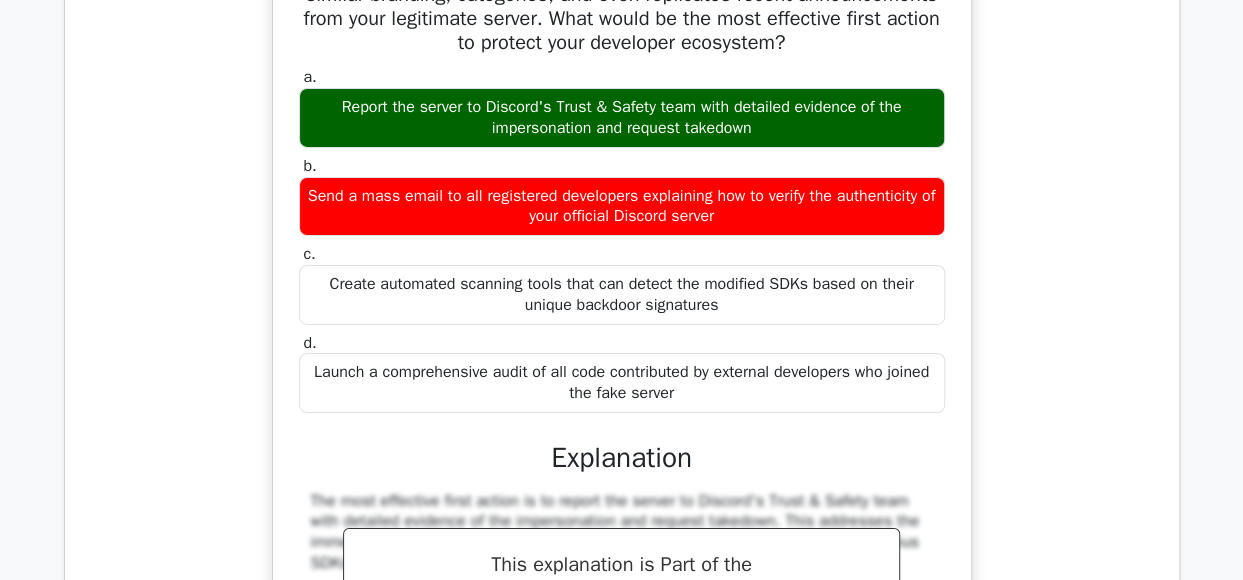 drag, startPoint x: 1094, startPoint y: 92, endPoint x: 1145, endPoint y: 226, distance: 143.37712 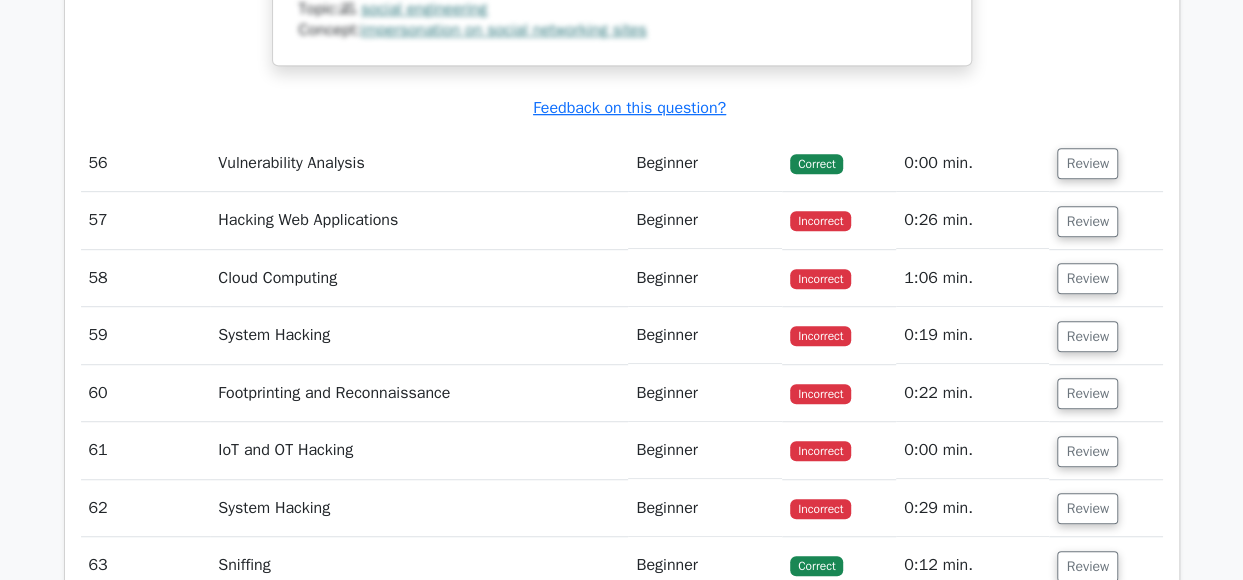 scroll, scrollTop: 37730, scrollLeft: 0, axis: vertical 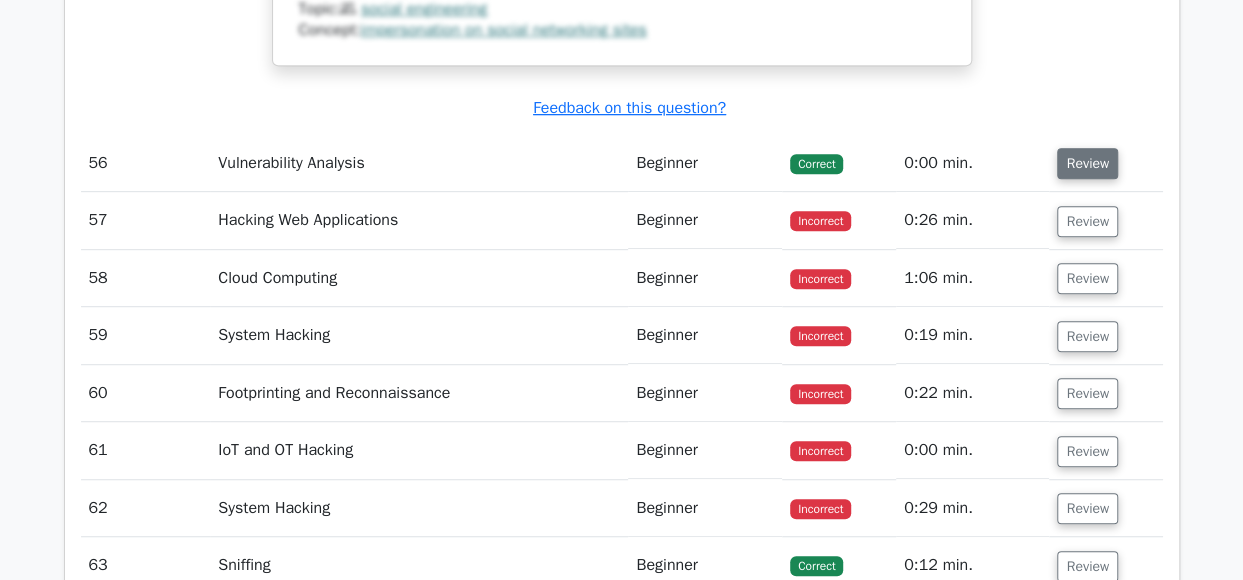 click on "Review" at bounding box center (1087, 163) 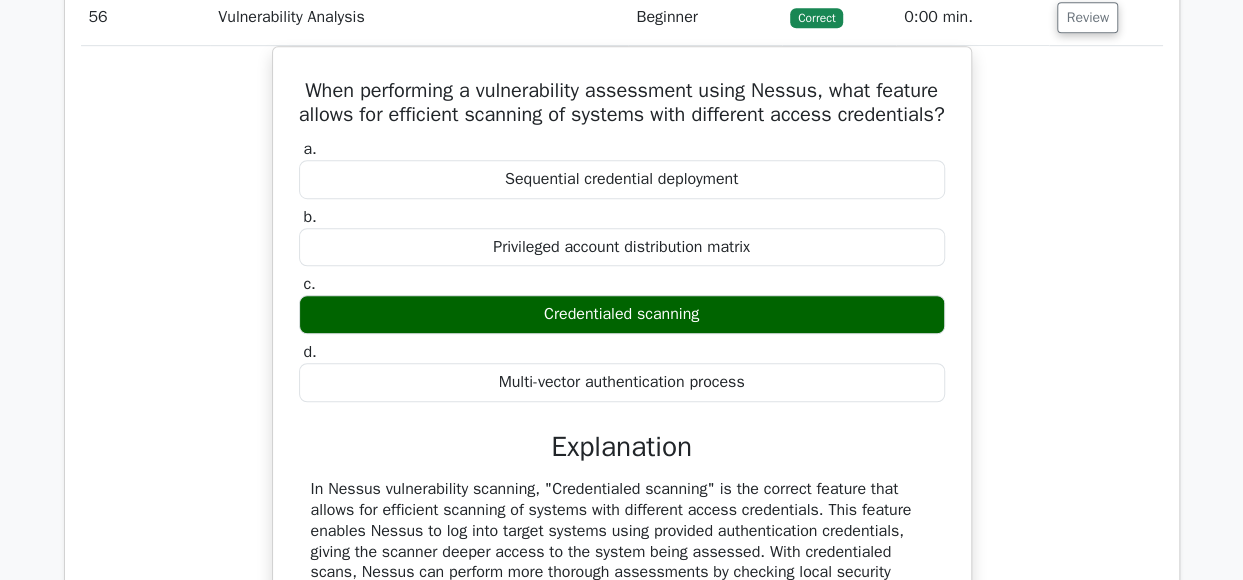 scroll, scrollTop: 38206, scrollLeft: 0, axis: vertical 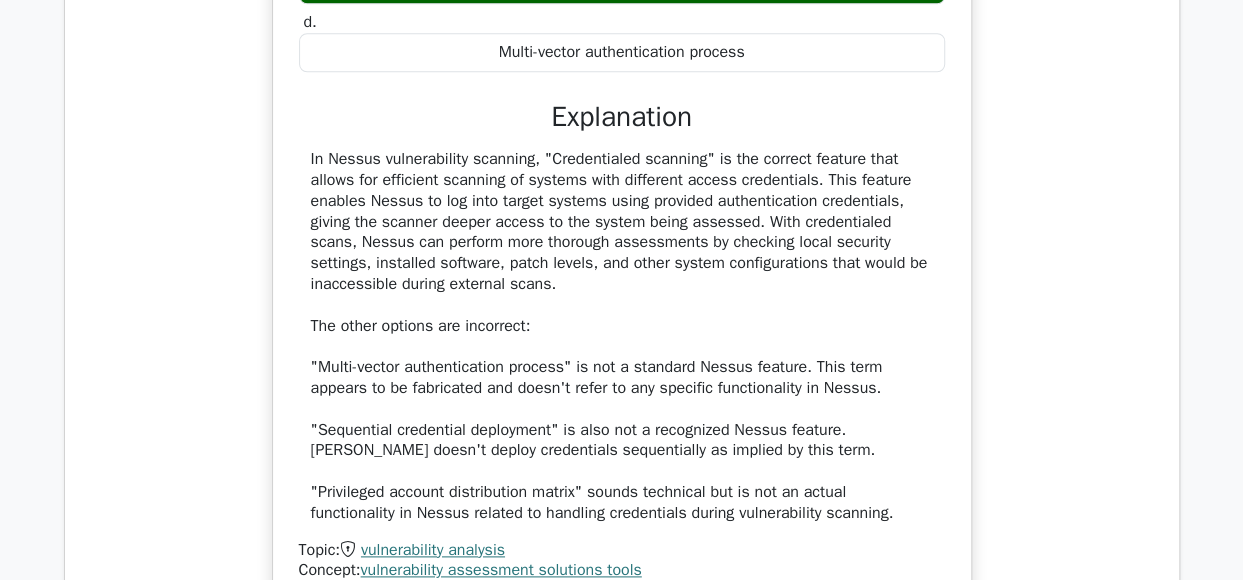 click on "When performing a vulnerability assessment using Nessus, what feature allows for efficient scanning of systems with different access credentials?
a.
Sequential credential deployment
b.
c. d." at bounding box center [622, 173] 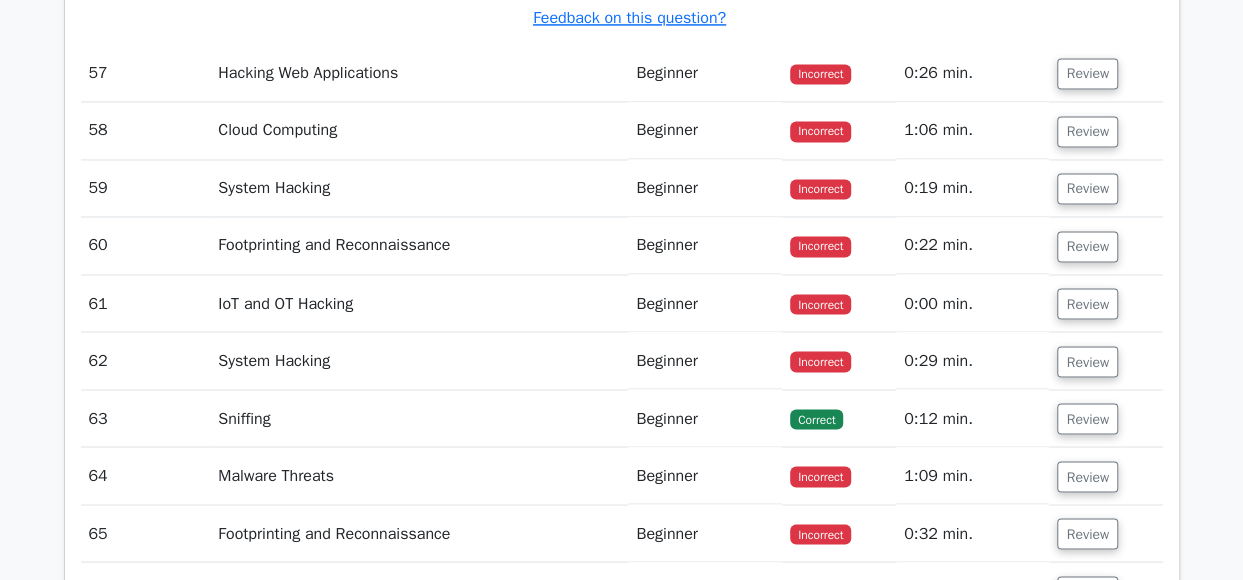scroll, scrollTop: 38840, scrollLeft: 0, axis: vertical 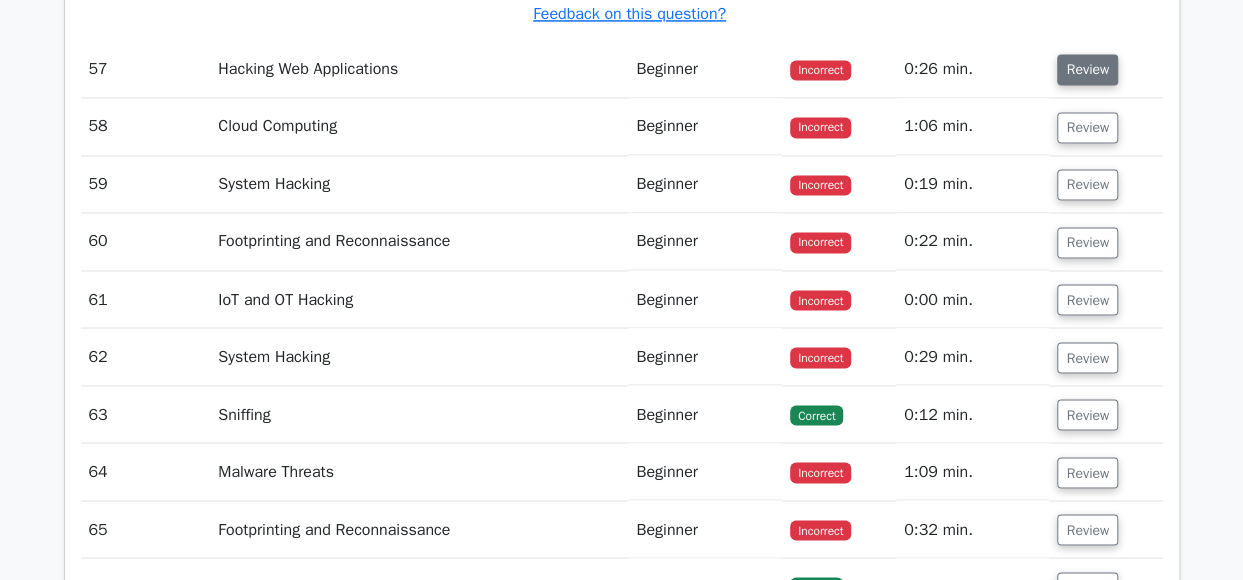 click on "Review" at bounding box center [1087, 69] 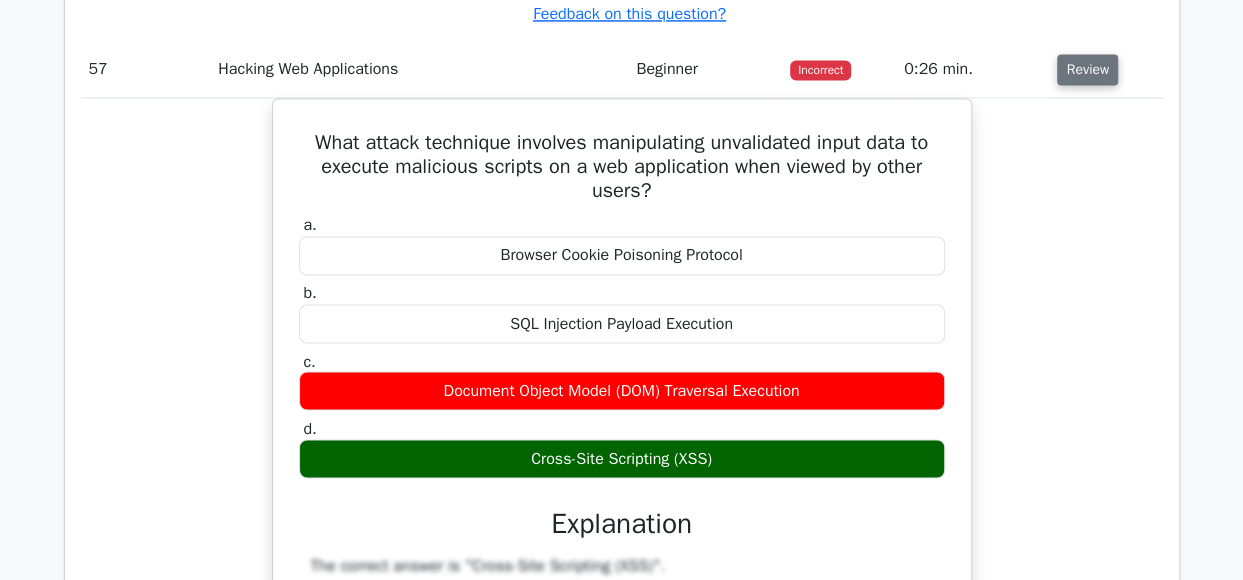 click on "Review" at bounding box center (1087, 69) 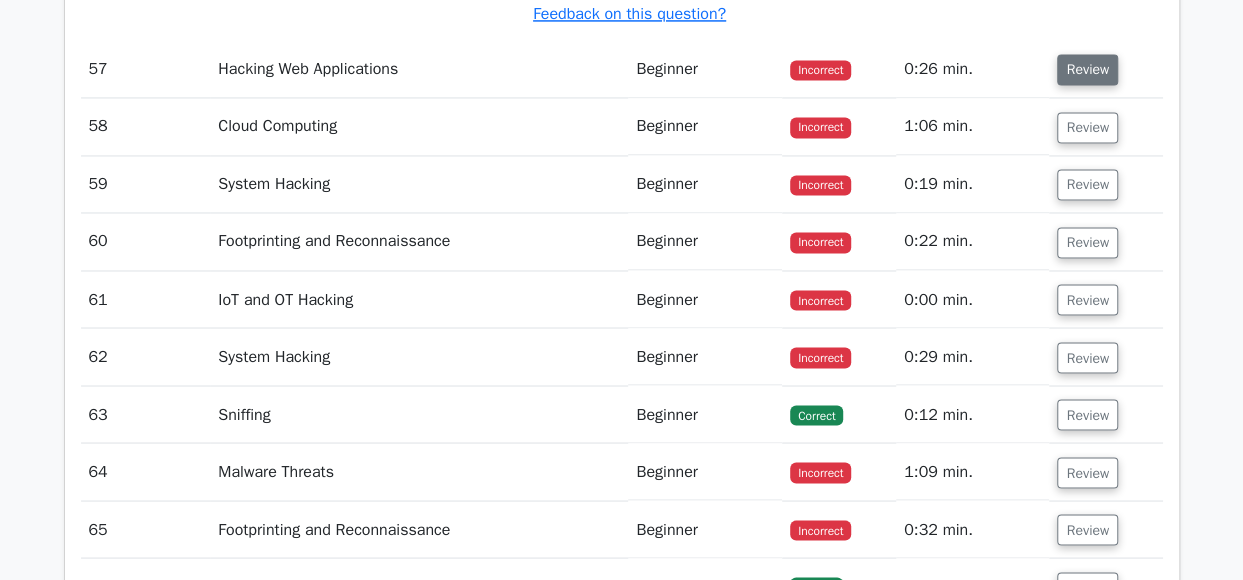 click on "Review" at bounding box center (1087, 69) 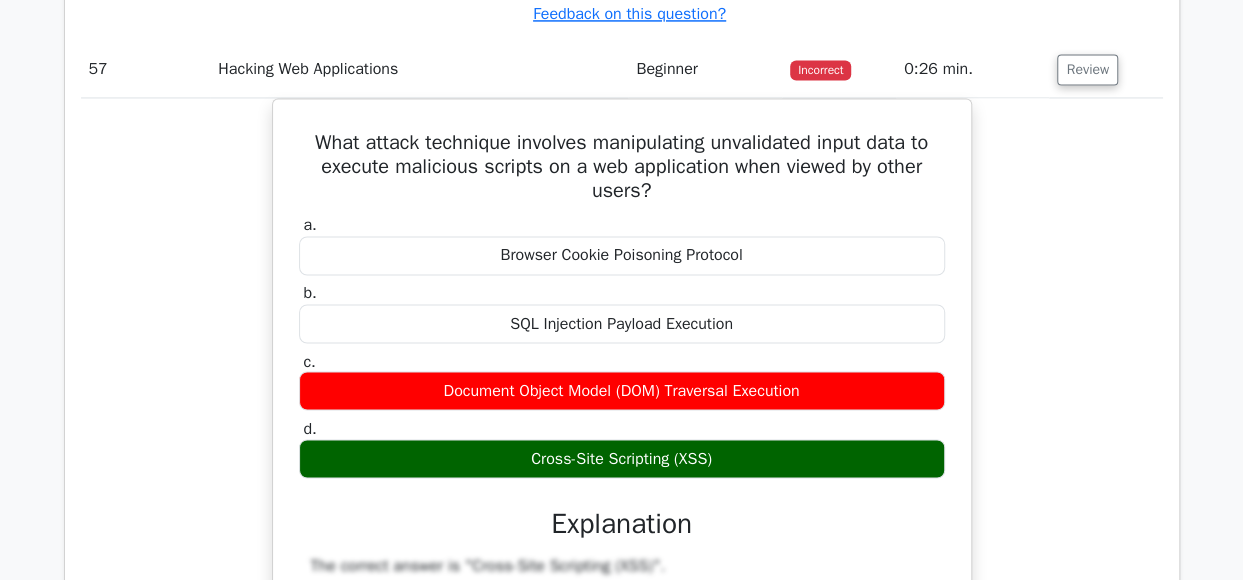 click on "What attack technique involves manipulating unvalidated input data to execute malicious scripts on a web application when viewed by other users?
a.
Browser Cookie Poisoning Protocol
b.
c. d." at bounding box center (622, 556) 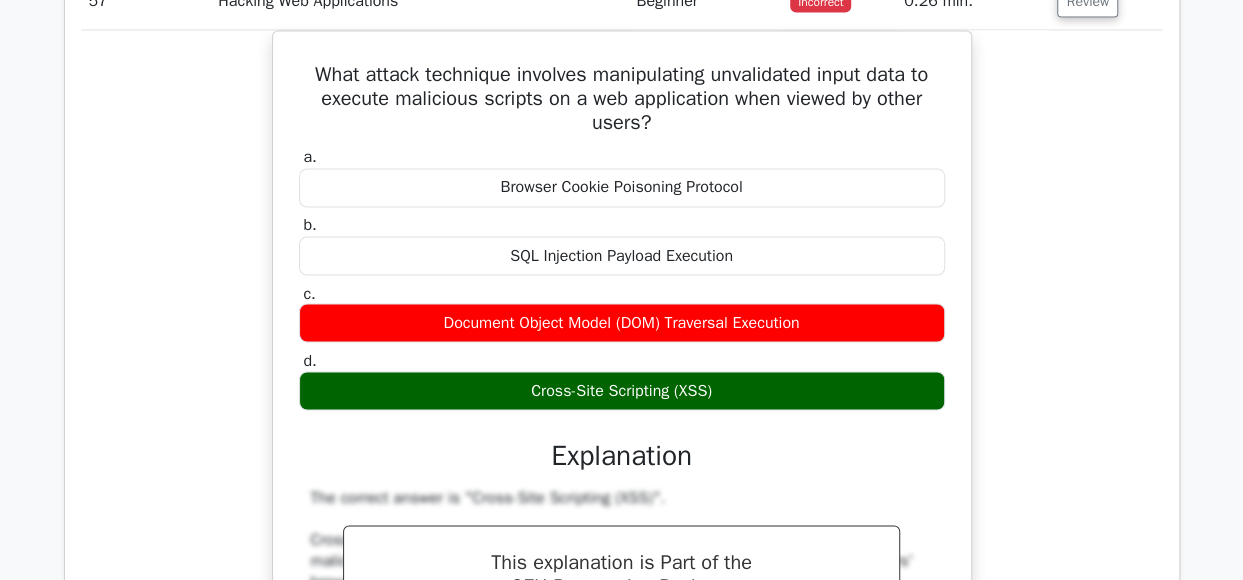 scroll, scrollTop: 38918, scrollLeft: 0, axis: vertical 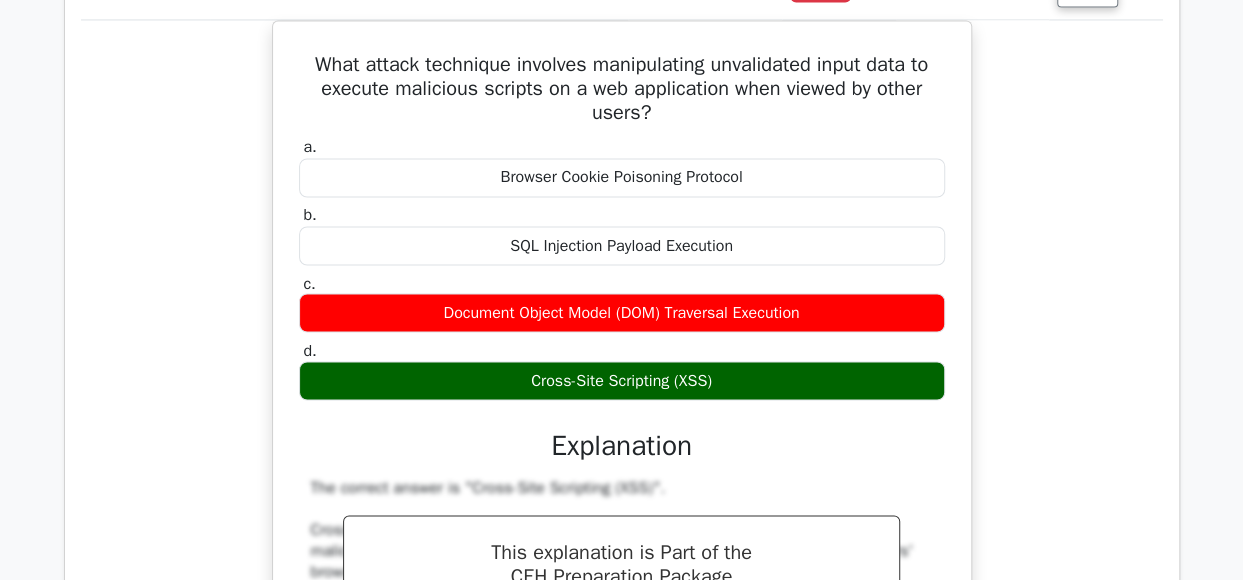 click on "What attack technique involves manipulating unvalidated input data to execute malicious scripts on a web application when viewed by other users?
a.
Browser Cookie Poisoning Protocol
b.
c. d." at bounding box center [622, 478] 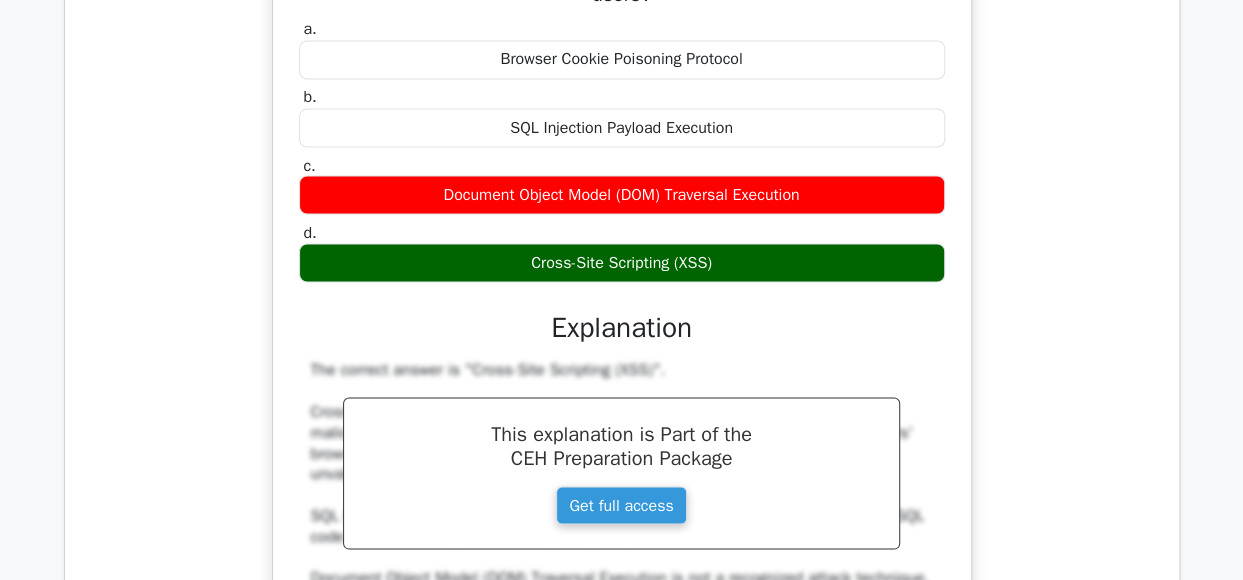 scroll, scrollTop: 39106, scrollLeft: 0, axis: vertical 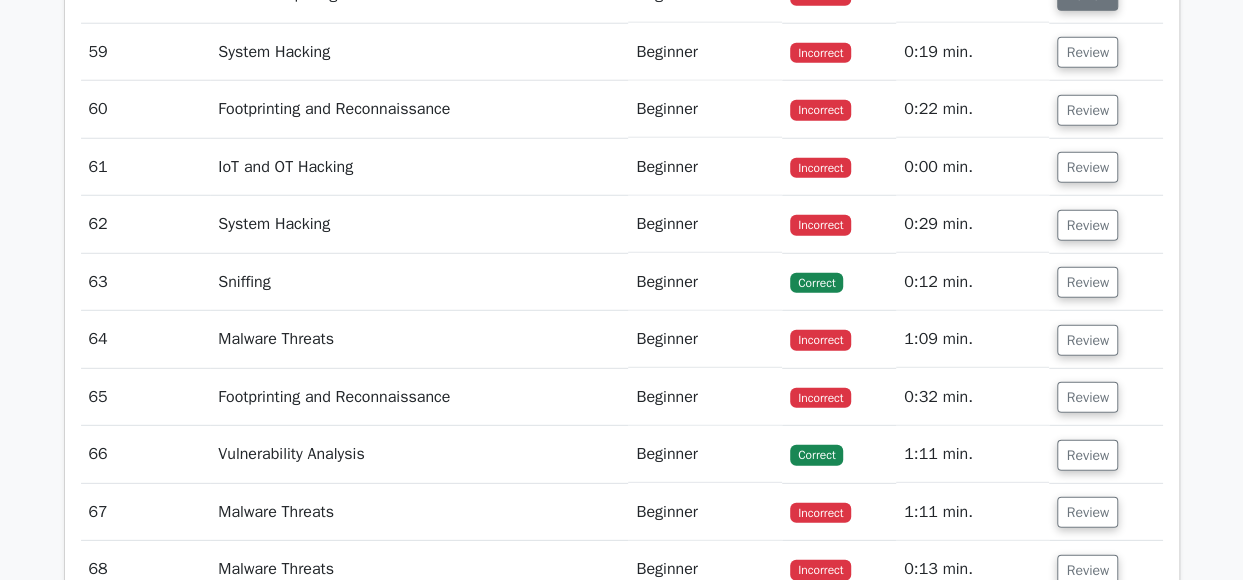 drag, startPoint x: 1054, startPoint y: 397, endPoint x: 1080, endPoint y: 189, distance: 209.6187 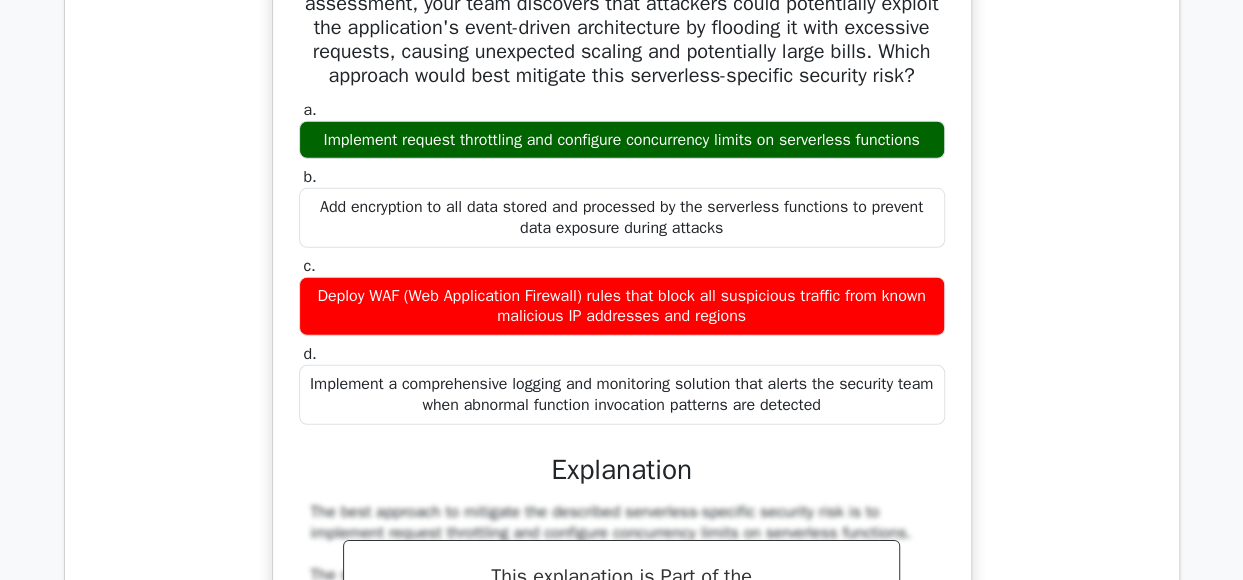 scroll, scrollTop: 40048, scrollLeft: 0, axis: vertical 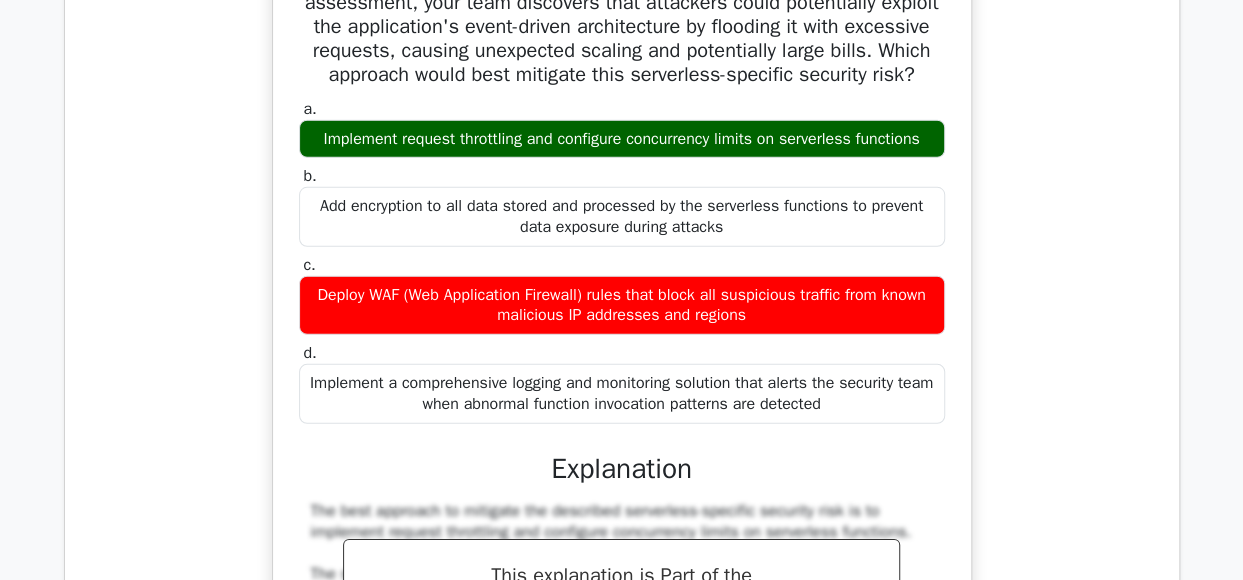 click on "A multinational corporation has deployed a serverless application that processes customer data across multiple regions. During a security assessment, your team discovers that attackers could potentially exploit the application's event-driven architecture by flooding it with excessive requests, causing unexpected scaling and potentially large bills. Which approach would best mitigate this serverless-specific security risk?
a.
b." at bounding box center (622, 529) 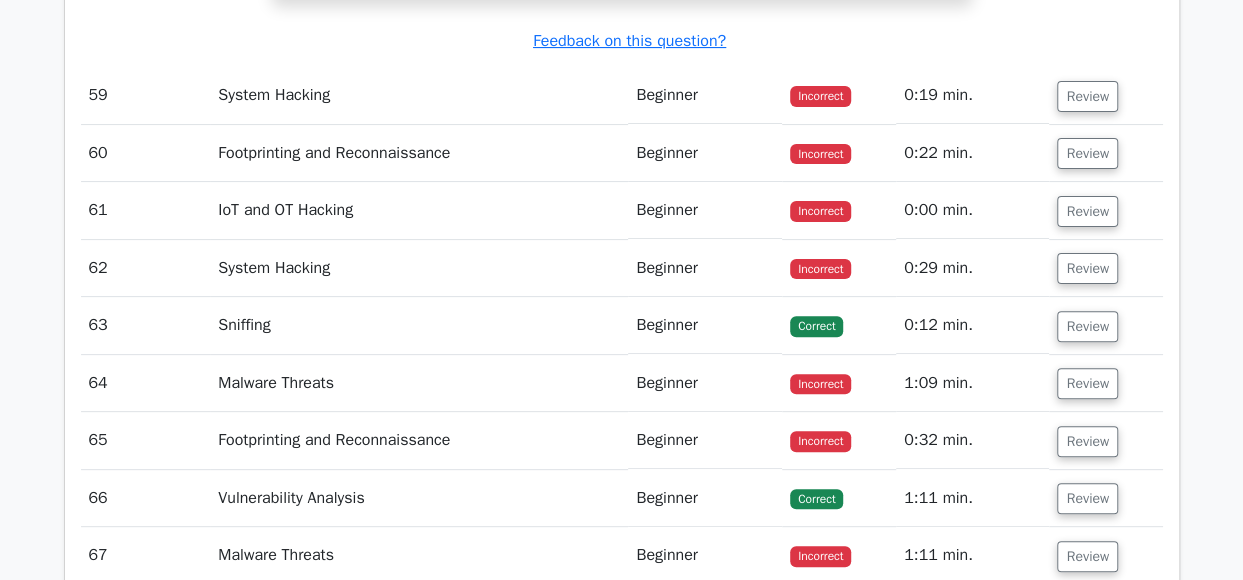 scroll, scrollTop: 41243, scrollLeft: 0, axis: vertical 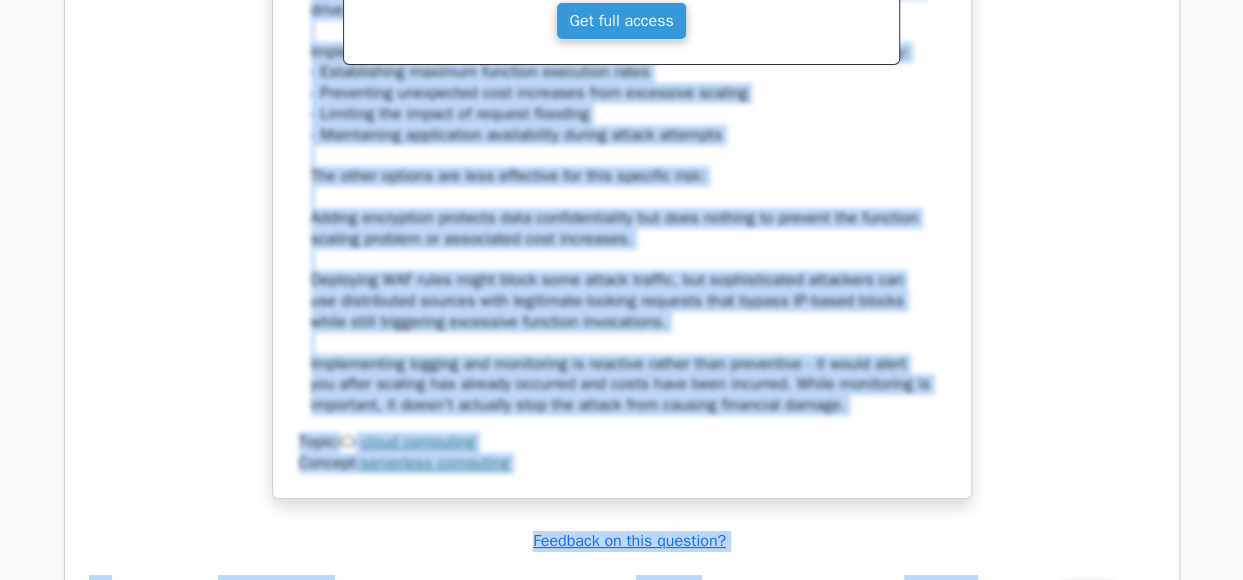 drag, startPoint x: 1084, startPoint y: 292, endPoint x: 854, endPoint y: -81, distance: 438.21115 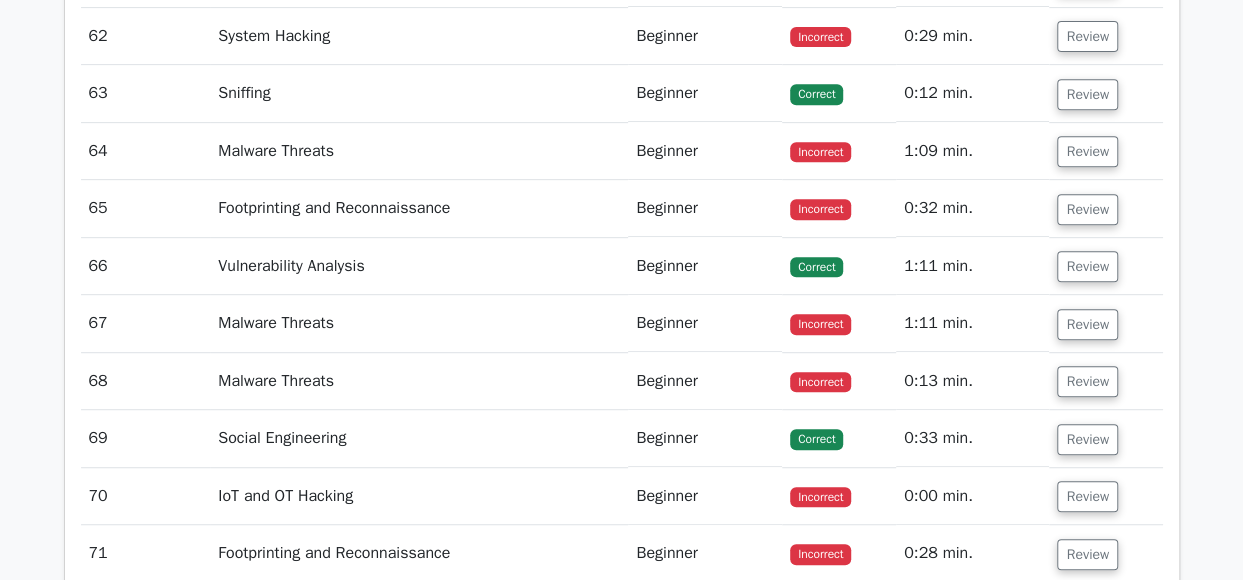 scroll, scrollTop: 41415, scrollLeft: 0, axis: vertical 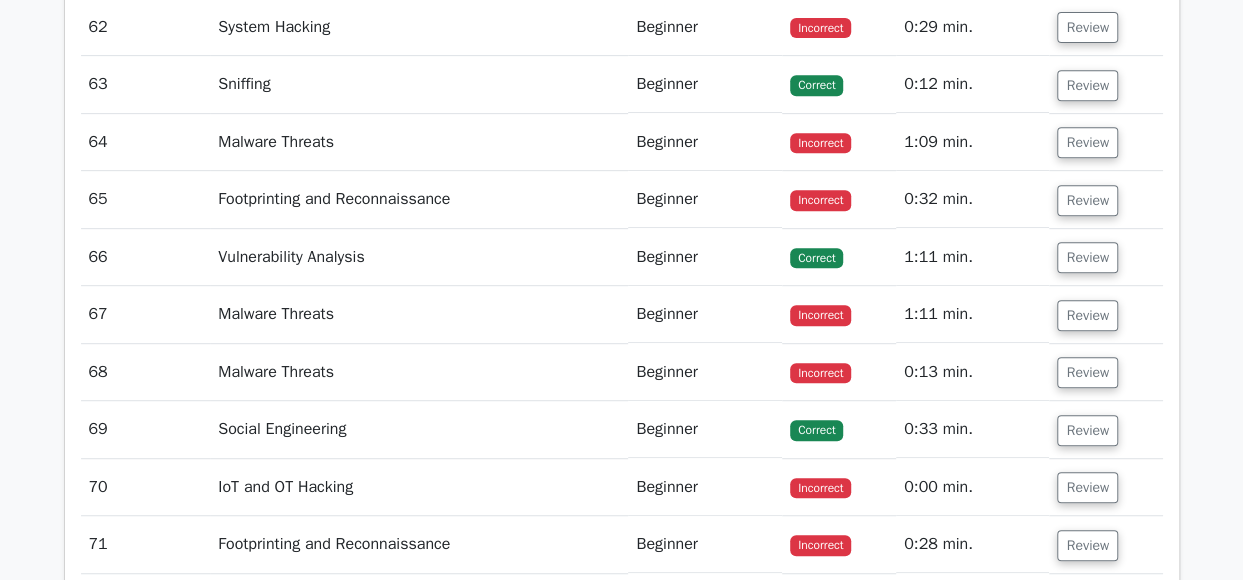 drag, startPoint x: 854, startPoint y: -81, endPoint x: 1080, endPoint y: 52, distance: 262.2308 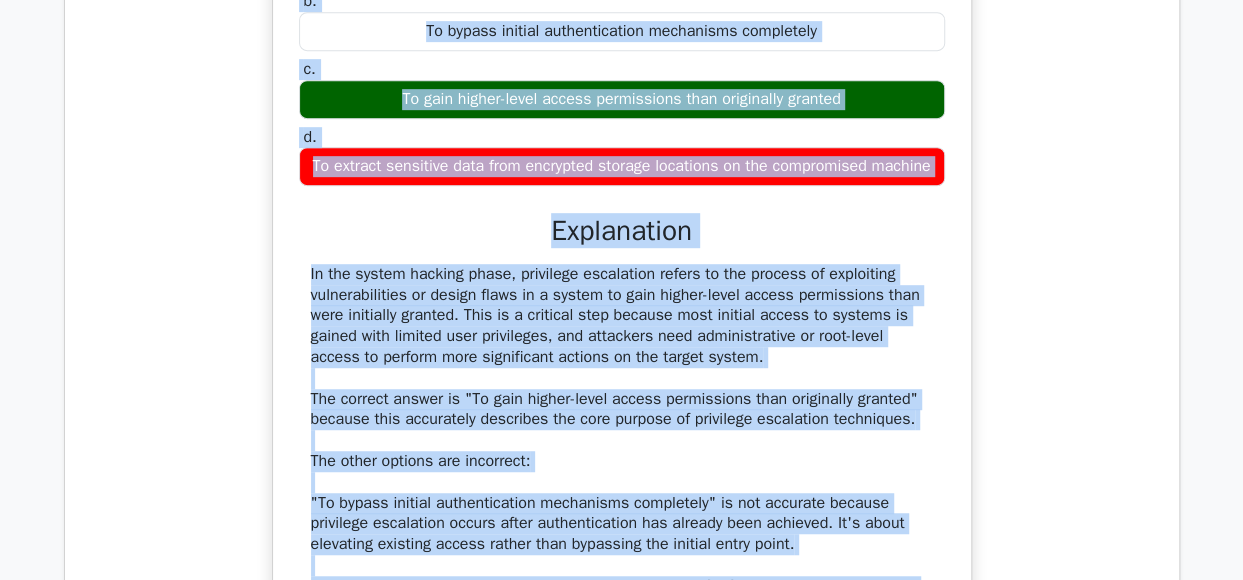 scroll, scrollTop: 41469, scrollLeft: 0, axis: vertical 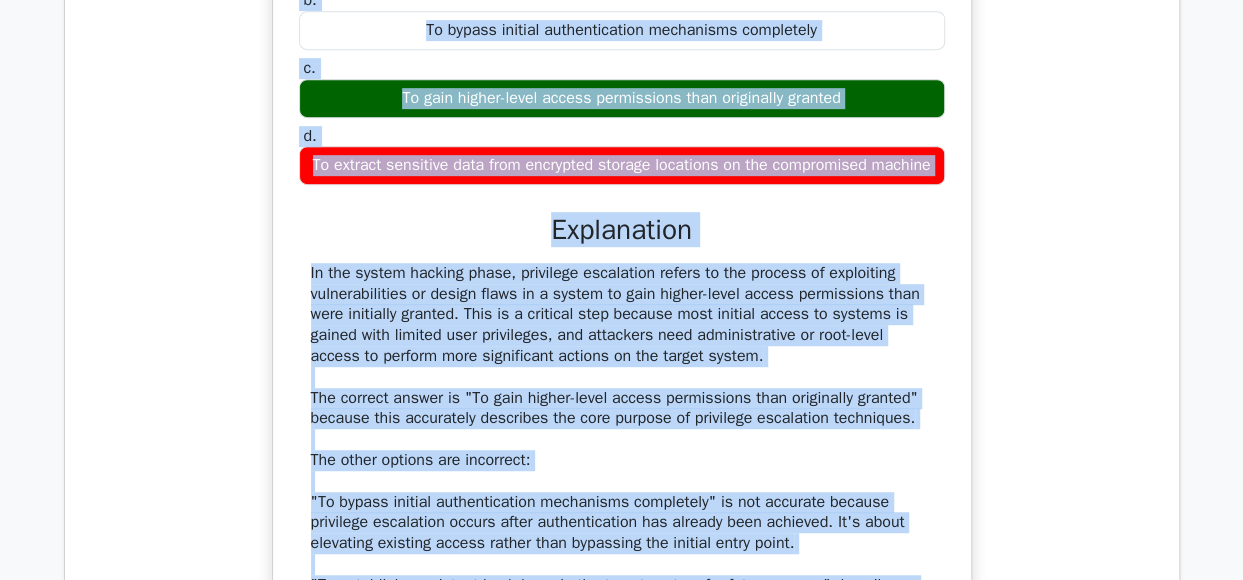 click on "What is the primary purpose of privilege escalation in the system hacking phase?
a.
To establish persistent backdoors in the target system for future access
b.
c. d." at bounding box center [622, 328] 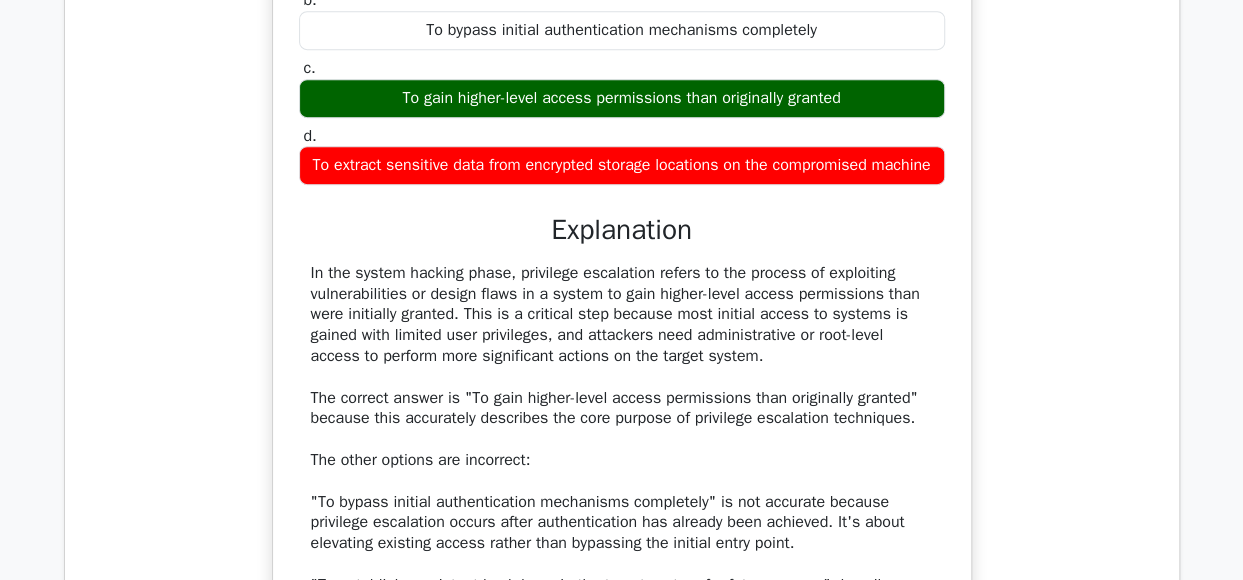 drag, startPoint x: 1080, startPoint y: 52, endPoint x: 1080, endPoint y: 32, distance: 20 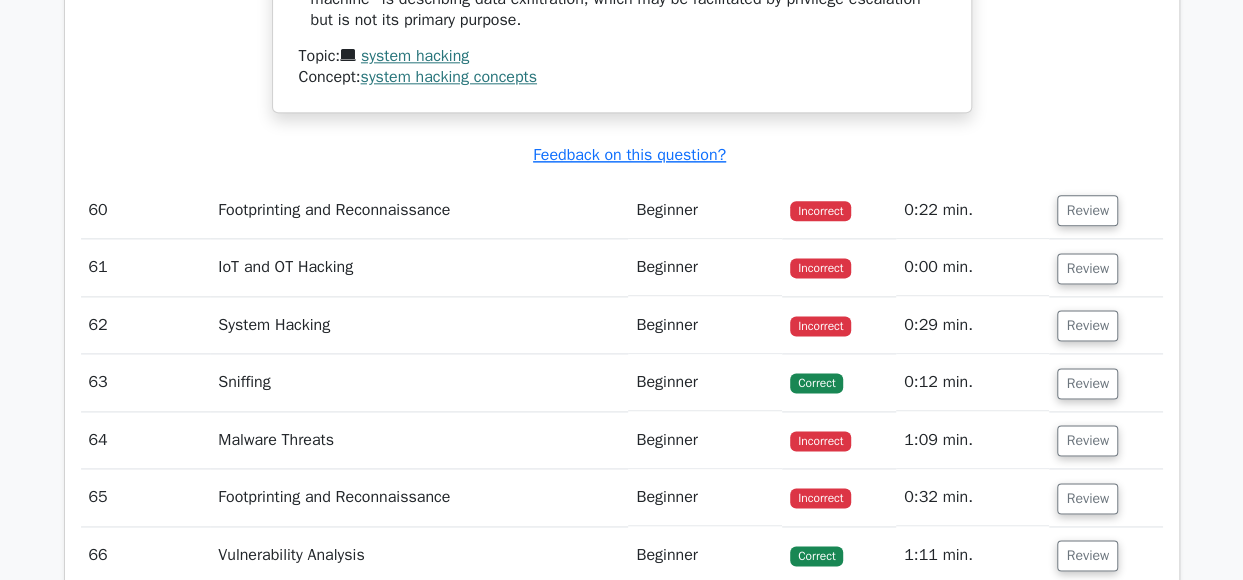 scroll, scrollTop: 42162, scrollLeft: 0, axis: vertical 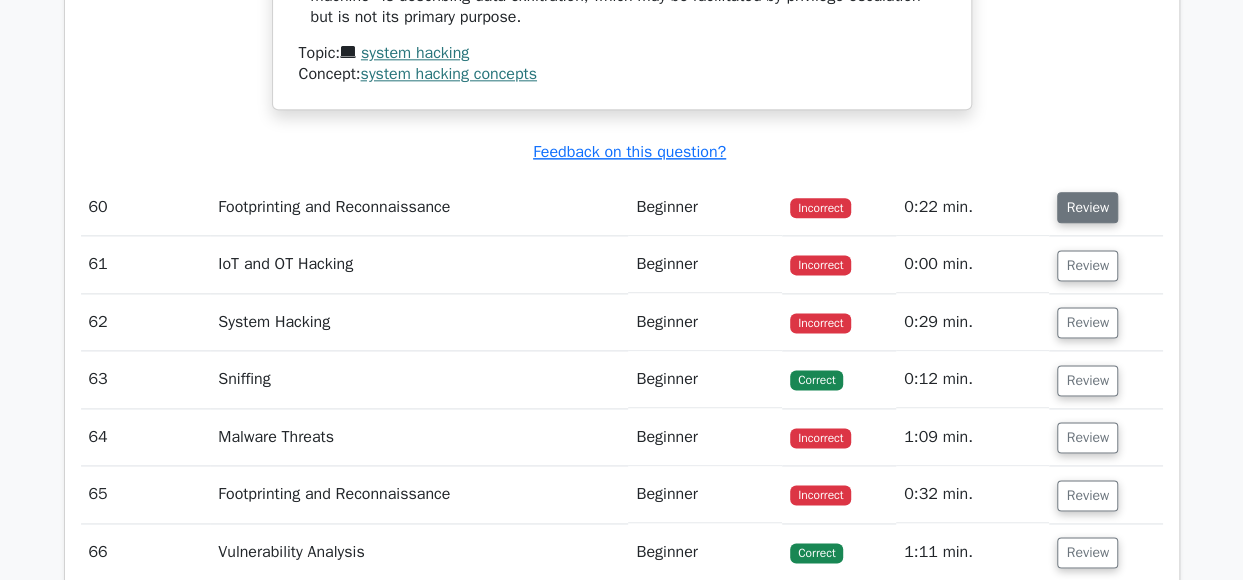 click on "Review" at bounding box center (1087, 207) 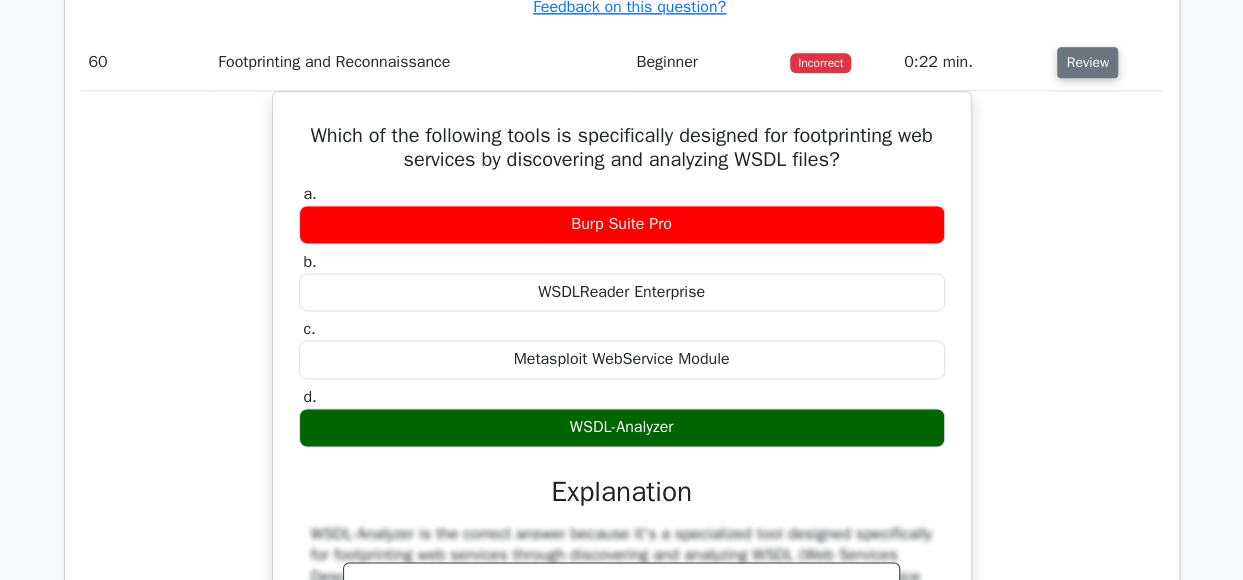 scroll, scrollTop: 42333, scrollLeft: 0, axis: vertical 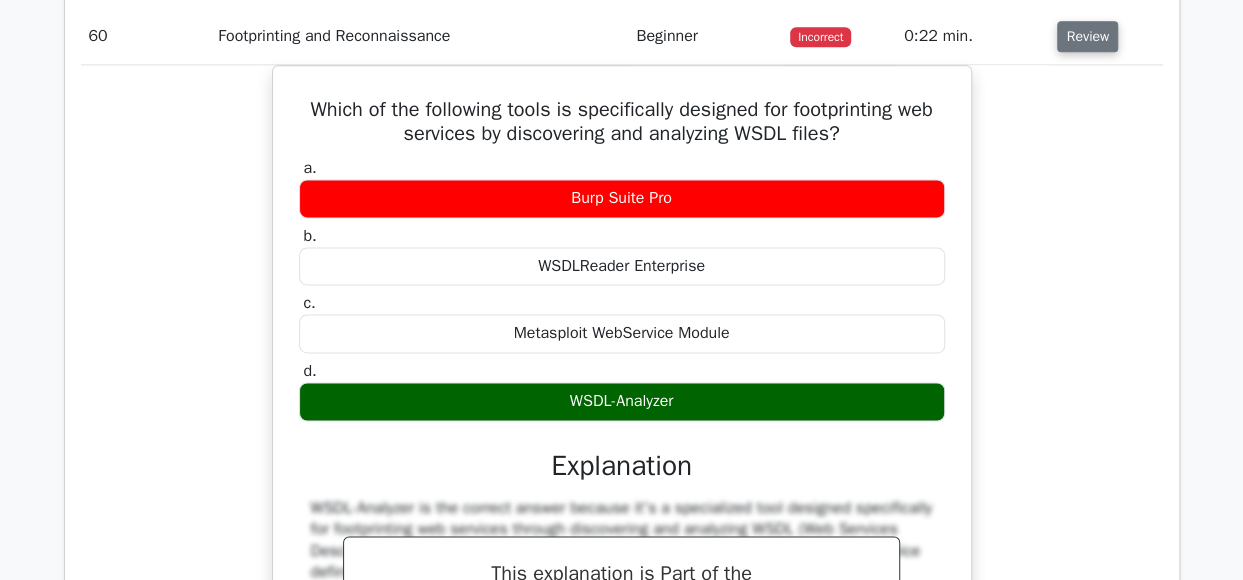click on "Which of the following tools is specifically designed for footprinting web services by discovering and analyzing WSDL files?
a.
Burp Suite Pro
b.
c." at bounding box center [622, 511] 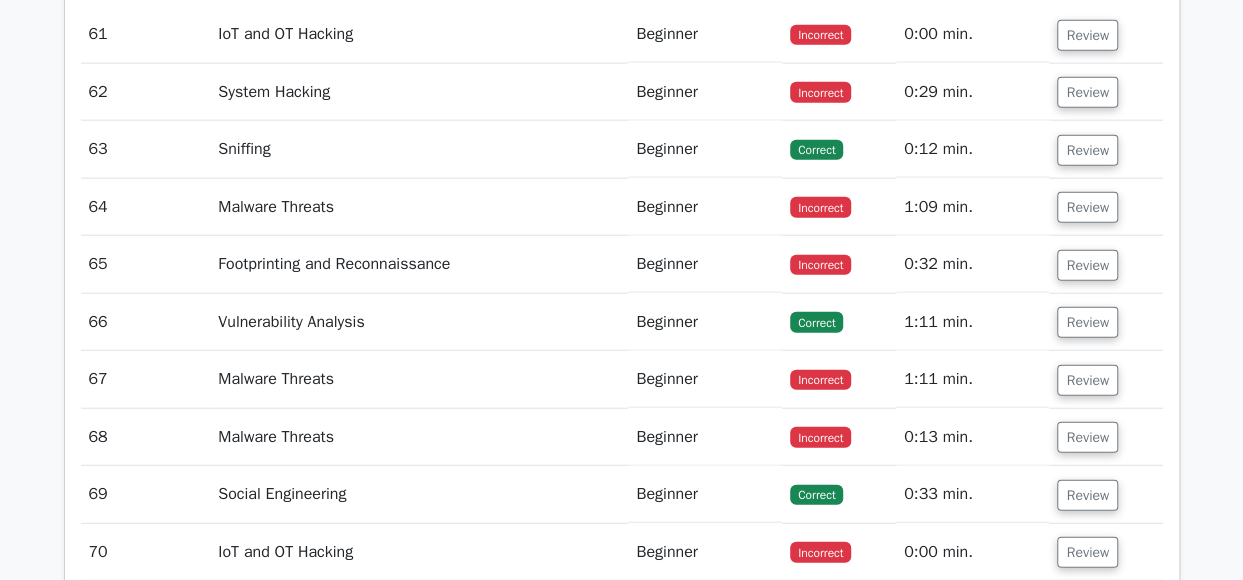scroll, scrollTop: 43337, scrollLeft: 0, axis: vertical 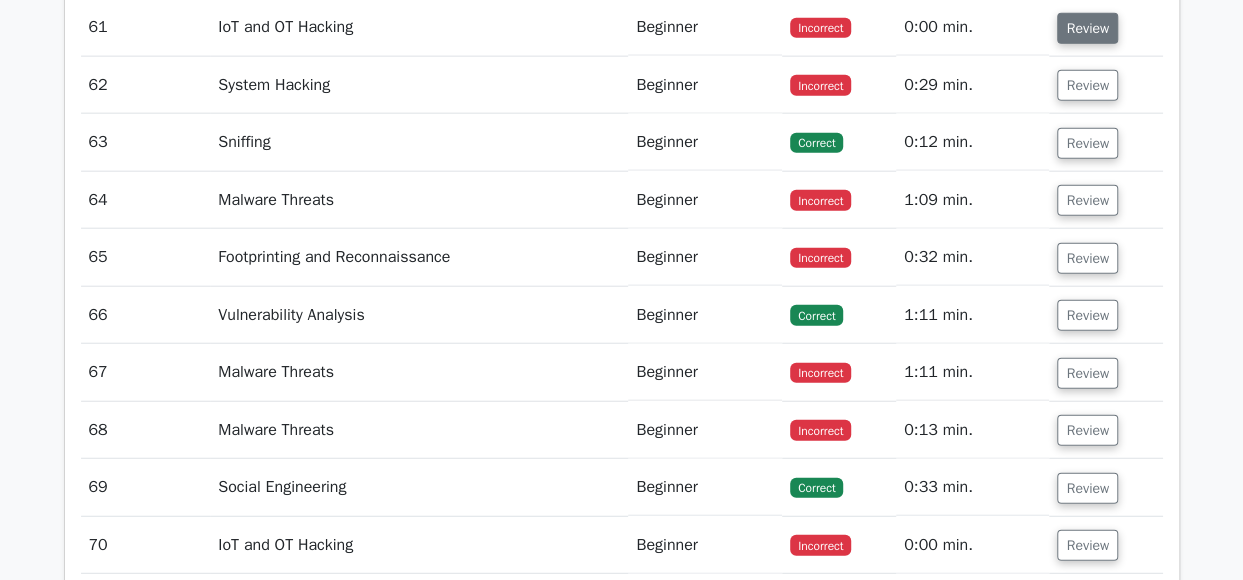 click on "Review" at bounding box center (1087, 28) 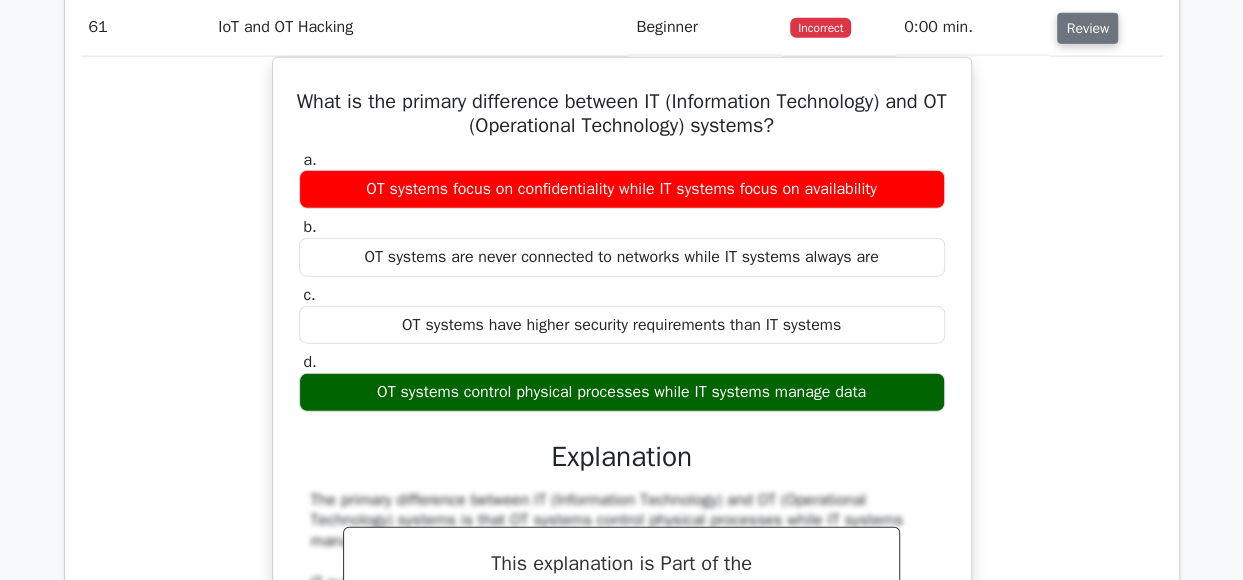 click on "Review" at bounding box center [1087, 28] 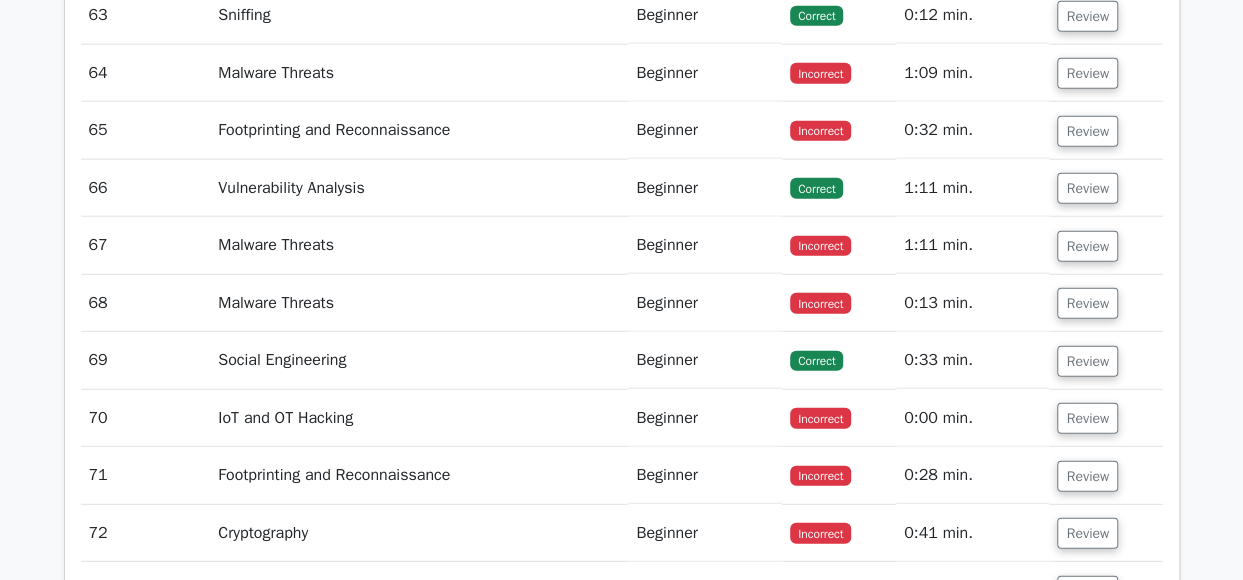 scroll, scrollTop: 43311, scrollLeft: 0, axis: vertical 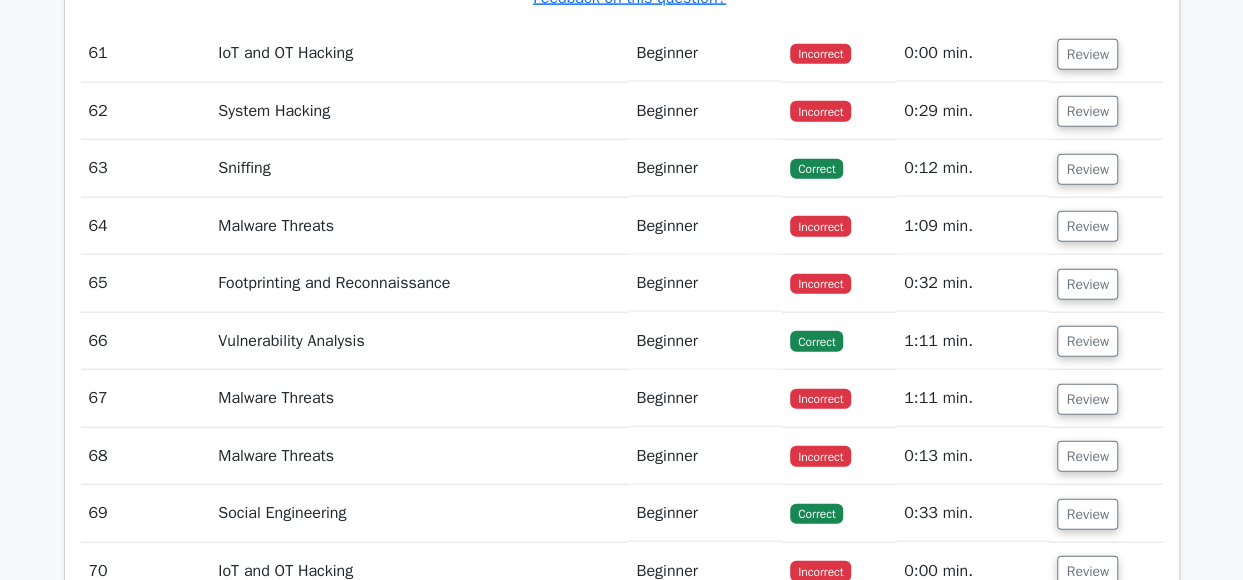 click on "Review" at bounding box center (1105, 53) 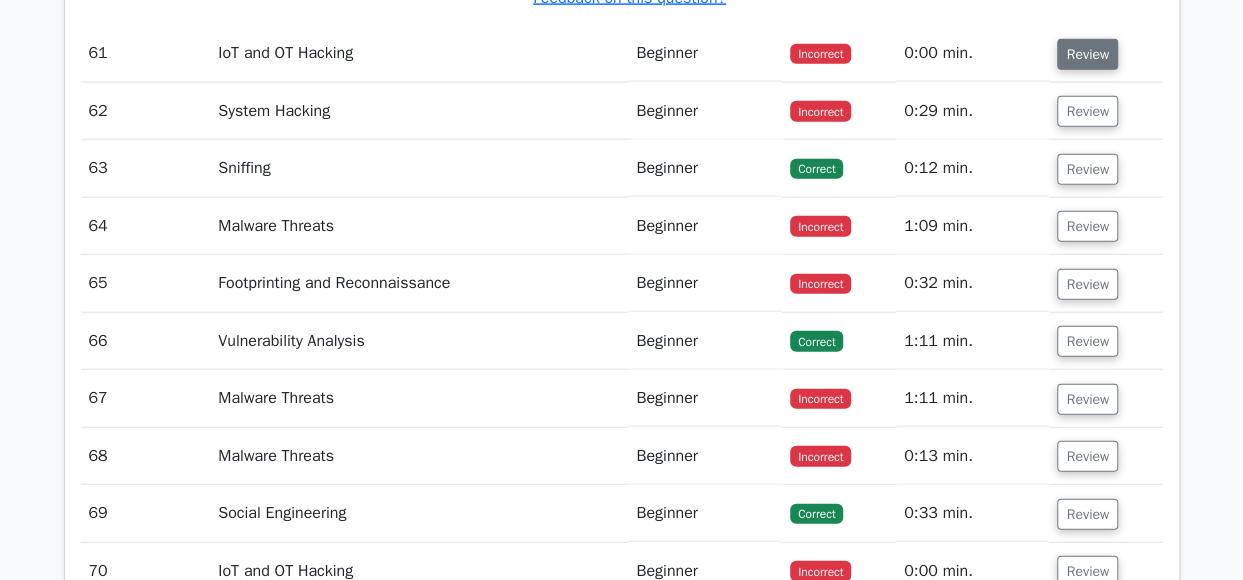 click on "Review" at bounding box center [1087, 54] 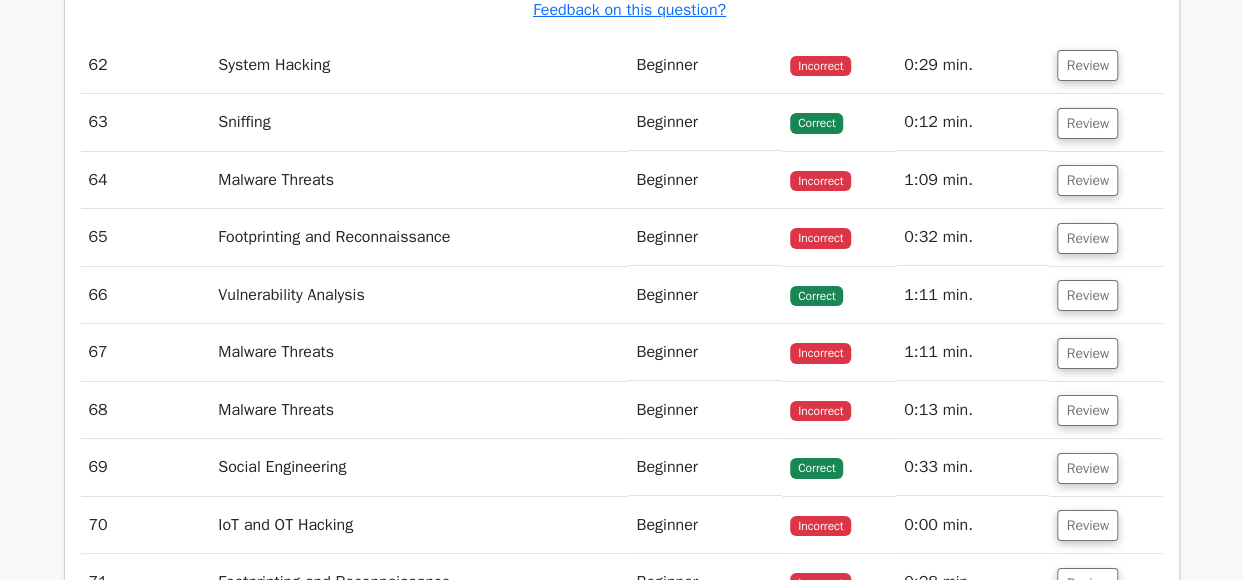 scroll, scrollTop: 44575, scrollLeft: 0, axis: vertical 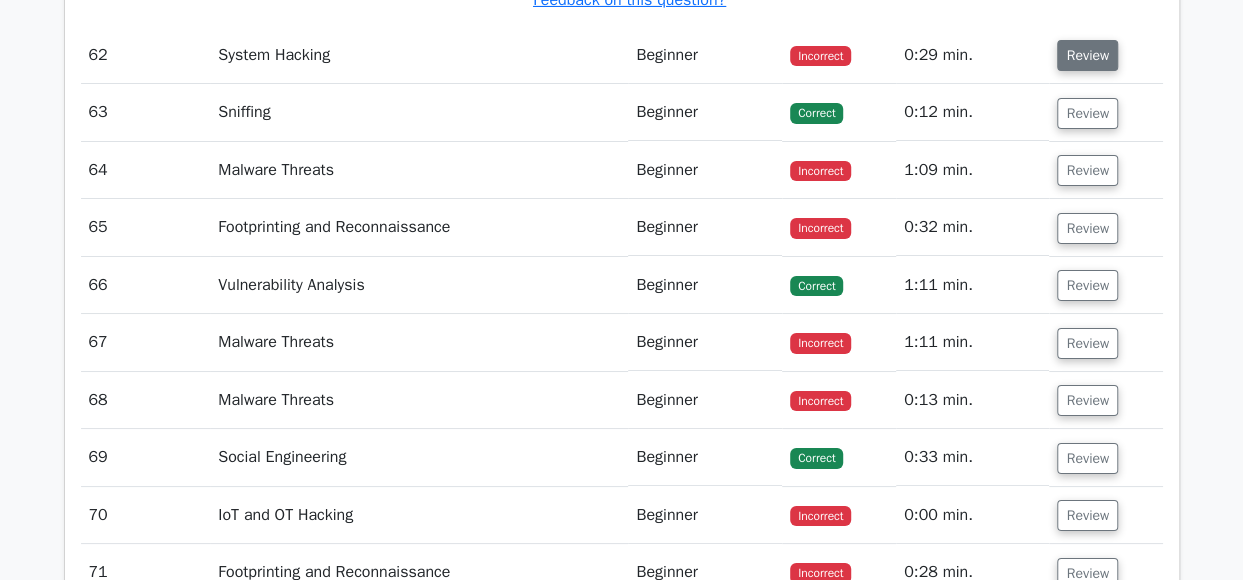 click on "Review" at bounding box center [1087, 55] 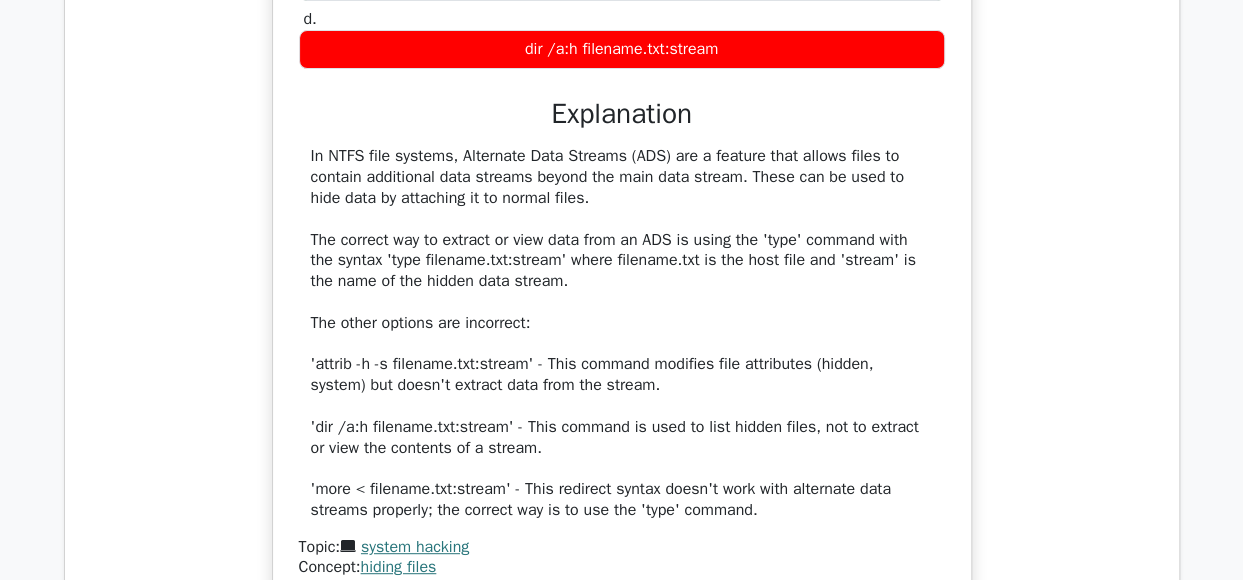 scroll, scrollTop: 44948, scrollLeft: 0, axis: vertical 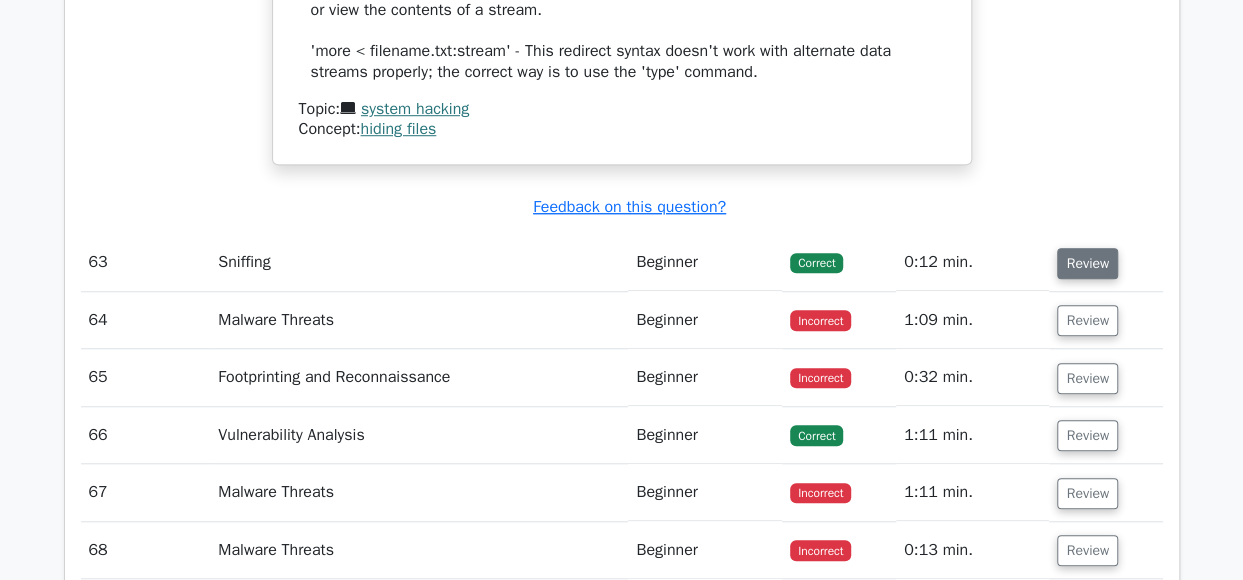 click on "Review" at bounding box center (1087, 263) 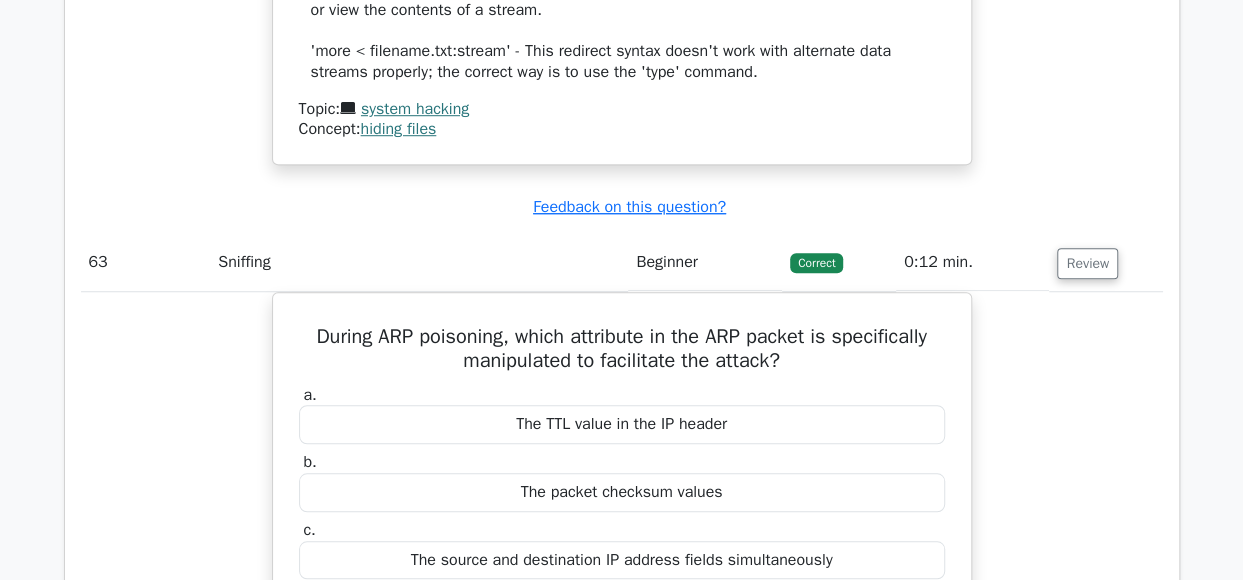 scroll, scrollTop: 45390, scrollLeft: 0, axis: vertical 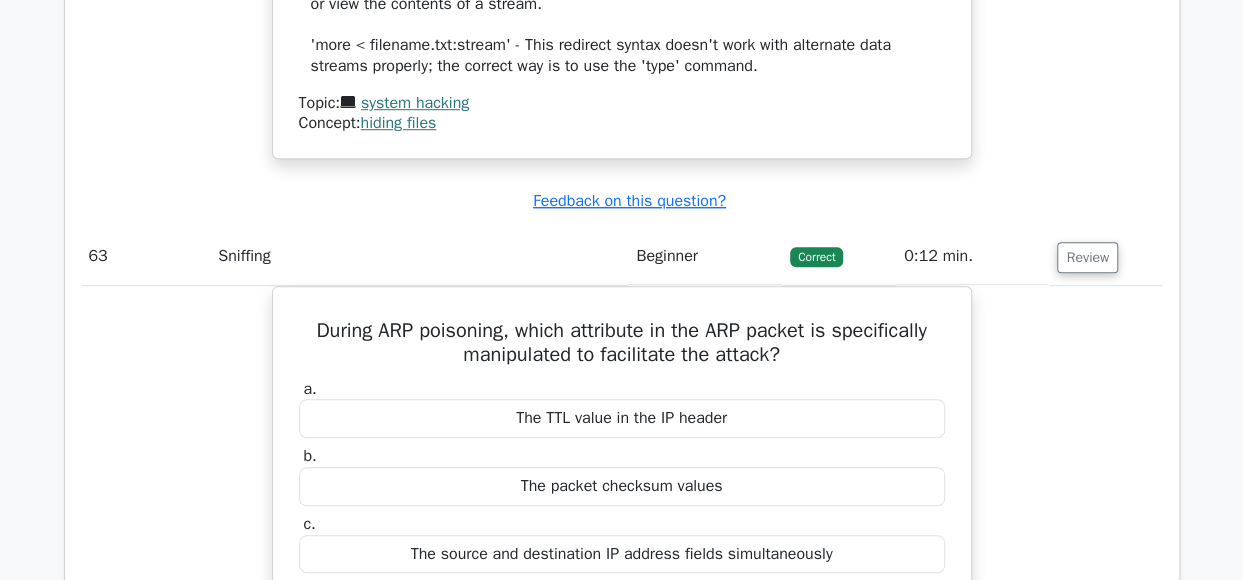drag, startPoint x: 1114, startPoint y: 335, endPoint x: 1162, endPoint y: 235, distance: 110.92339 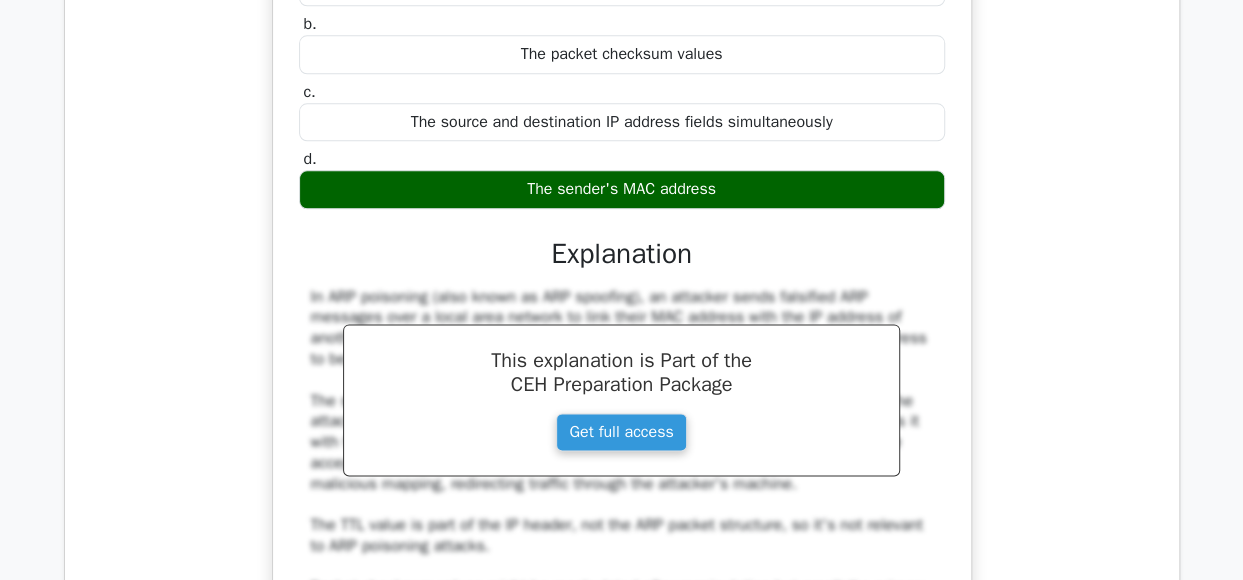 scroll, scrollTop: 45828, scrollLeft: 0, axis: vertical 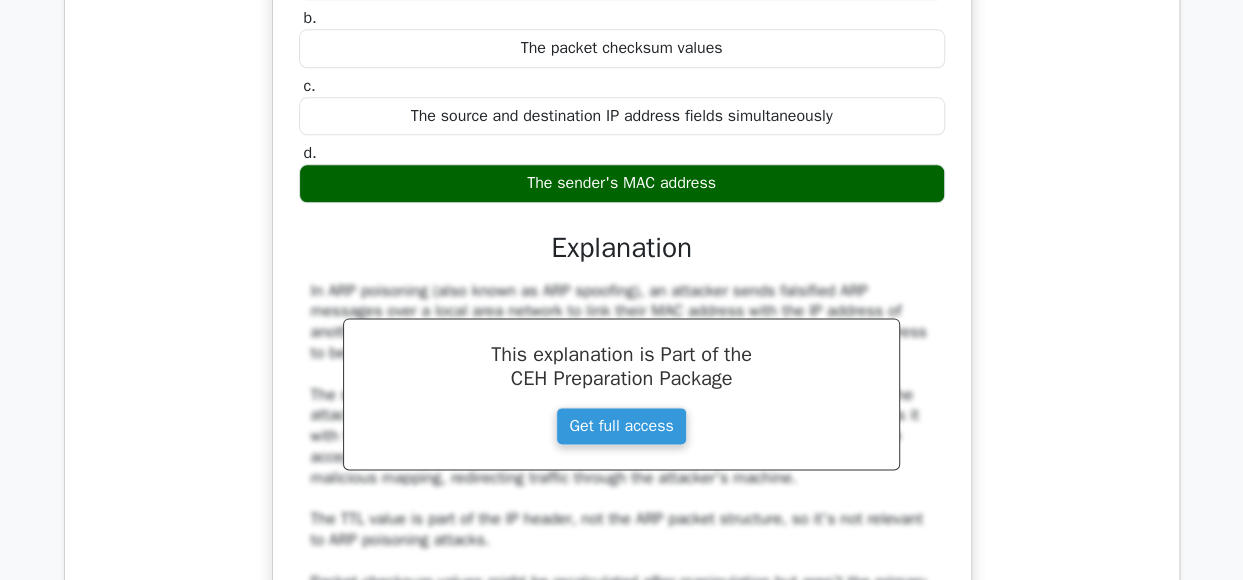 click on "Question Analysis
Question  #
Topic
Difficulty
Result
Time Spent
Action
1
SQL Injection
Intermediate
Incorrect" at bounding box center (622, -19605) 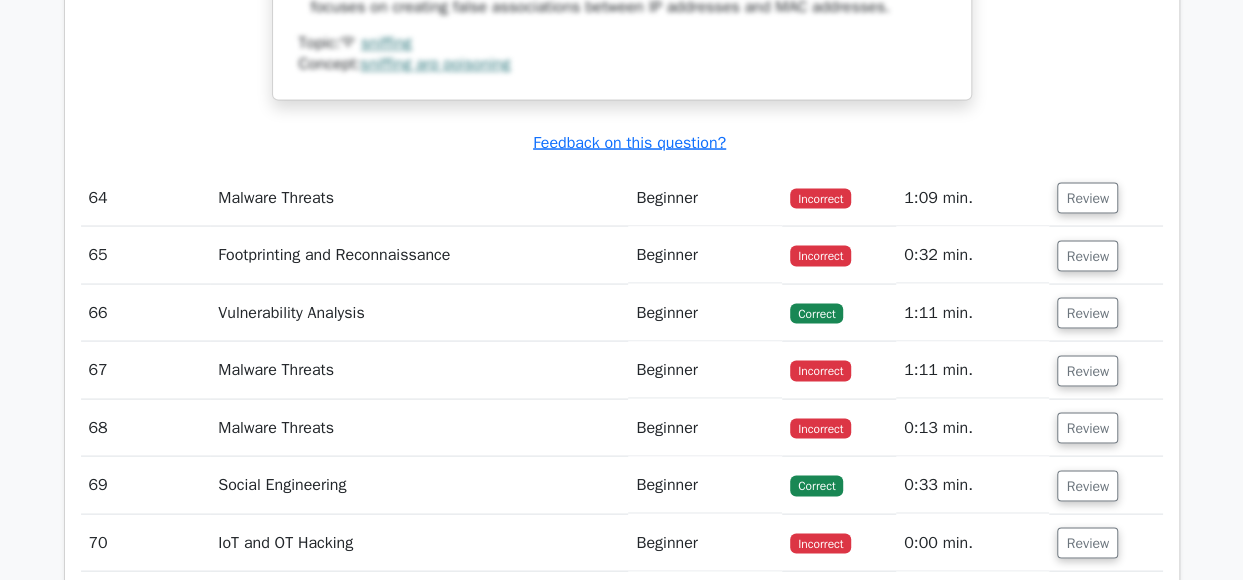 scroll, scrollTop: 46508, scrollLeft: 0, axis: vertical 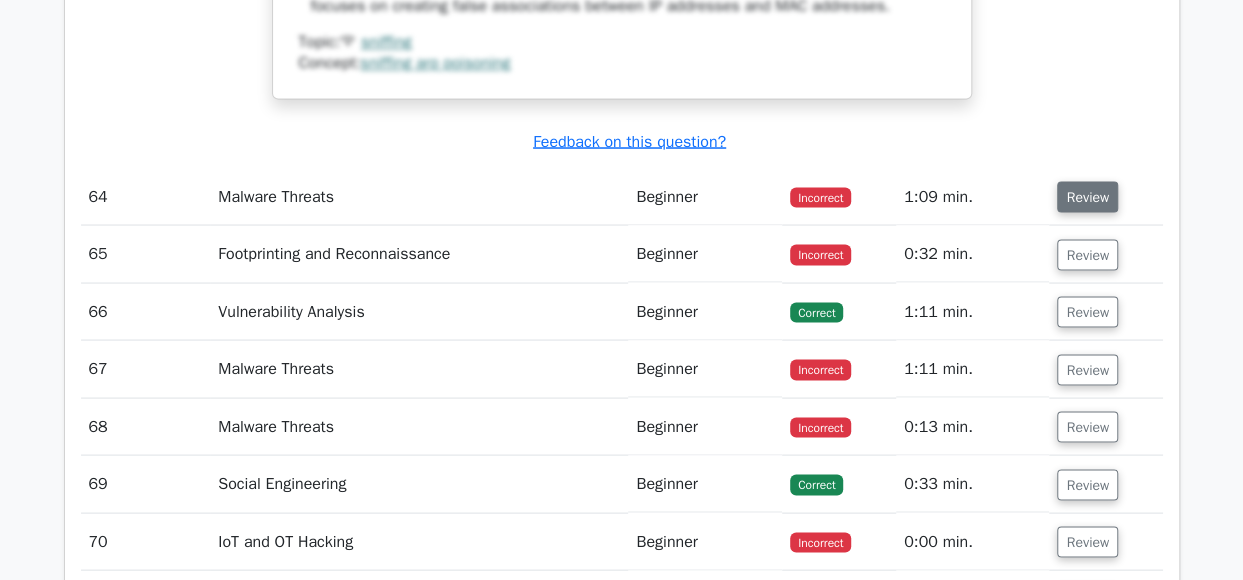 click on "Review" at bounding box center (1087, 196) 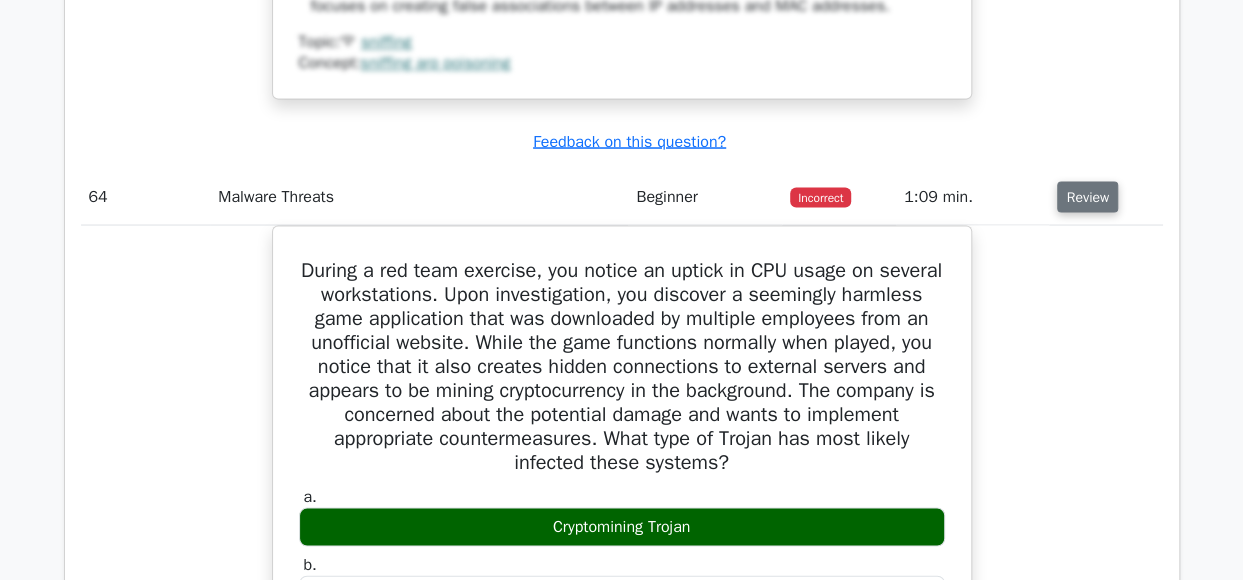 click on "Review" at bounding box center [1087, 196] 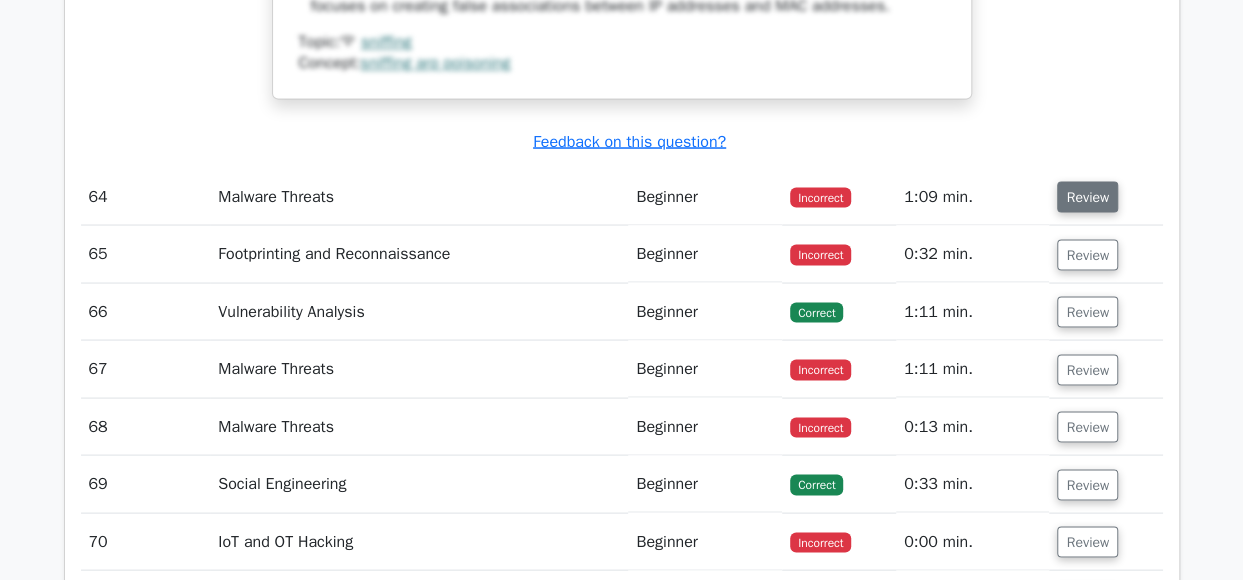 click on "Review" at bounding box center [1087, 196] 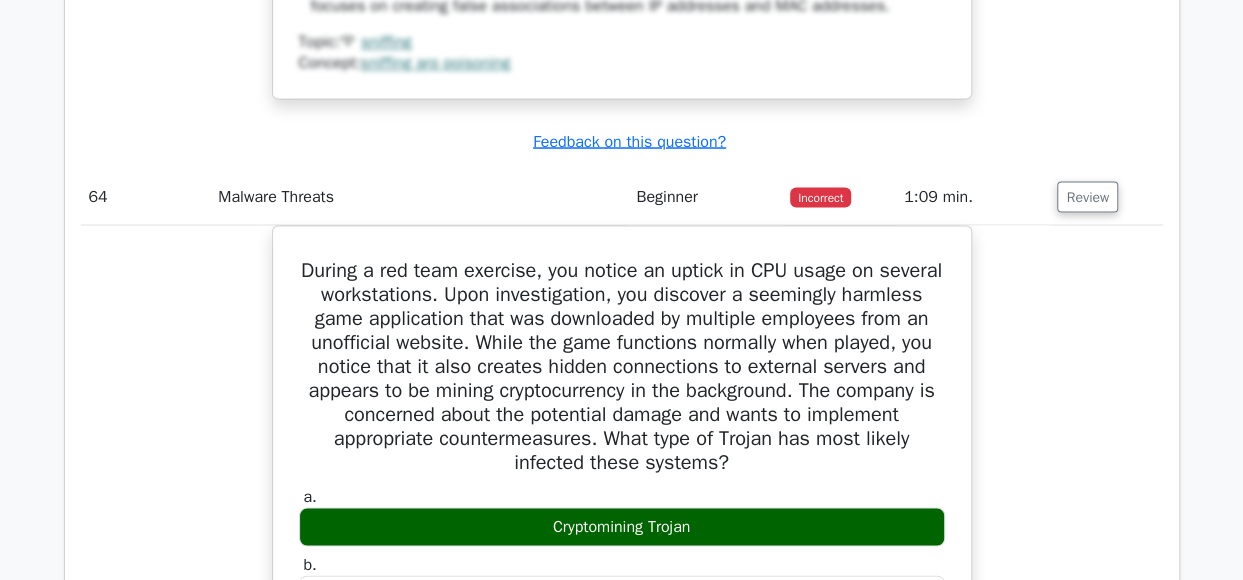 scroll, scrollTop: 46558, scrollLeft: 0, axis: vertical 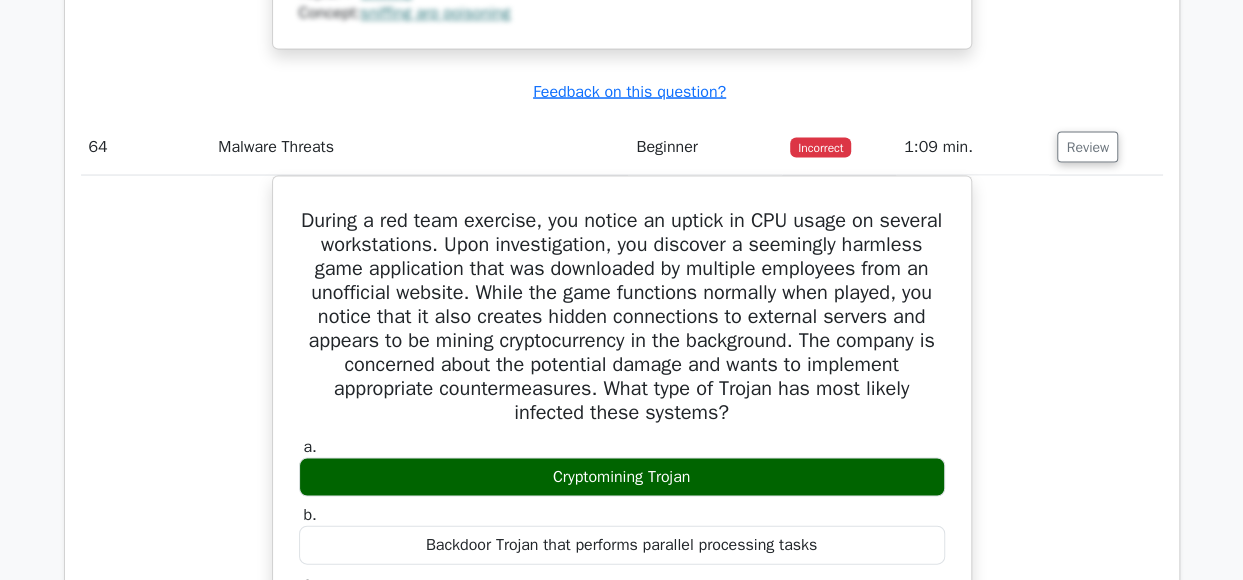 click on "During a red team exercise, you notice an uptick in CPU usage on several workstations. Upon investigation, you discover a seemingly harmless game application that was downloaded by multiple employees from an unofficial website. While the game functions normally when played, you notice that it also creates hidden connections to external servers and appears to be mining cryptocurrency in the background. The company is concerned about the potential damage and wants to implement appropriate countermeasures. What type of Trojan has most likely infected these systems?
a.
b." at bounding box center (622, 809) 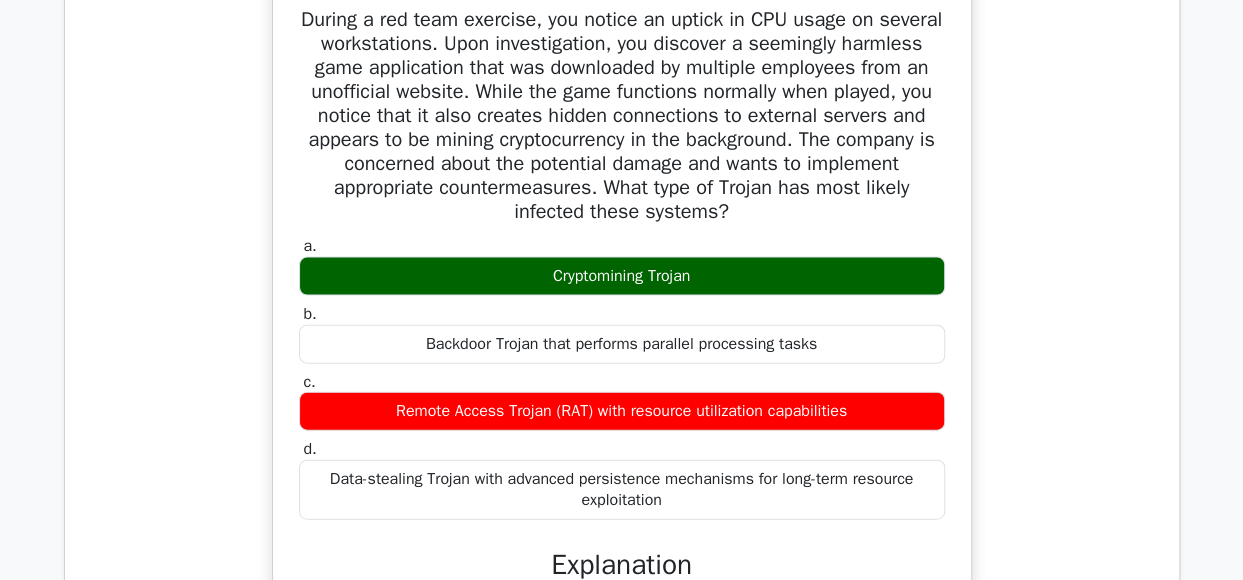 scroll, scrollTop: 46759, scrollLeft: 0, axis: vertical 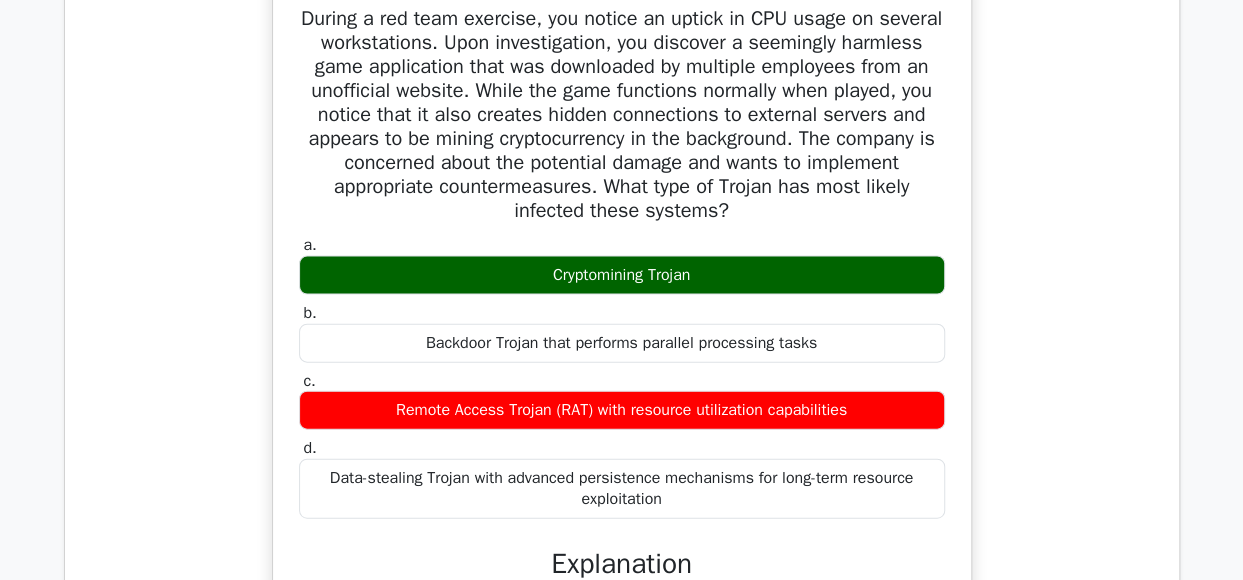 click on "During a red team exercise, you notice an uptick in CPU usage on several workstations. Upon investigation, you discover a seemingly harmless game application that was downloaded by multiple employees from an unofficial website. While the game functions normally when played, you notice that it also creates hidden connections to external servers and appears to be mining cryptocurrency in the background. The company is concerned about the potential damage and wants to implement appropriate countermeasures. What type of Trojan has most likely infected these systems?
a.
b." at bounding box center (622, 608) 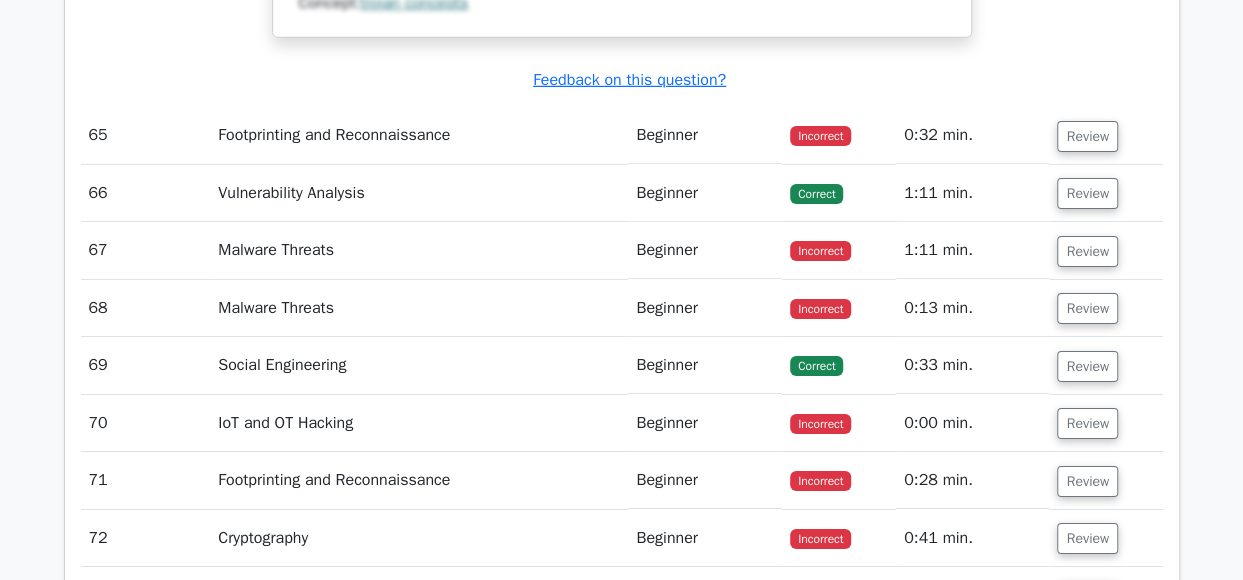 scroll, scrollTop: 47955, scrollLeft: 0, axis: vertical 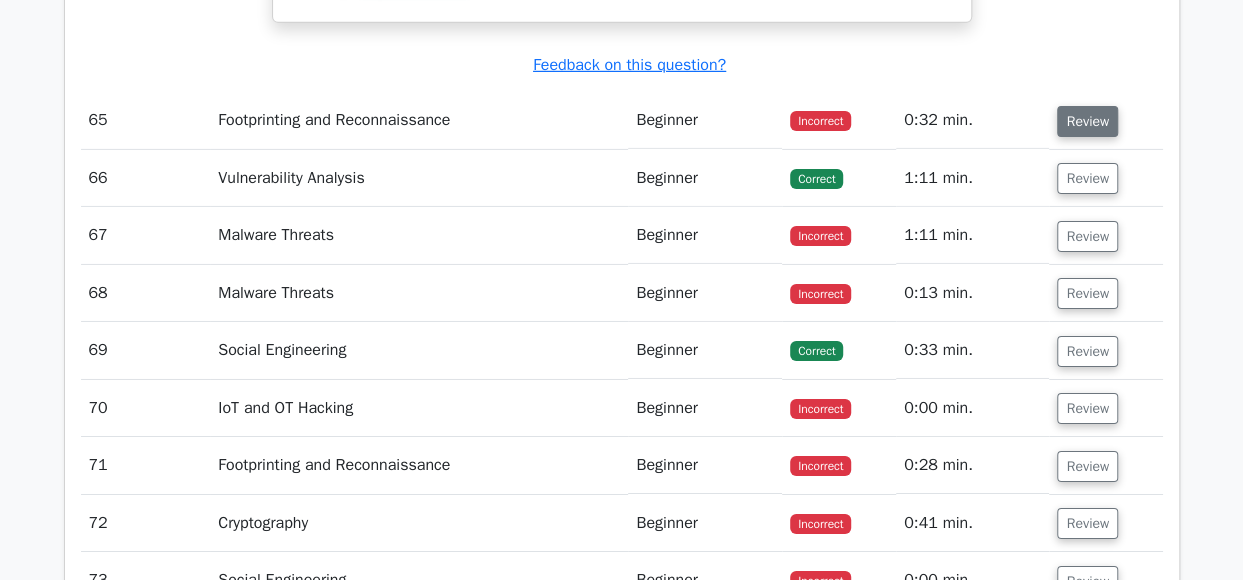 click on "Review" at bounding box center [1087, 121] 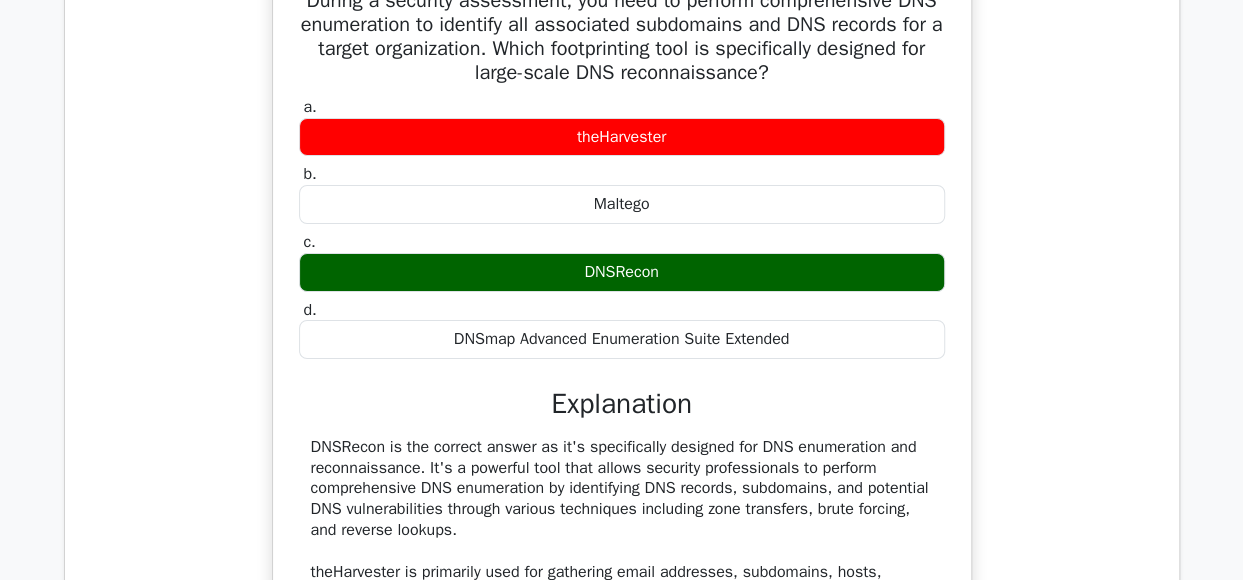 scroll, scrollTop: 48161, scrollLeft: 0, axis: vertical 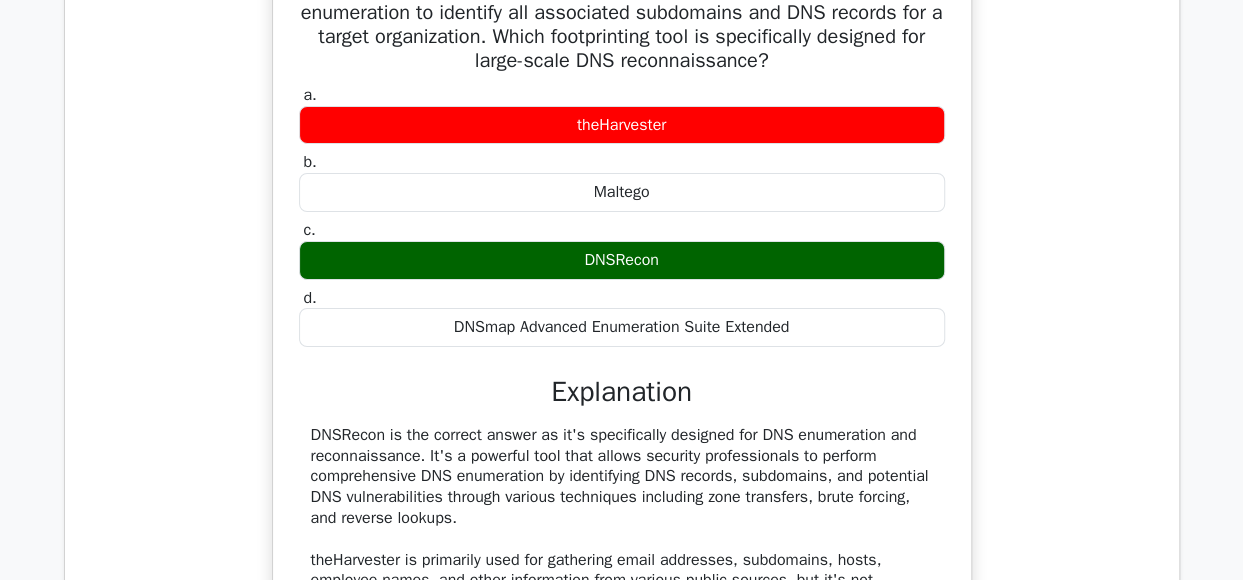 type 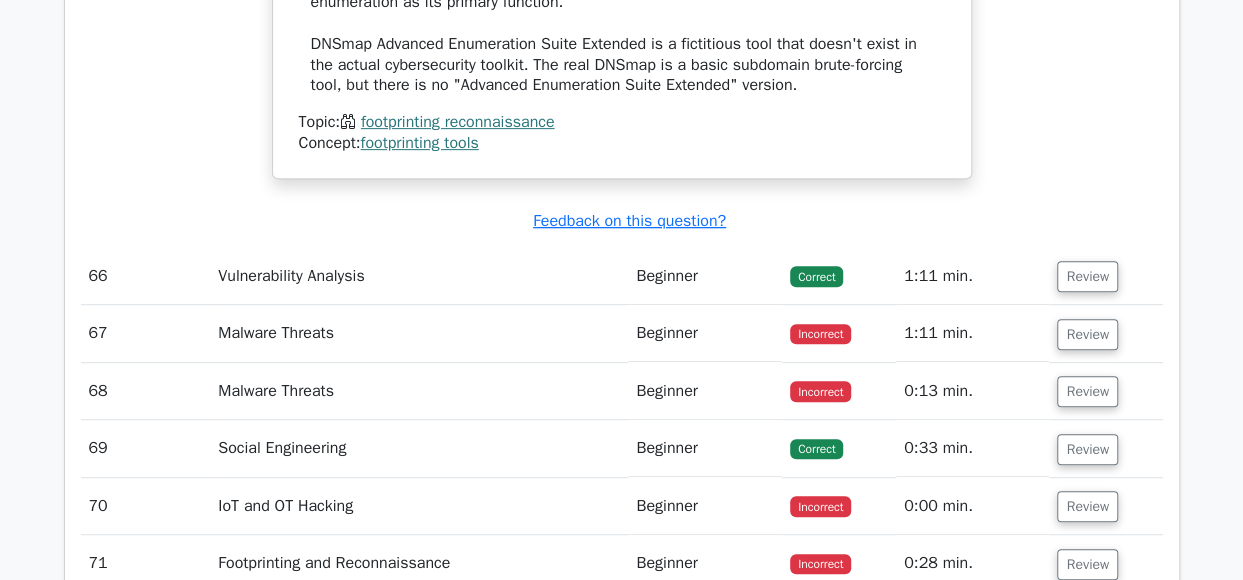 scroll, scrollTop: 48845, scrollLeft: 0, axis: vertical 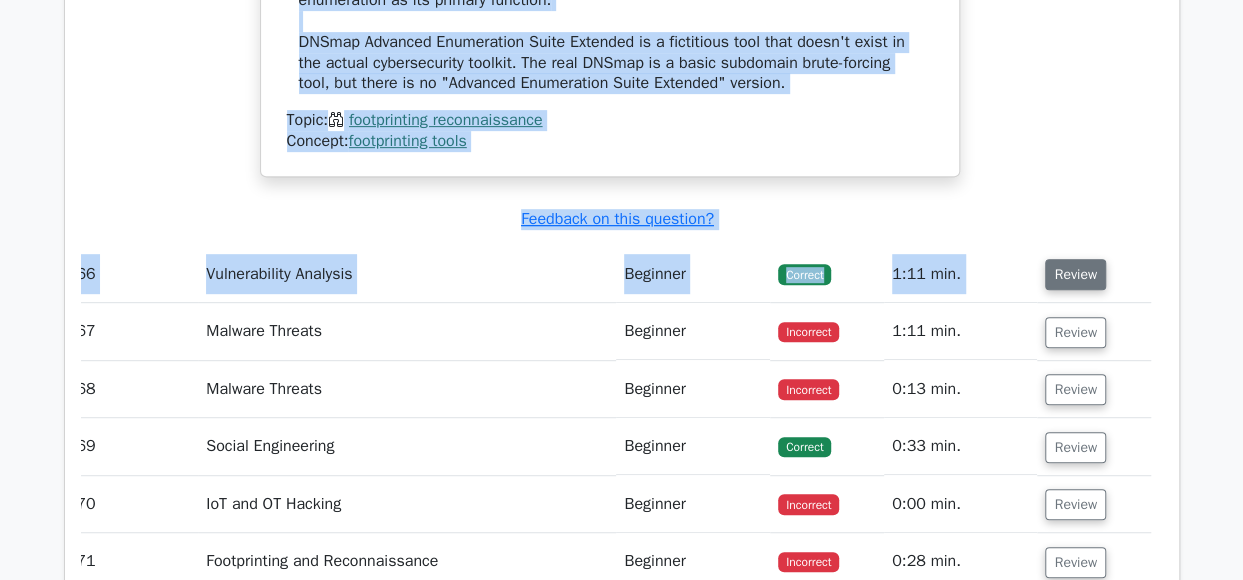 drag, startPoint x: 678, startPoint y: 94, endPoint x: 1084, endPoint y: 472, distance: 554.72516 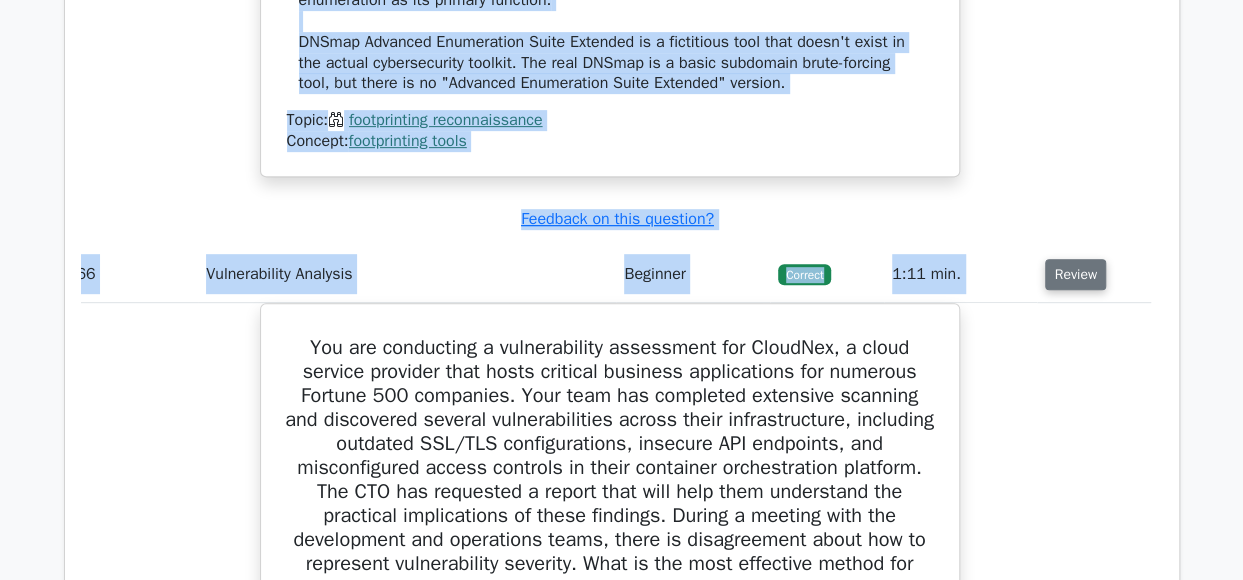 click on "Review" at bounding box center (1075, 274) 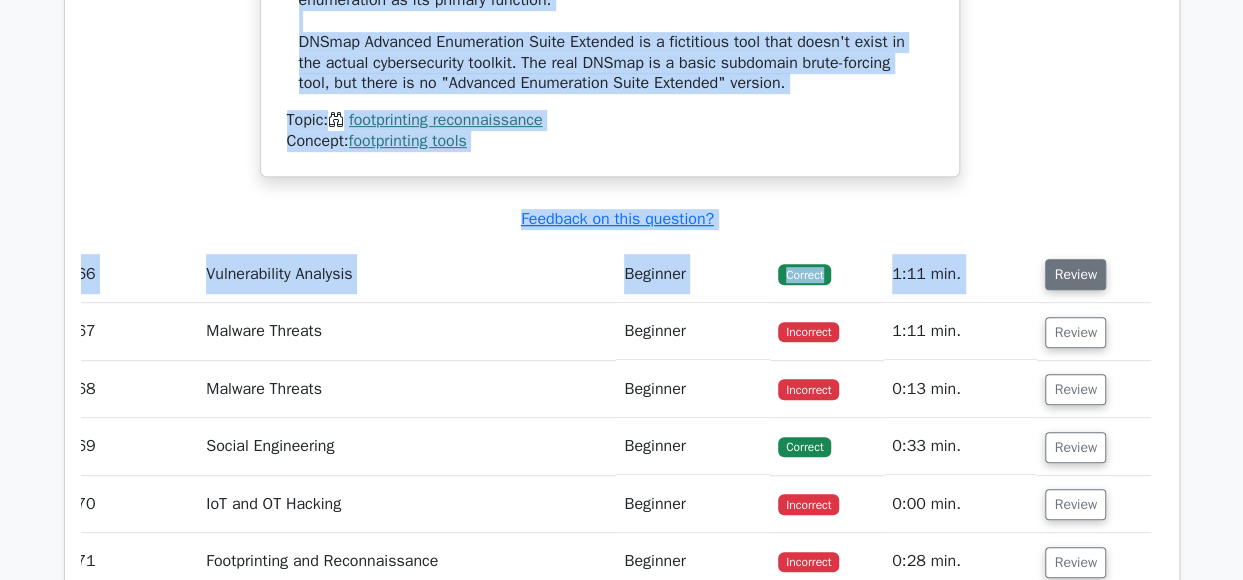 click on "Review" at bounding box center (1075, 274) 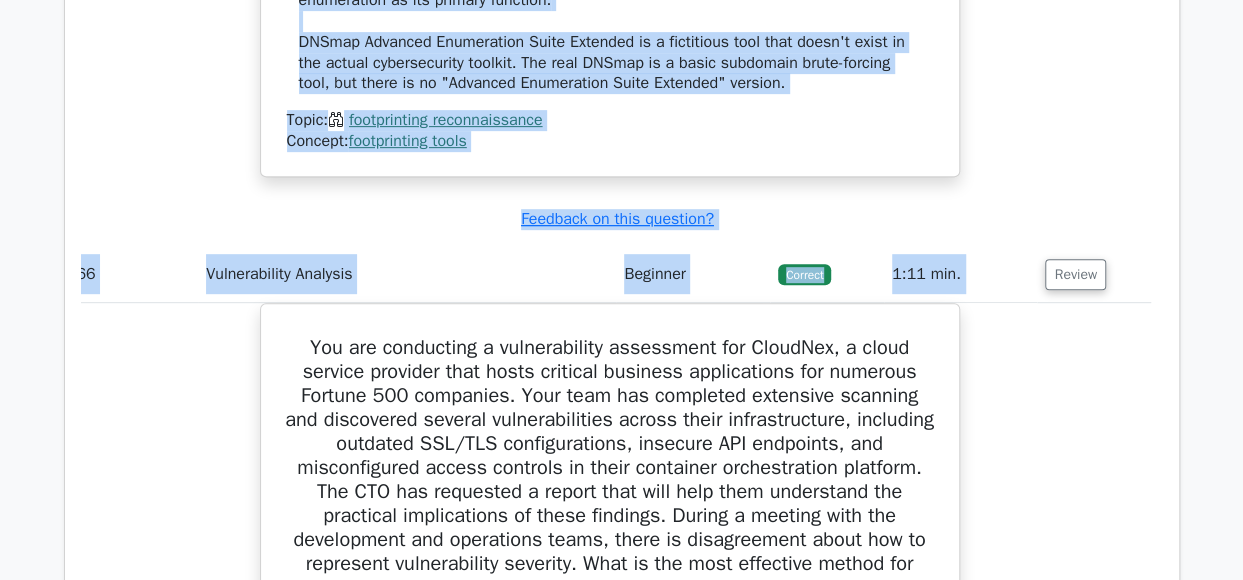 drag, startPoint x: 1138, startPoint y: 477, endPoint x: 1152, endPoint y: 119, distance: 358.27365 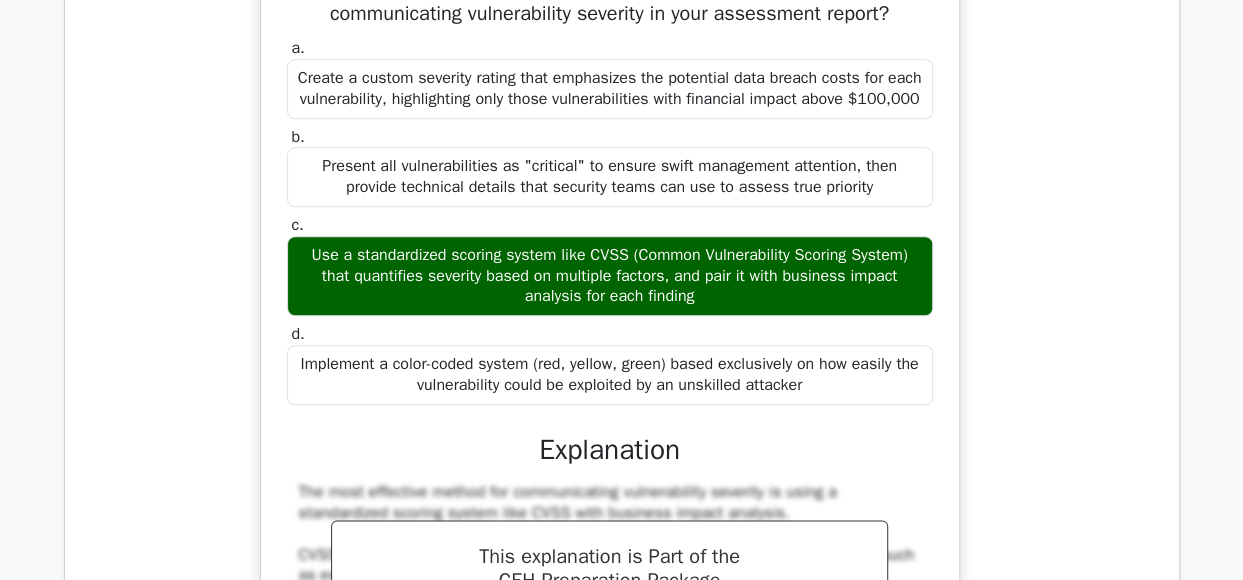 scroll, scrollTop: 49420, scrollLeft: 0, axis: vertical 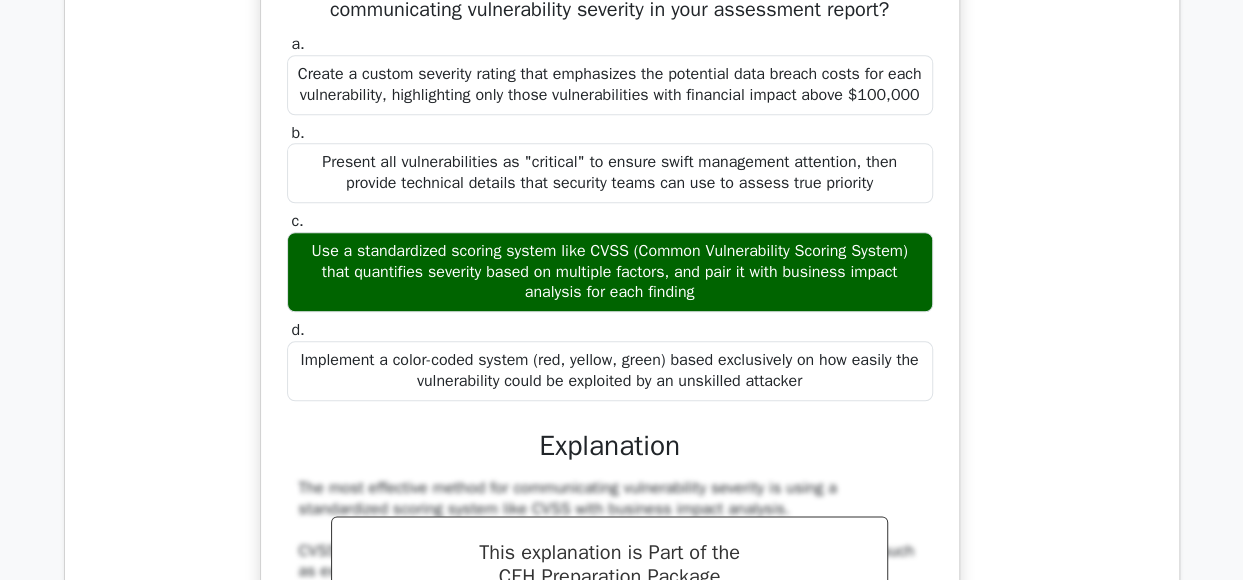 drag, startPoint x: 1070, startPoint y: 394, endPoint x: 1118, endPoint y: 395, distance: 48.010414 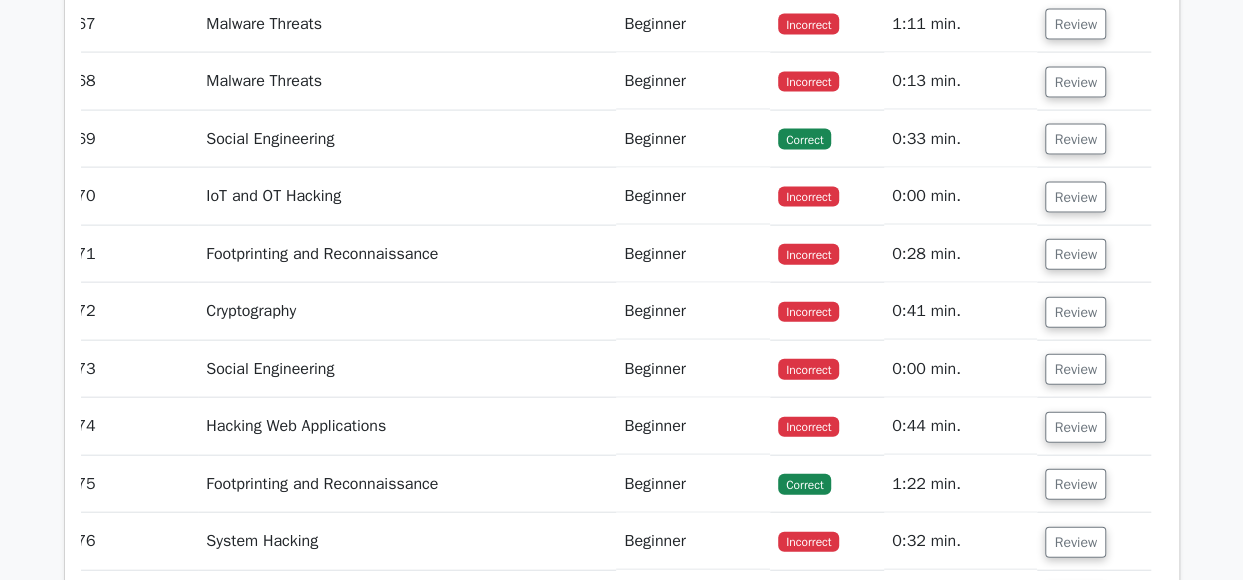 scroll, scrollTop: 50553, scrollLeft: 0, axis: vertical 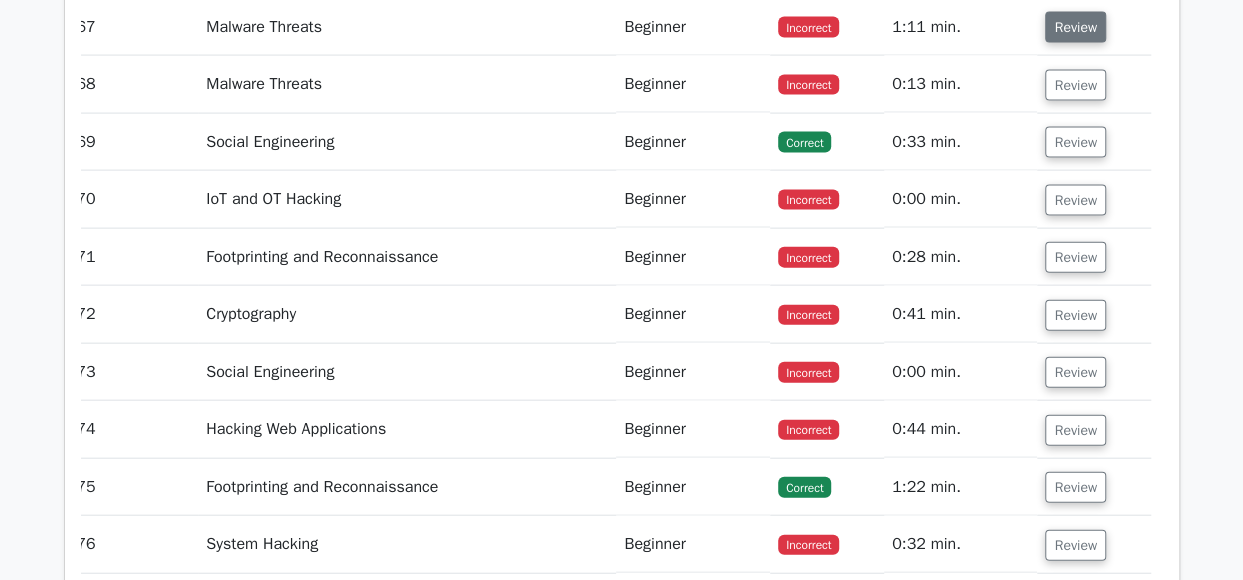 click on "Review" at bounding box center (1075, 27) 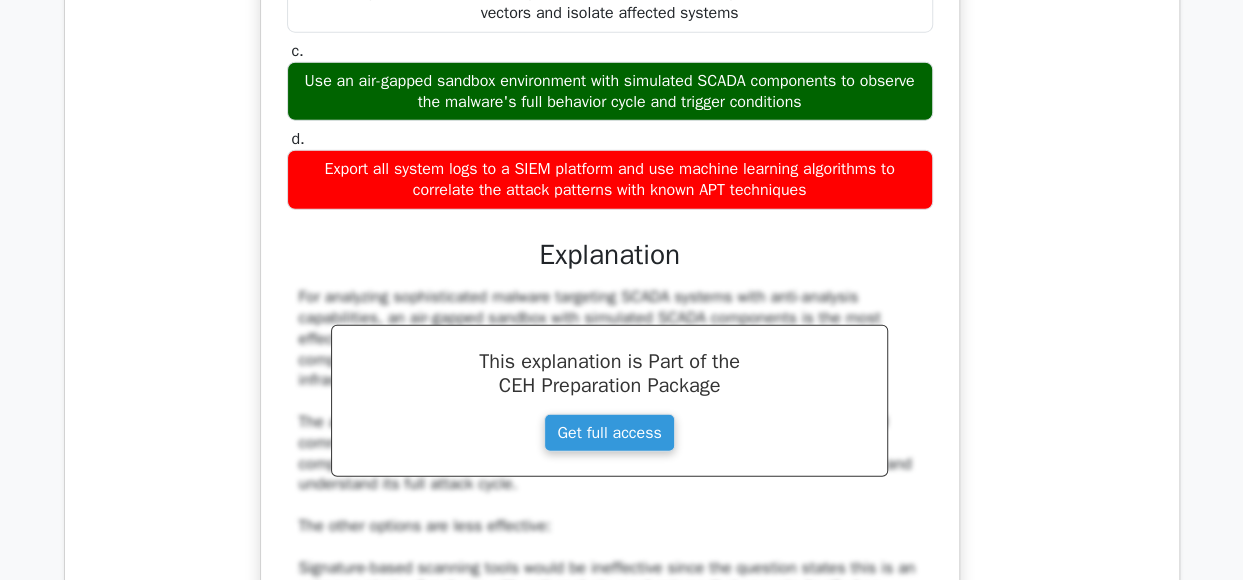 scroll, scrollTop: 51170, scrollLeft: 0, axis: vertical 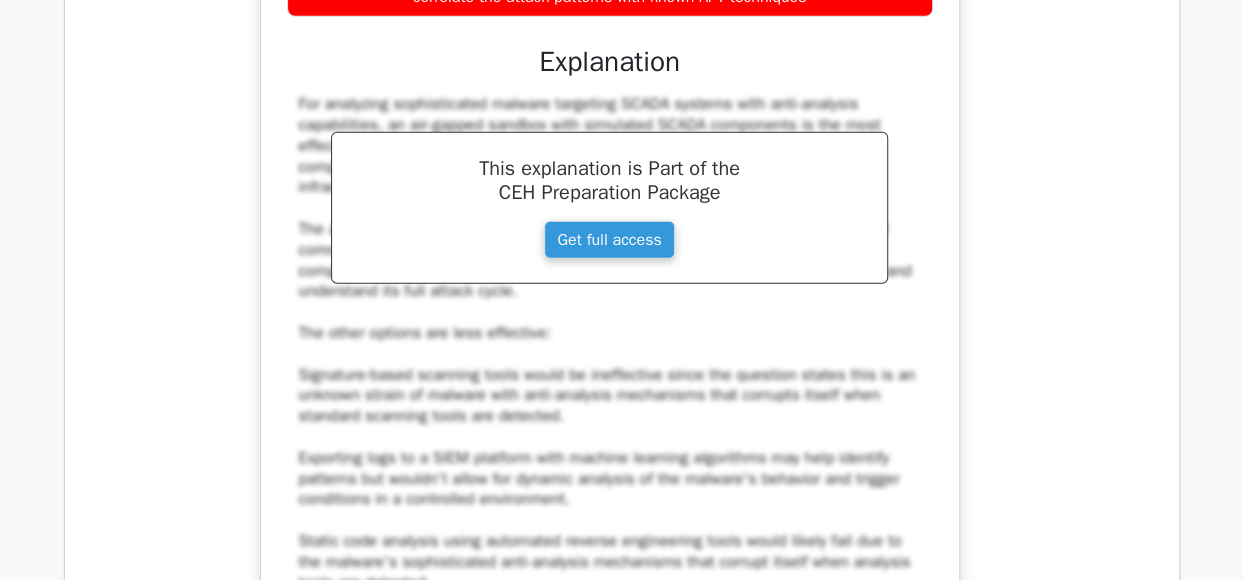 click on "Export all system logs to a SIEM platform and use machine learning algorithms to correlate the attack patterns with known APT techniques" at bounding box center [610, -13] 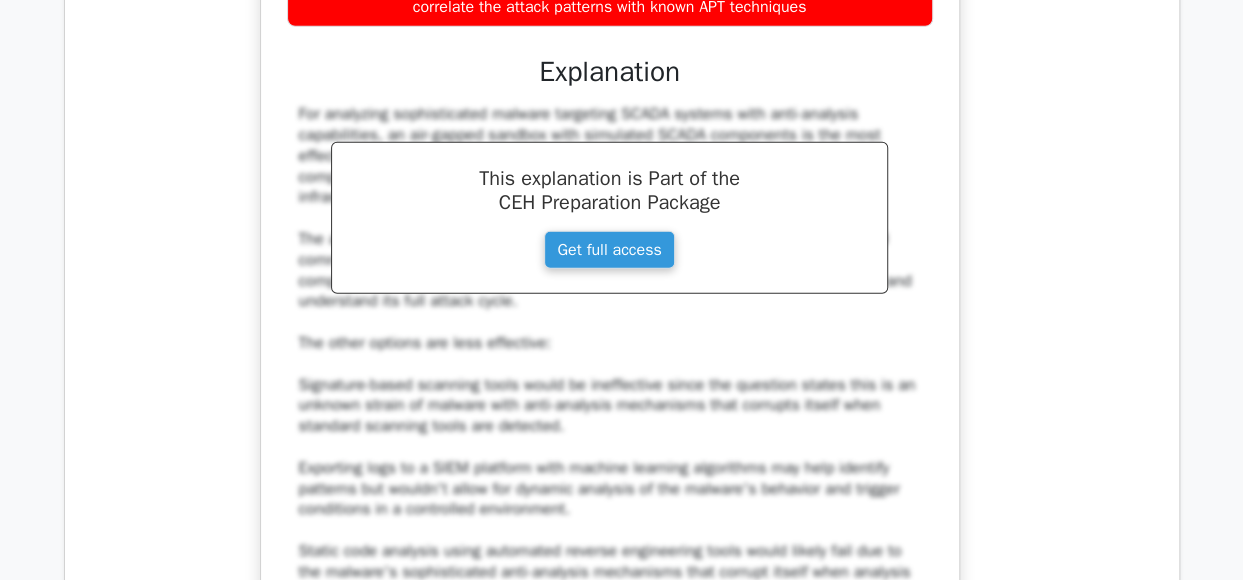 drag, startPoint x: 299, startPoint y: 181, endPoint x: 412, endPoint y: -81, distance: 285.32962 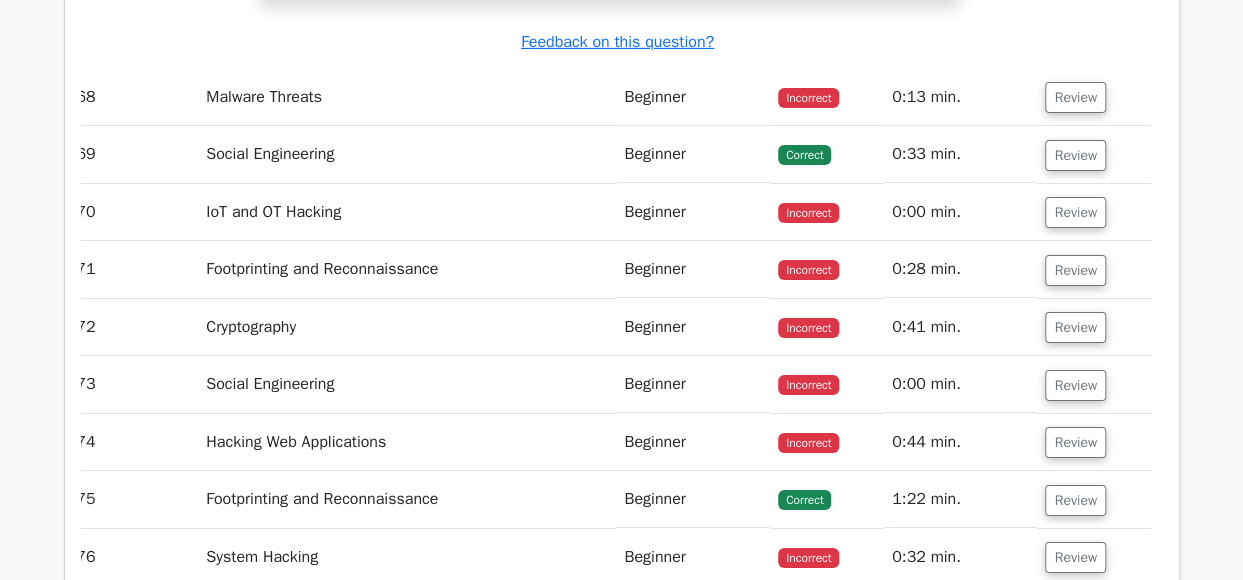 scroll, scrollTop: 51847, scrollLeft: 0, axis: vertical 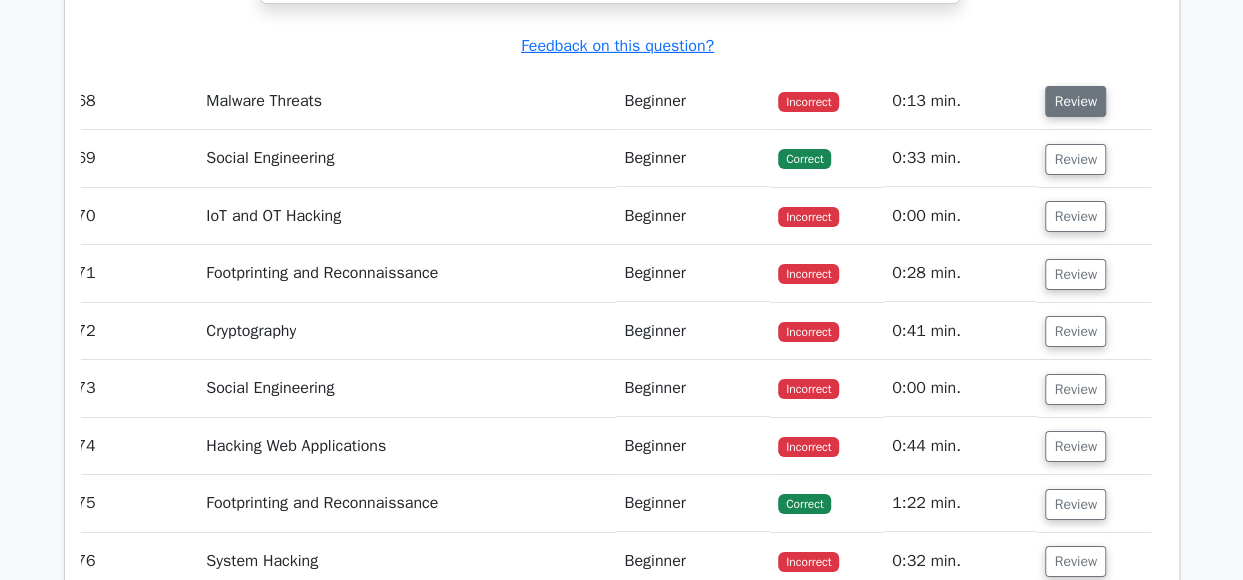 click on "Review" at bounding box center (1075, 101) 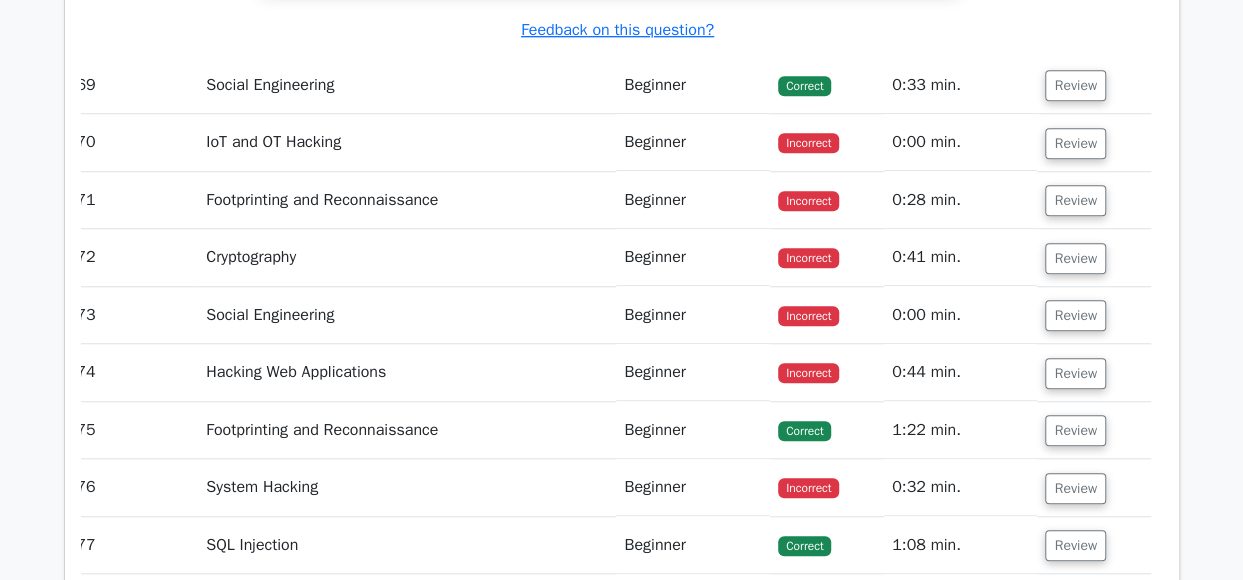 scroll, scrollTop: 52901, scrollLeft: 0, axis: vertical 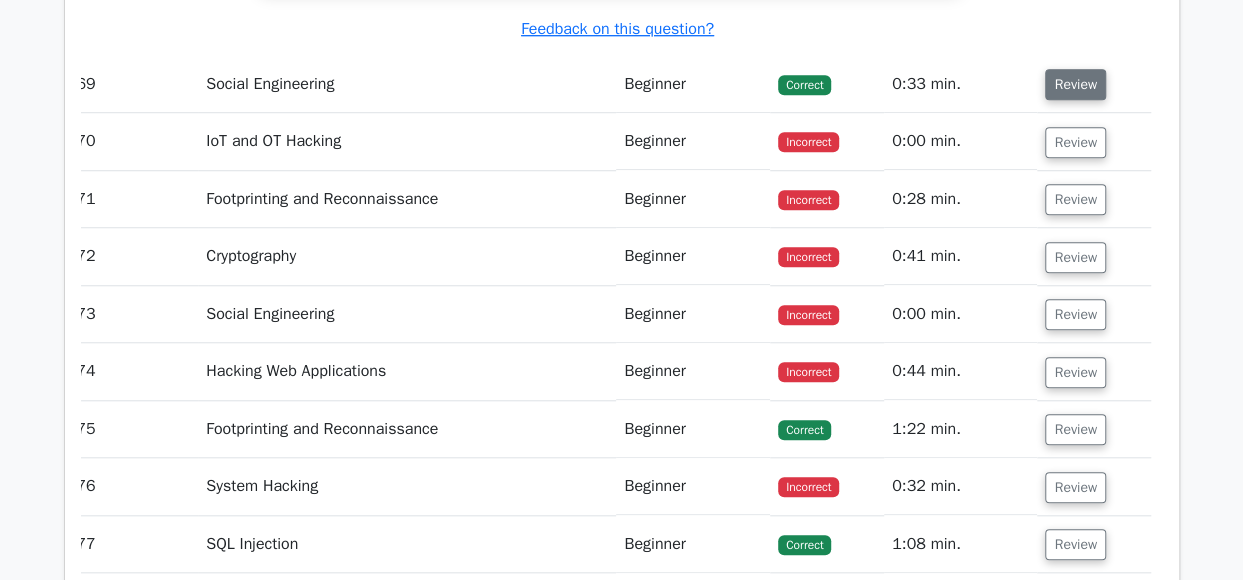 click on "Review" at bounding box center (1075, 84) 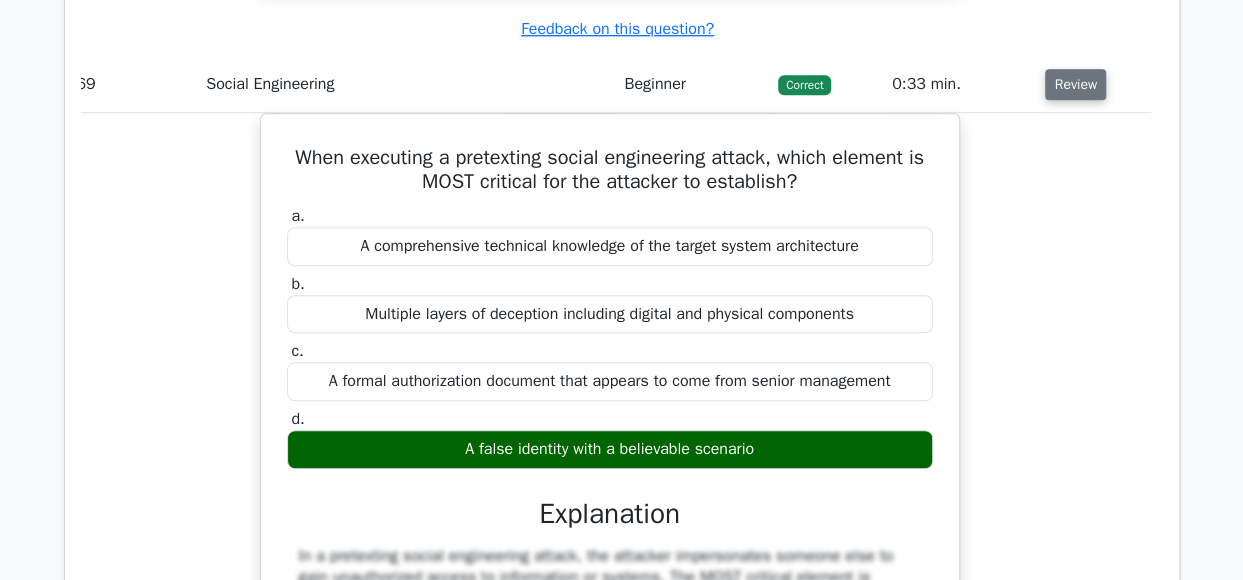 click on "Review" at bounding box center [1075, 84] 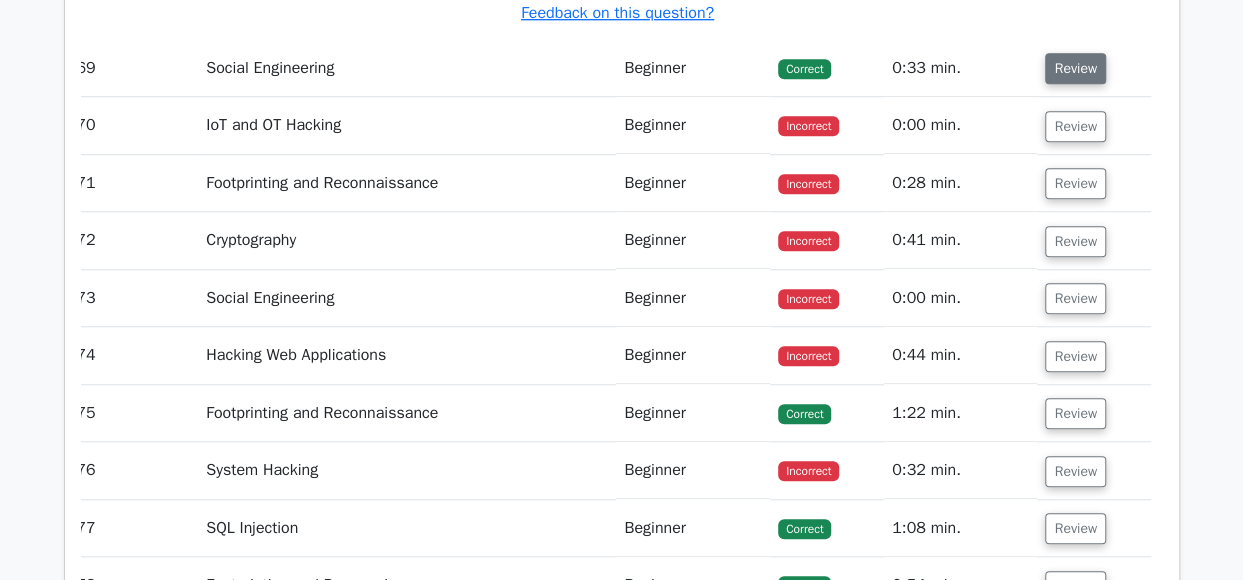 scroll, scrollTop: 52916, scrollLeft: 0, axis: vertical 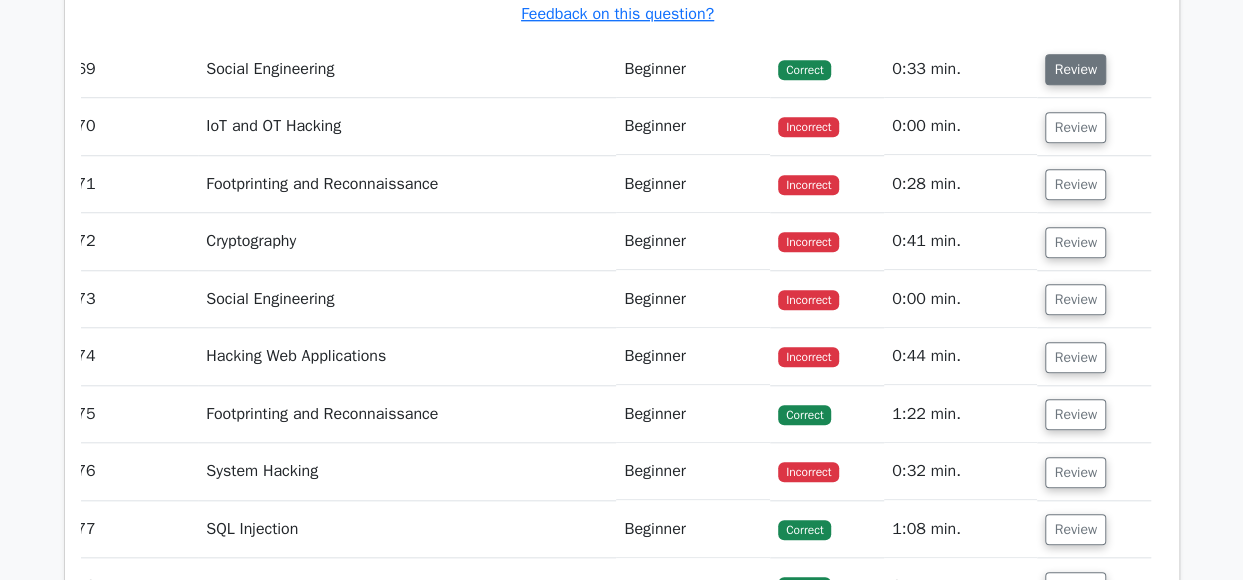 click on "Review" at bounding box center [1075, 69] 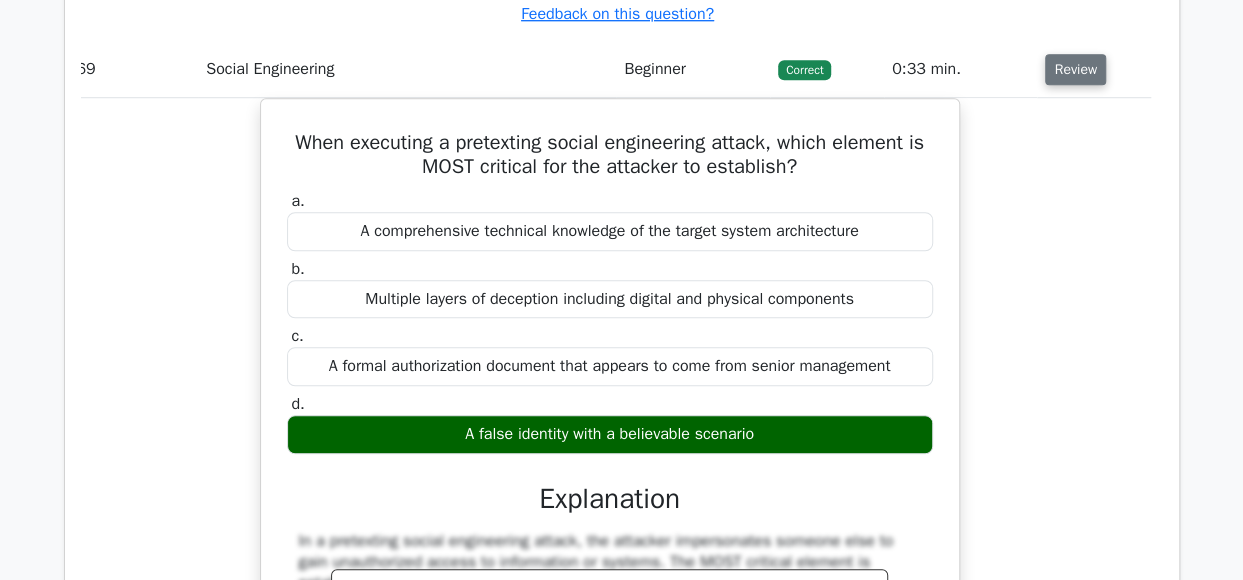 click on "Review" at bounding box center [1075, 69] 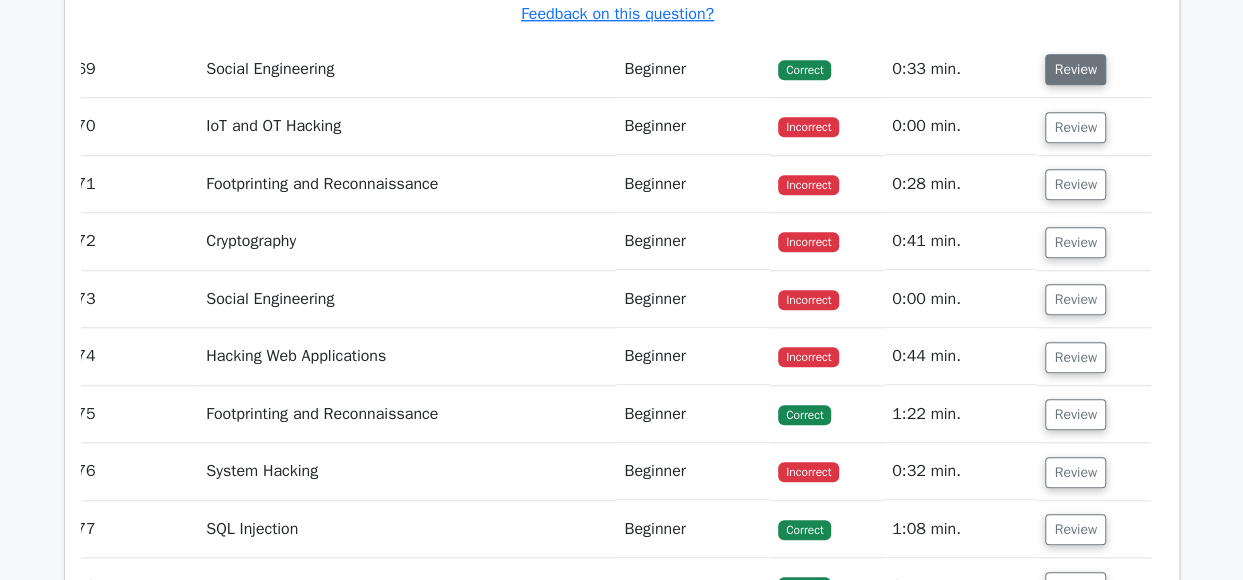 click on "Review" at bounding box center (1075, 69) 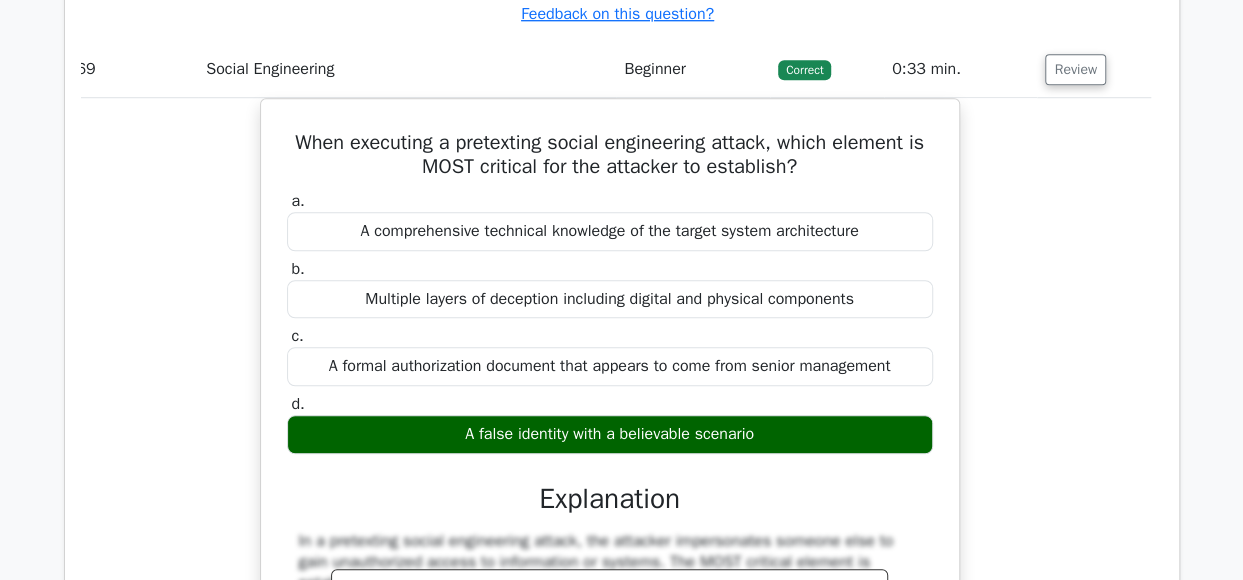 drag, startPoint x: 202, startPoint y: 228, endPoint x: 1000, endPoint y: 435, distance: 824.4107 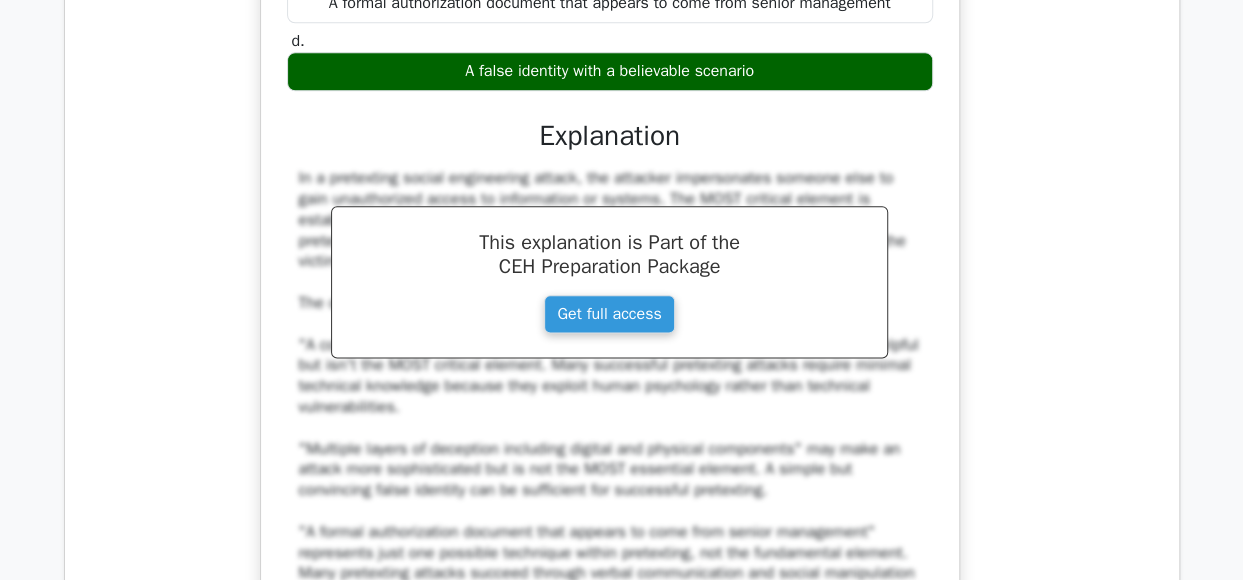 scroll, scrollTop: 0, scrollLeft: 6, axis: horizontal 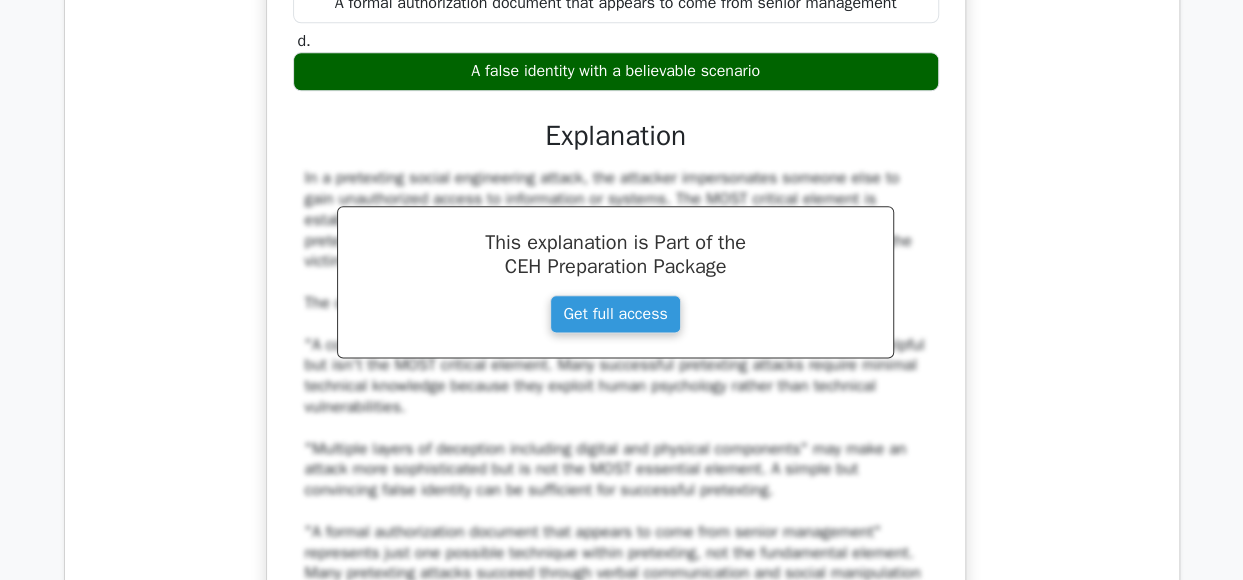 click on "When executing a pretexting social engineering attack, which element is MOST critical for the attacker to establish?
a.
A comprehensive technical knowledge of the target system architecture
b.
c. d." at bounding box center [616, 223] 